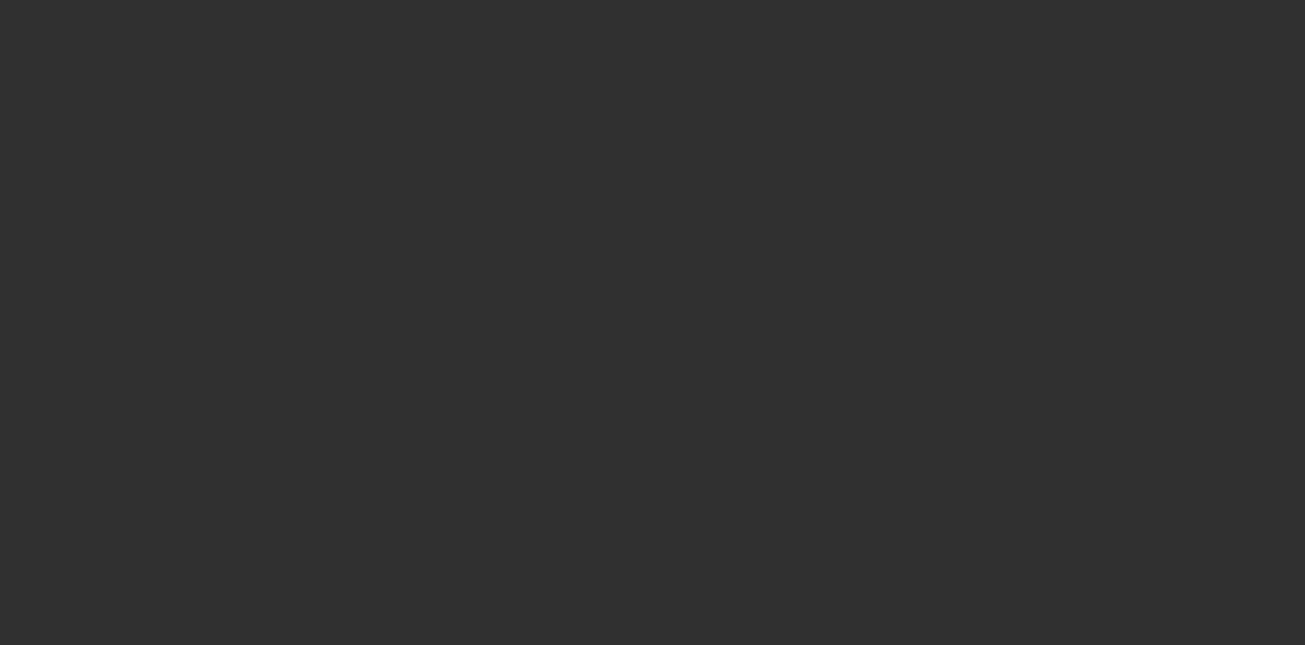scroll, scrollTop: 0, scrollLeft: 0, axis: both 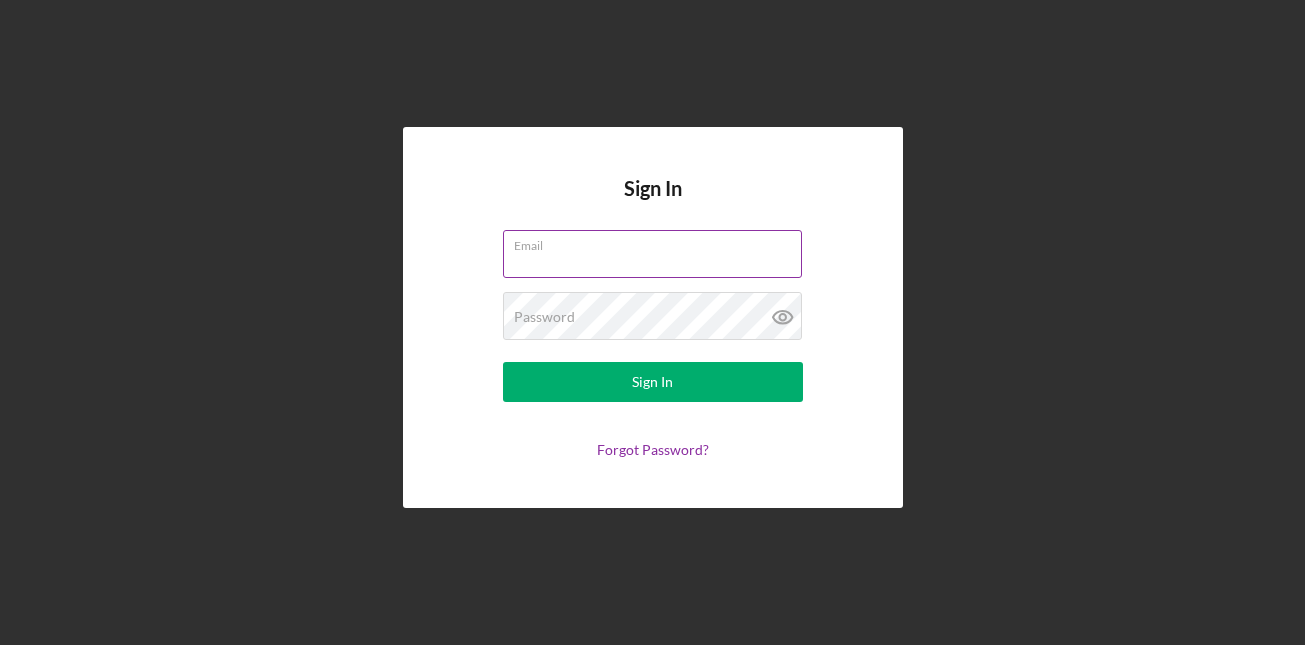 type on "patrick@rmmfi.org" 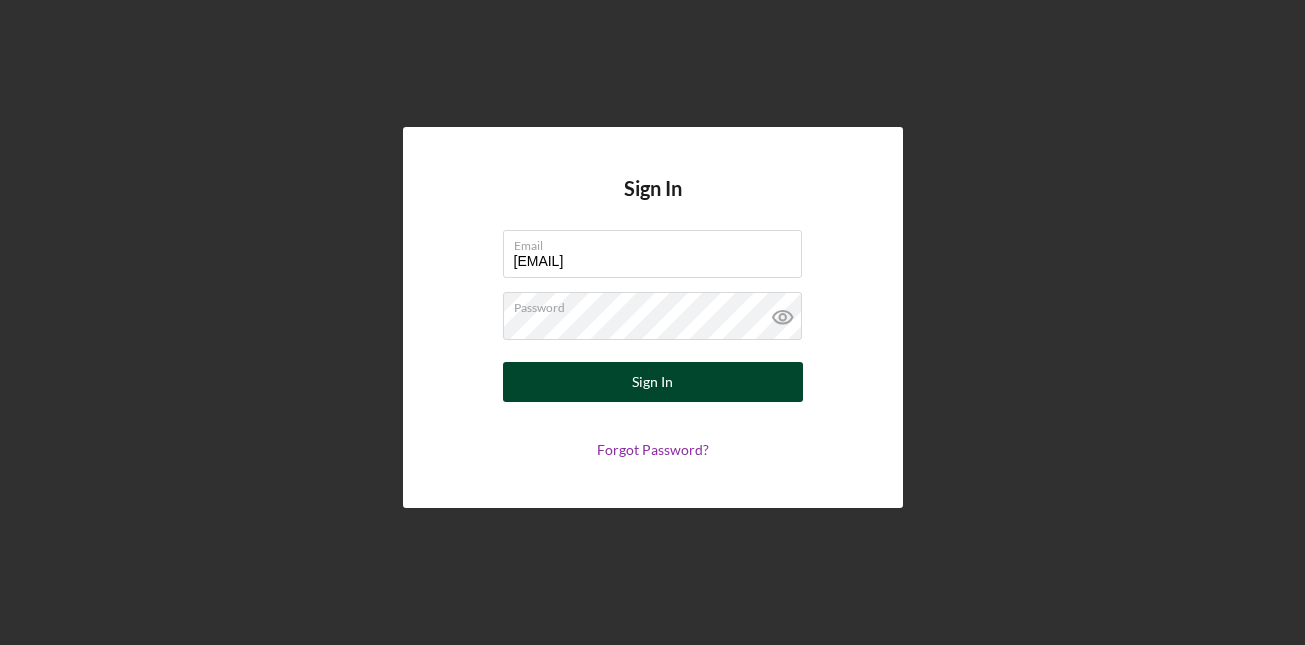 click on "Sign In" at bounding box center [652, 382] 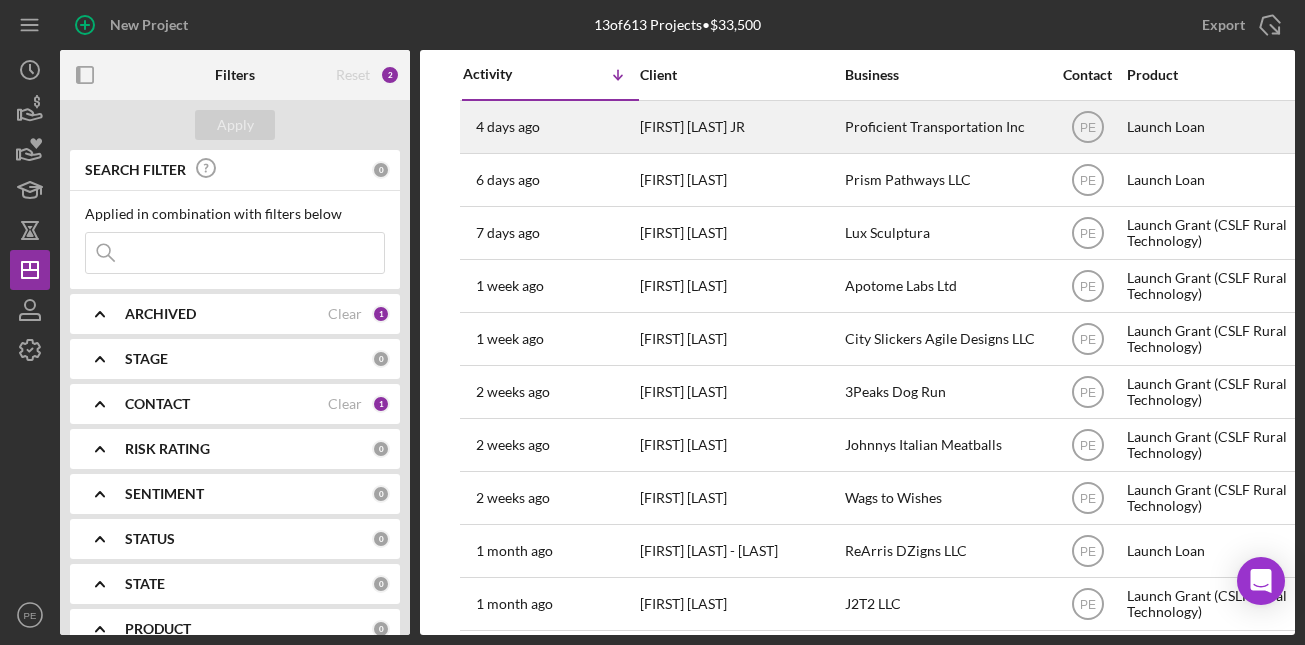 click on "Eloy  Archuleta JR" at bounding box center [740, 127] 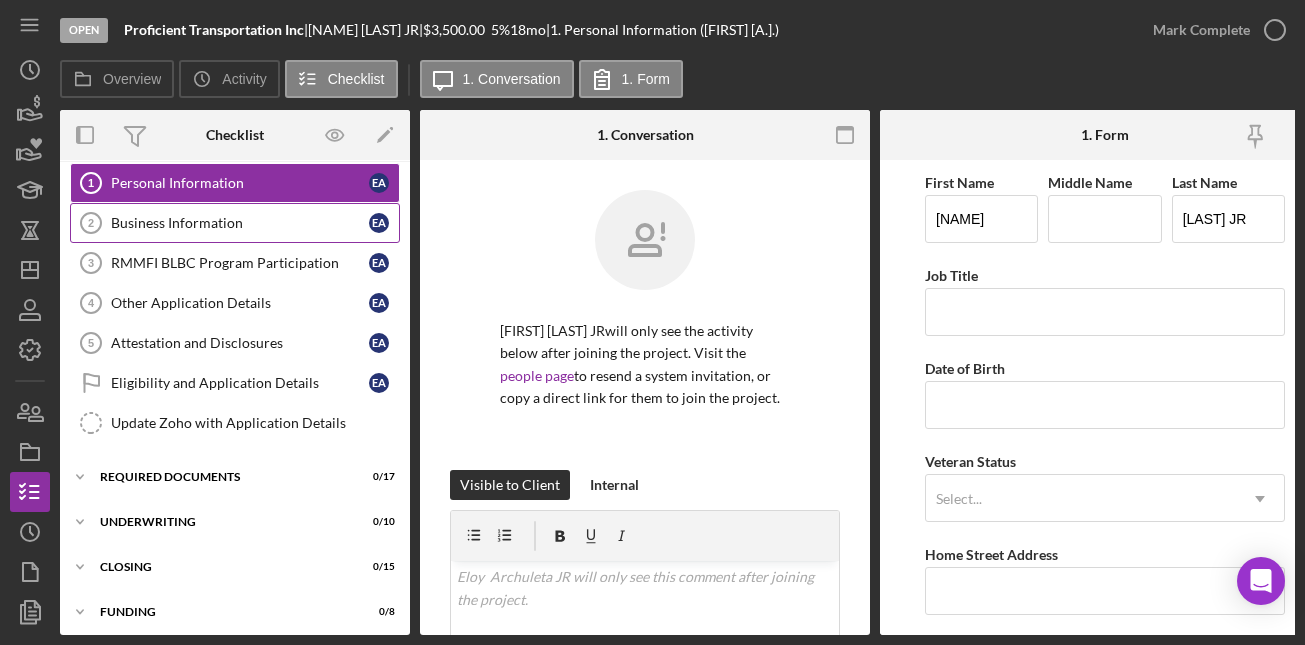 scroll, scrollTop: 55, scrollLeft: 0, axis: vertical 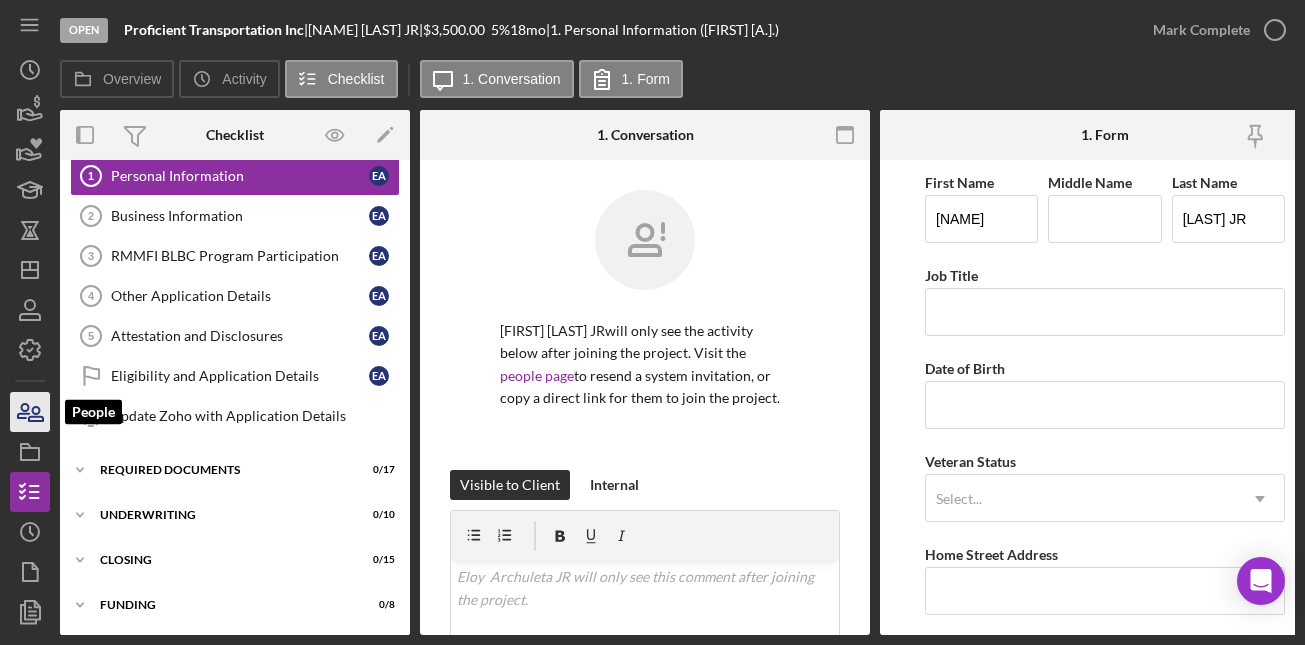 click 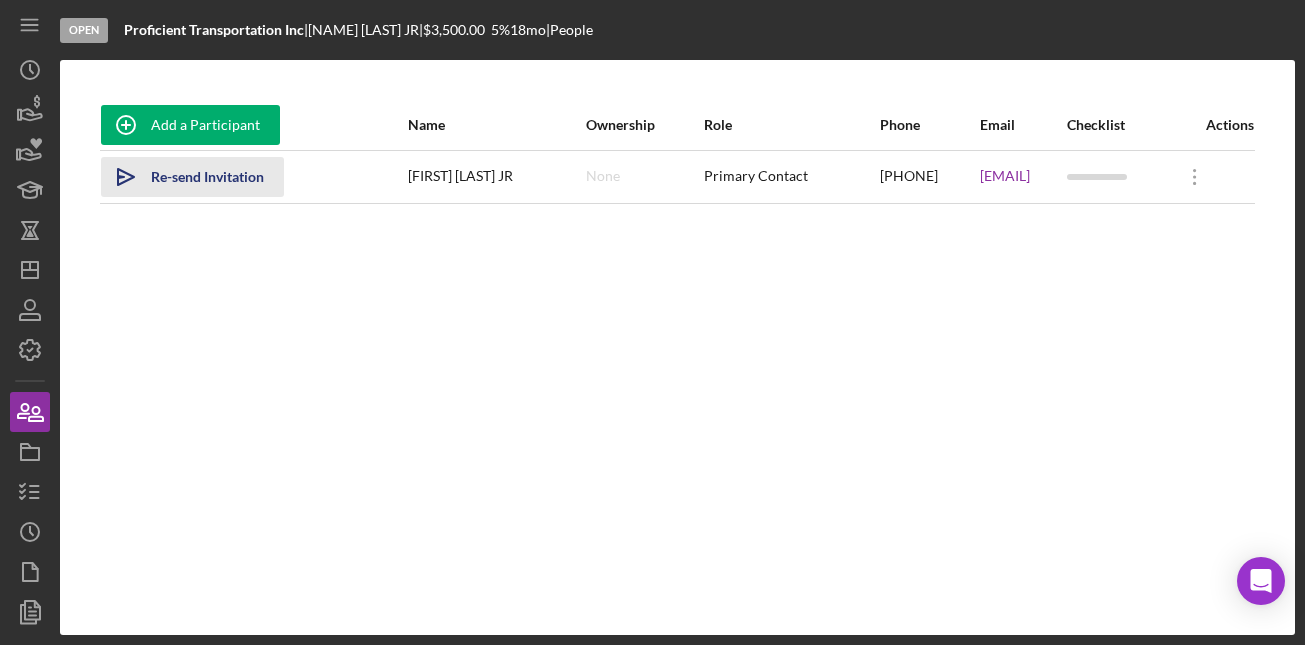 click on "Icon/icon-invite-send" 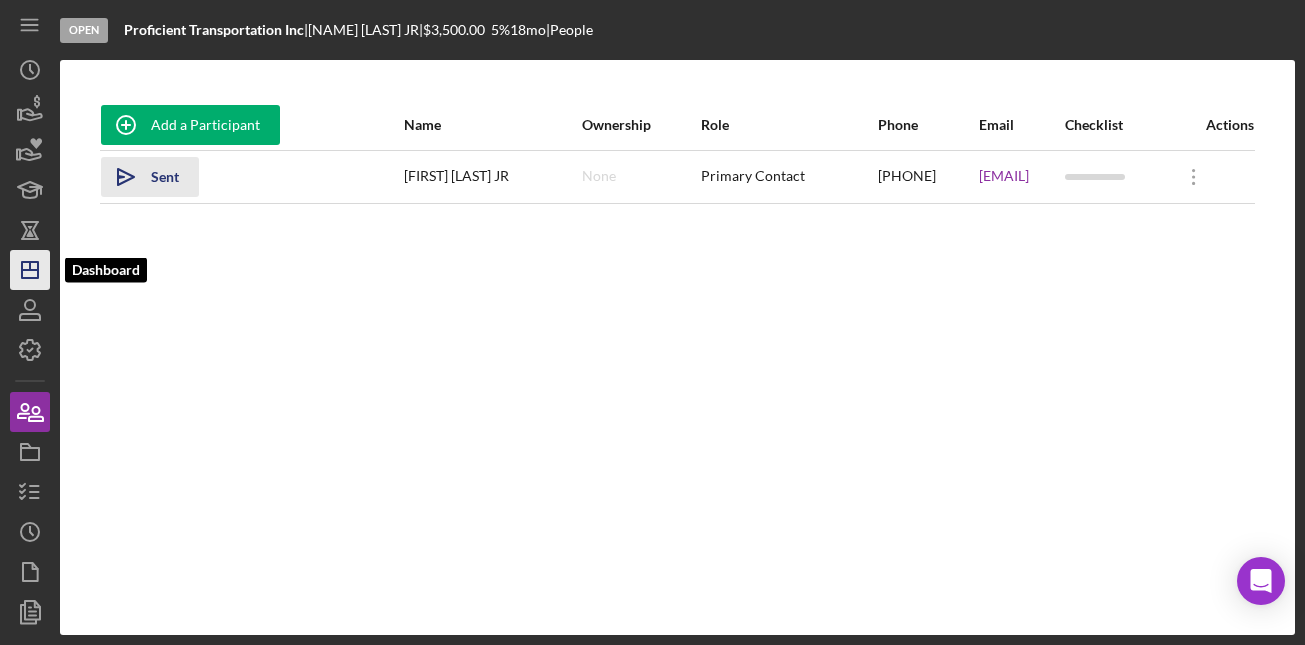 click on "Icon/Dashboard" 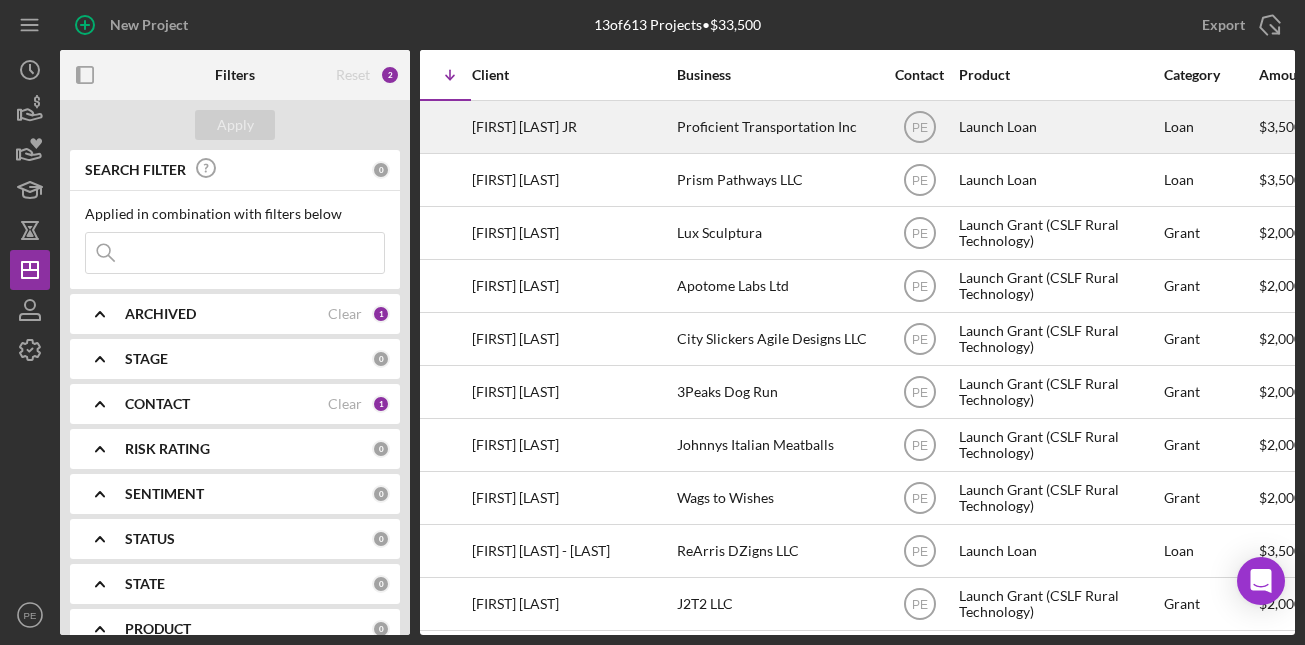 scroll, scrollTop: 0, scrollLeft: 0, axis: both 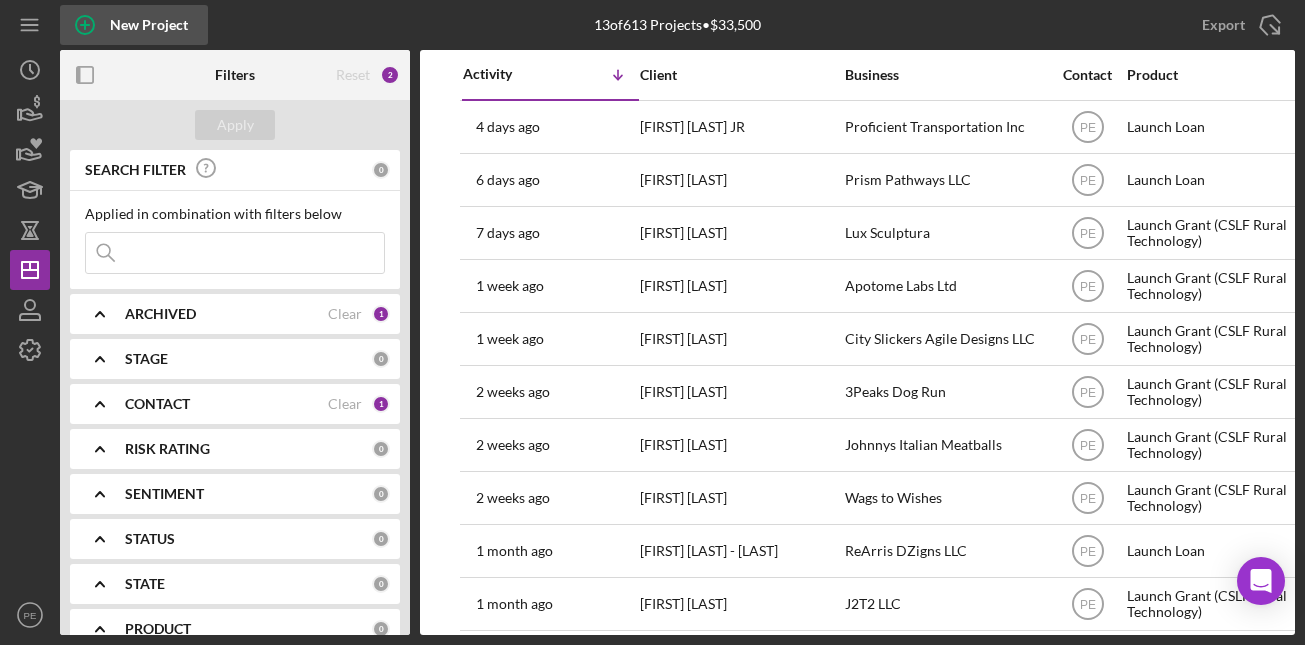 click 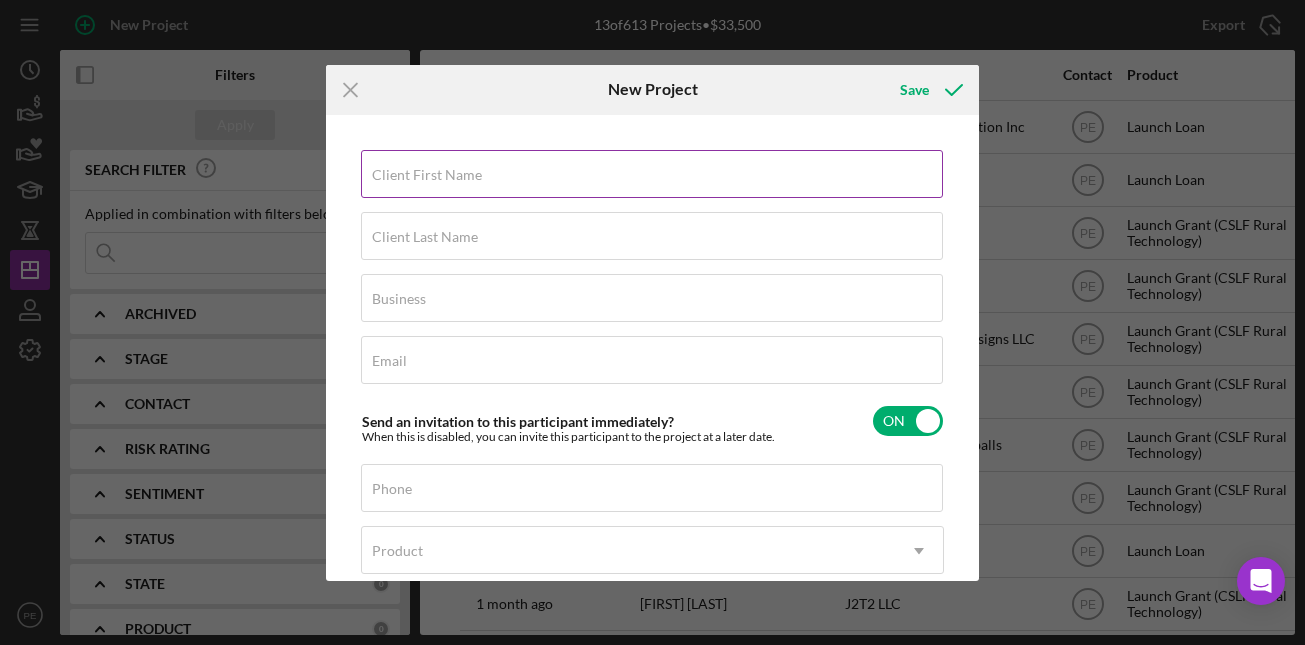 click on "Client First Name" at bounding box center [427, 175] 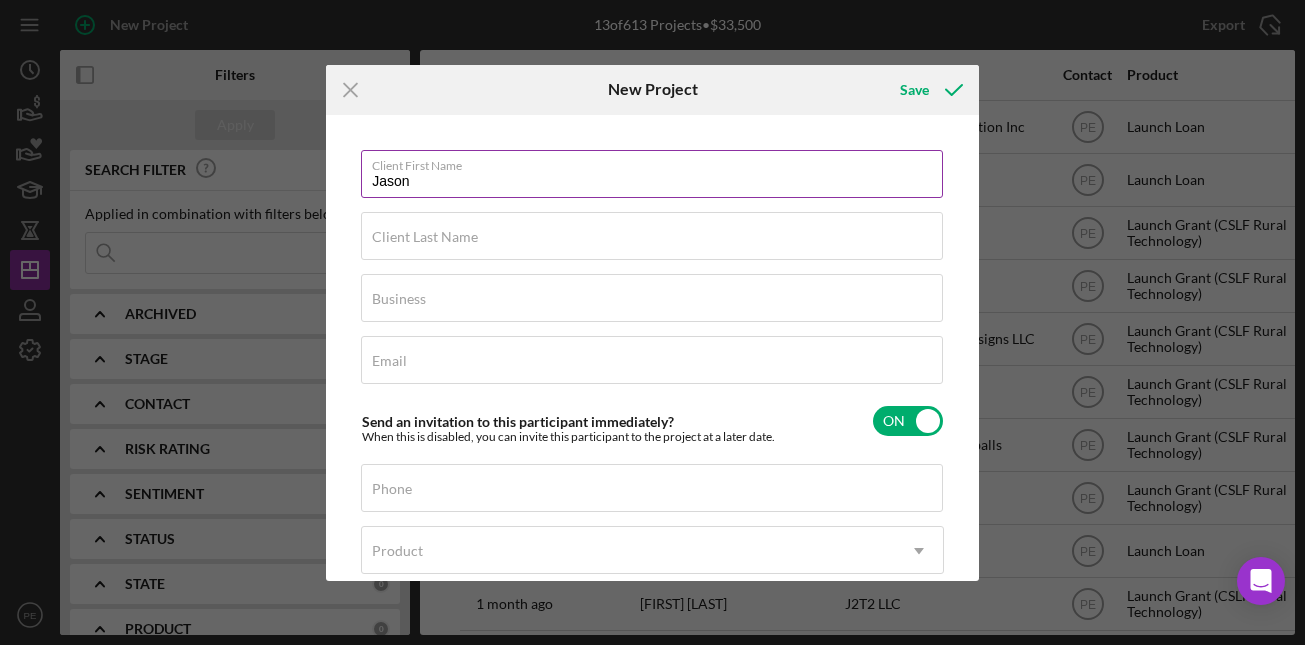 type on "Jason" 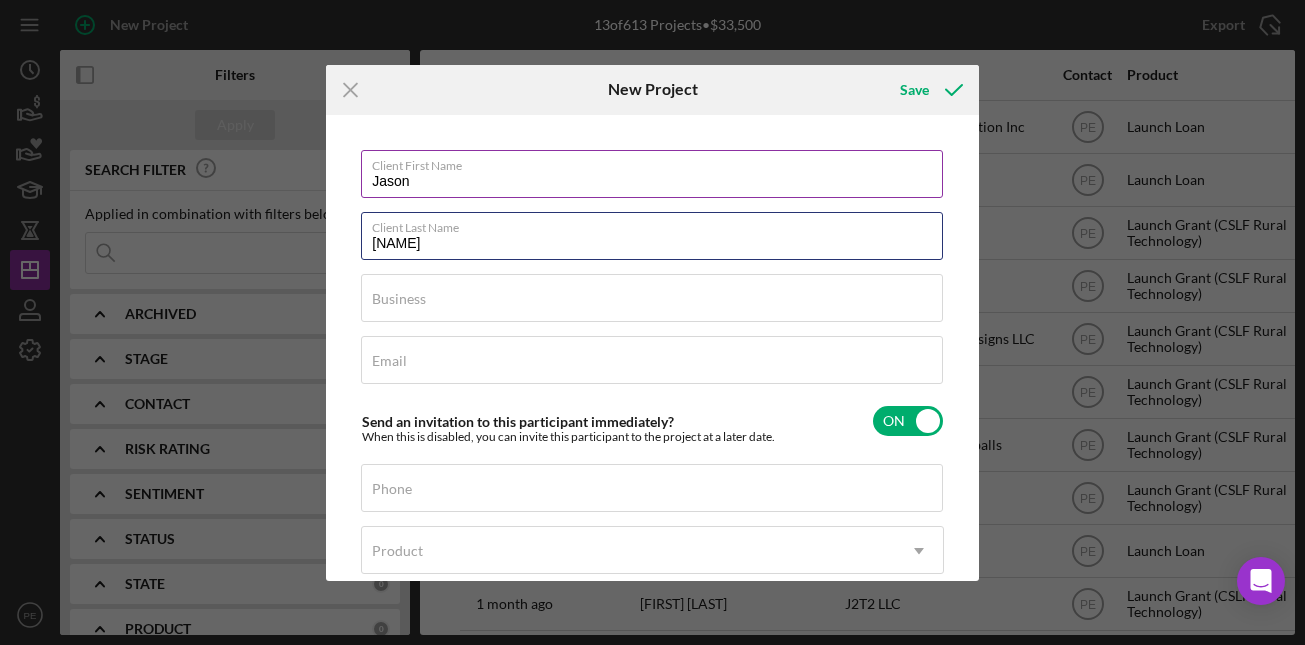 type on "Daniels" 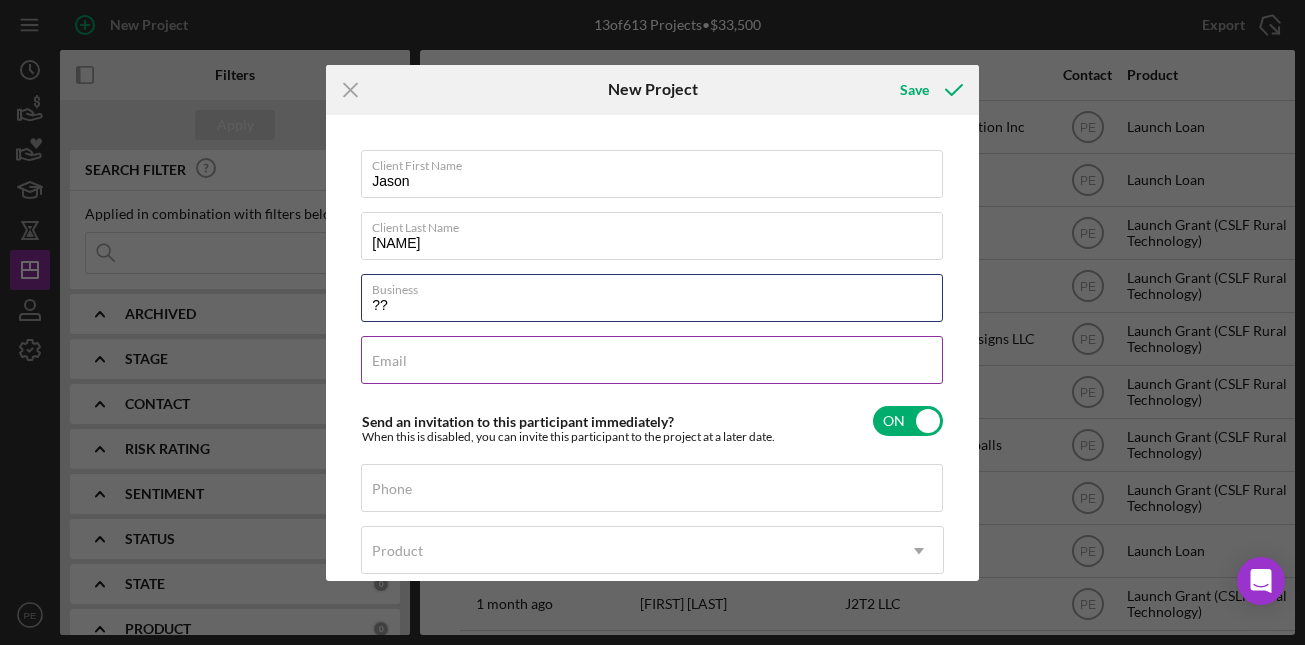 type on "??" 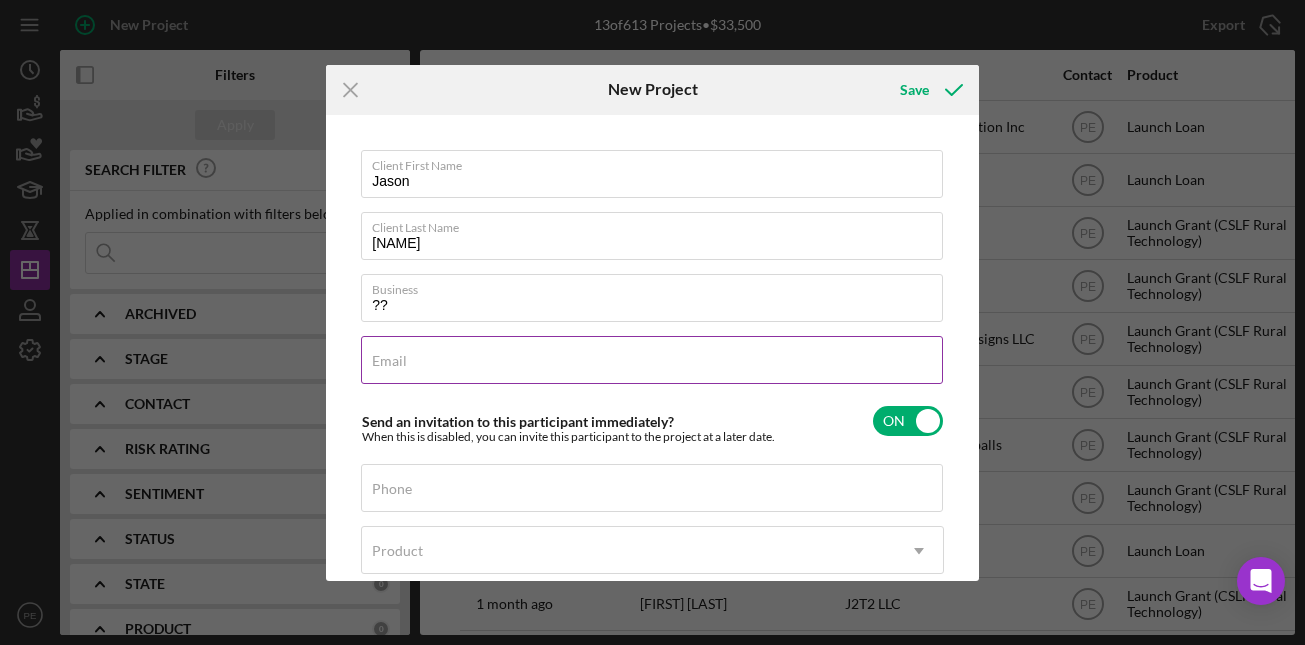 click on "Email" at bounding box center (389, 361) 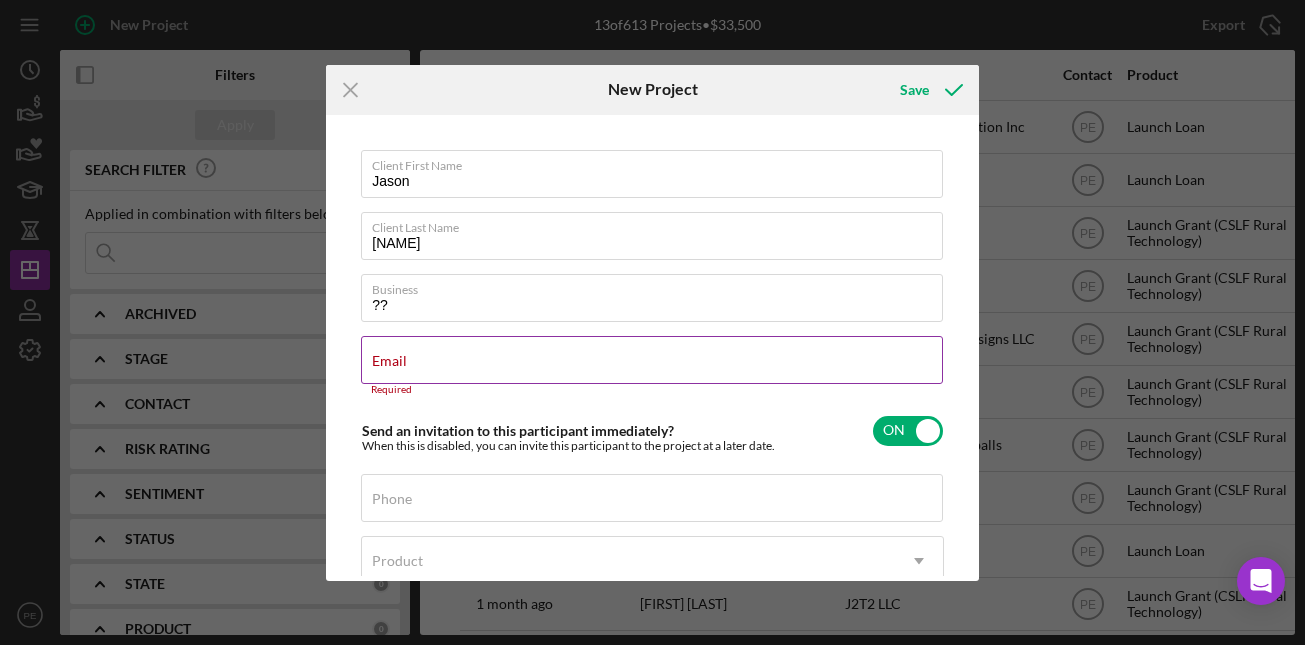 click on "Email" at bounding box center [652, 360] 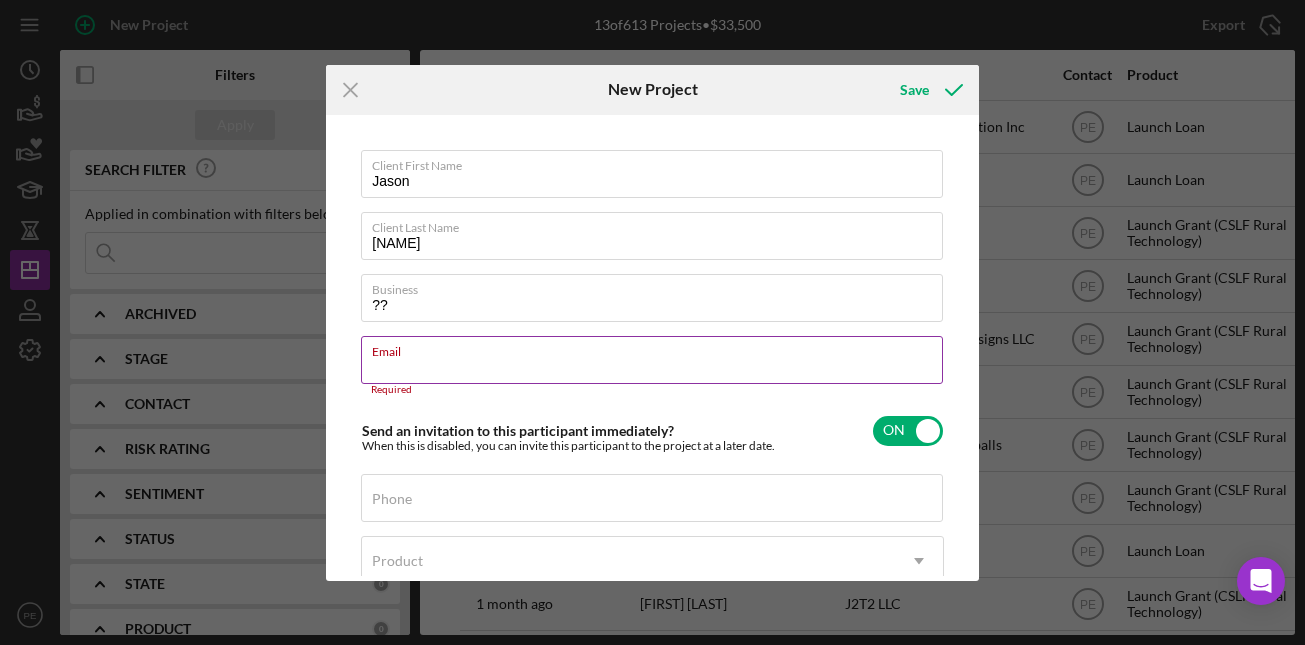 paste on "iamdatboiswift@gmail.com" 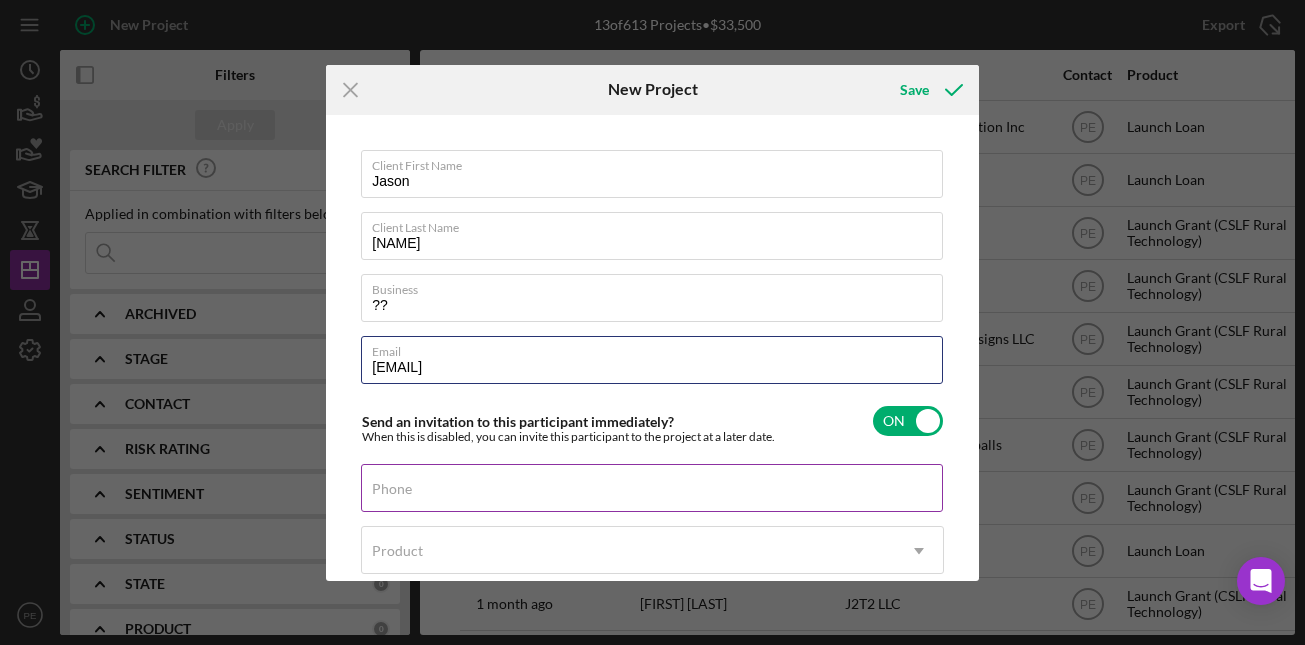 type on "iamdatboiswift@gmail.com" 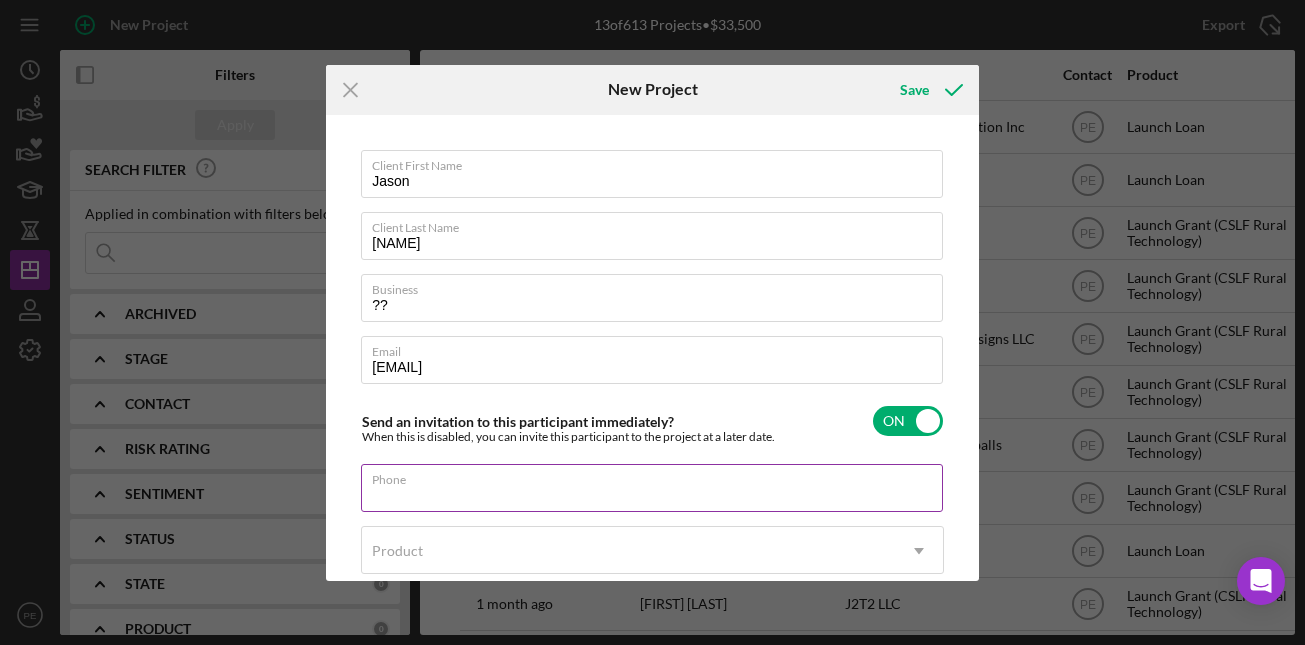 click on "Phone" at bounding box center (652, 488) 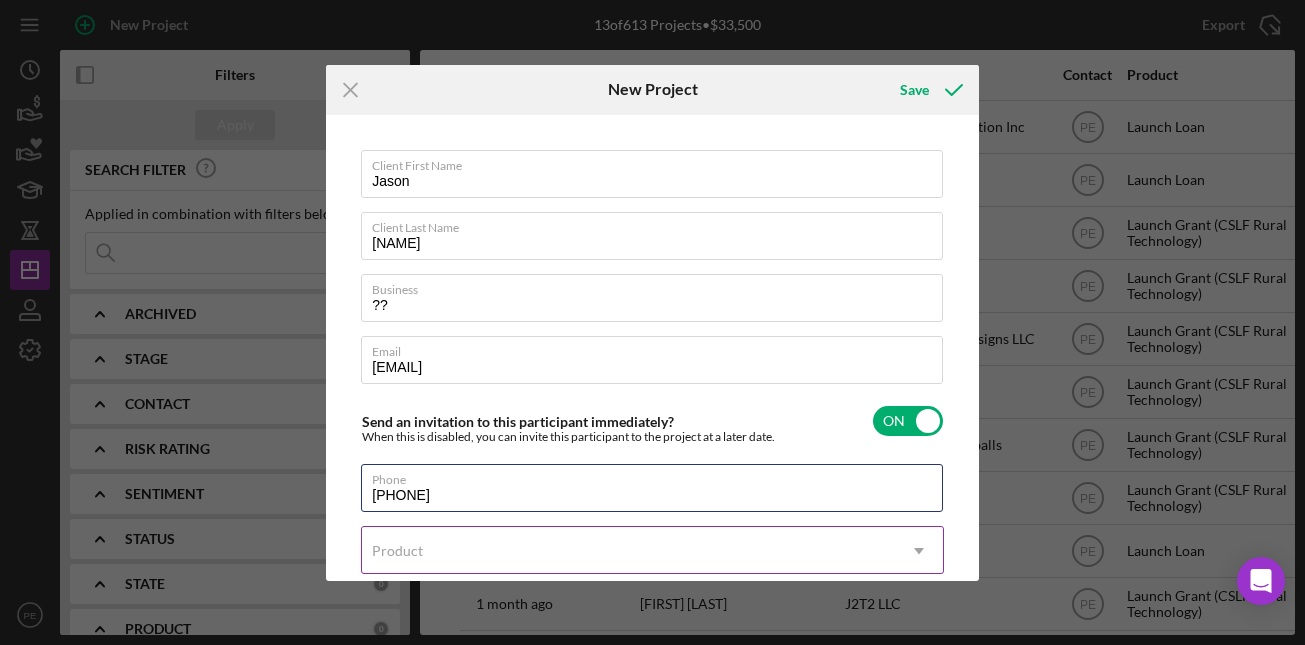 type on "(303) 257-0927" 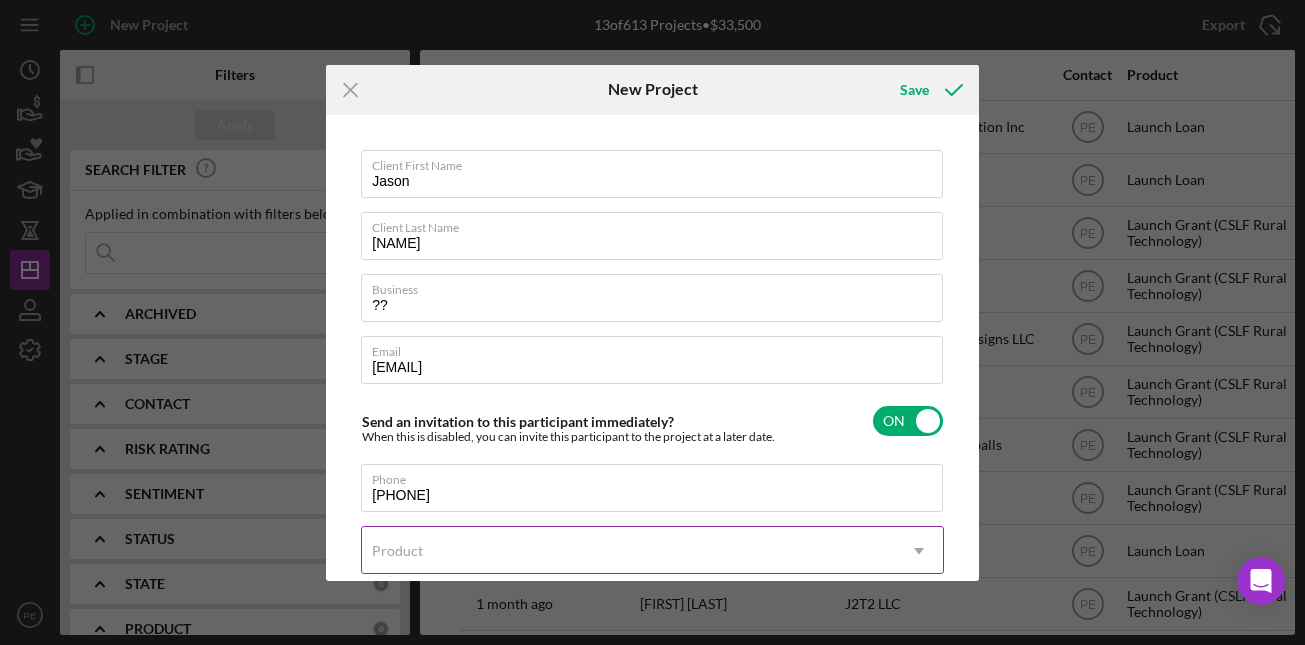 click on "Product" at bounding box center [628, 551] 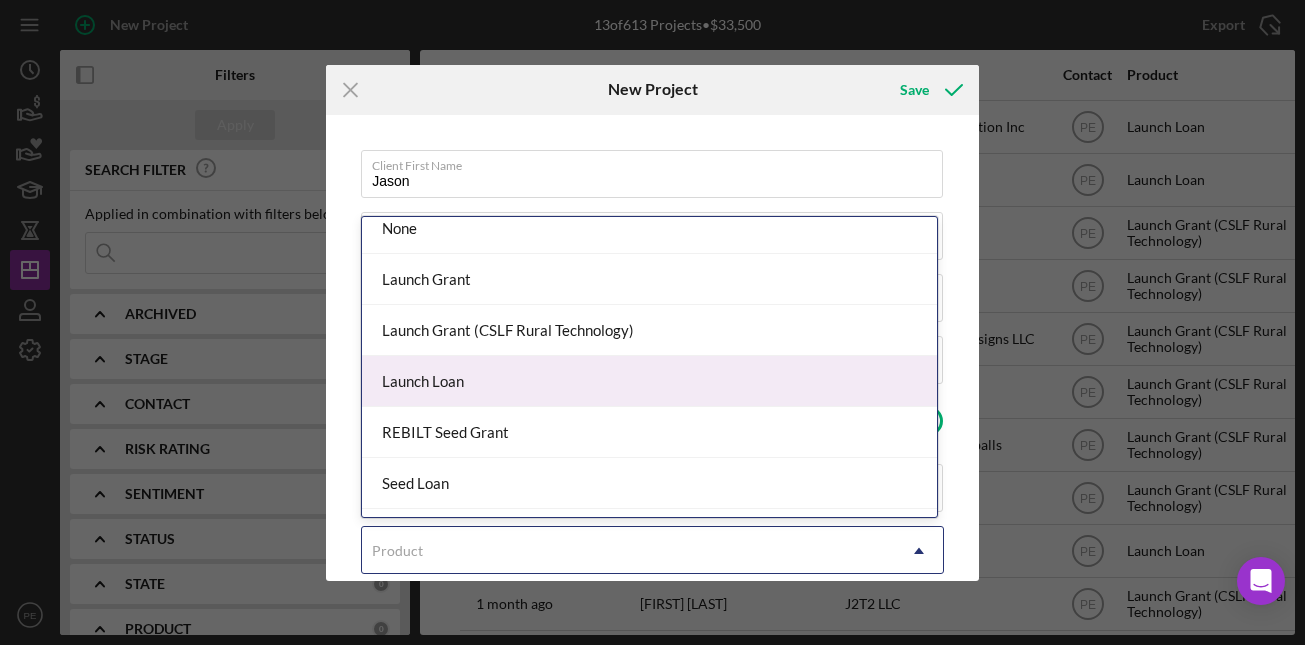 scroll, scrollTop: 12, scrollLeft: 0, axis: vertical 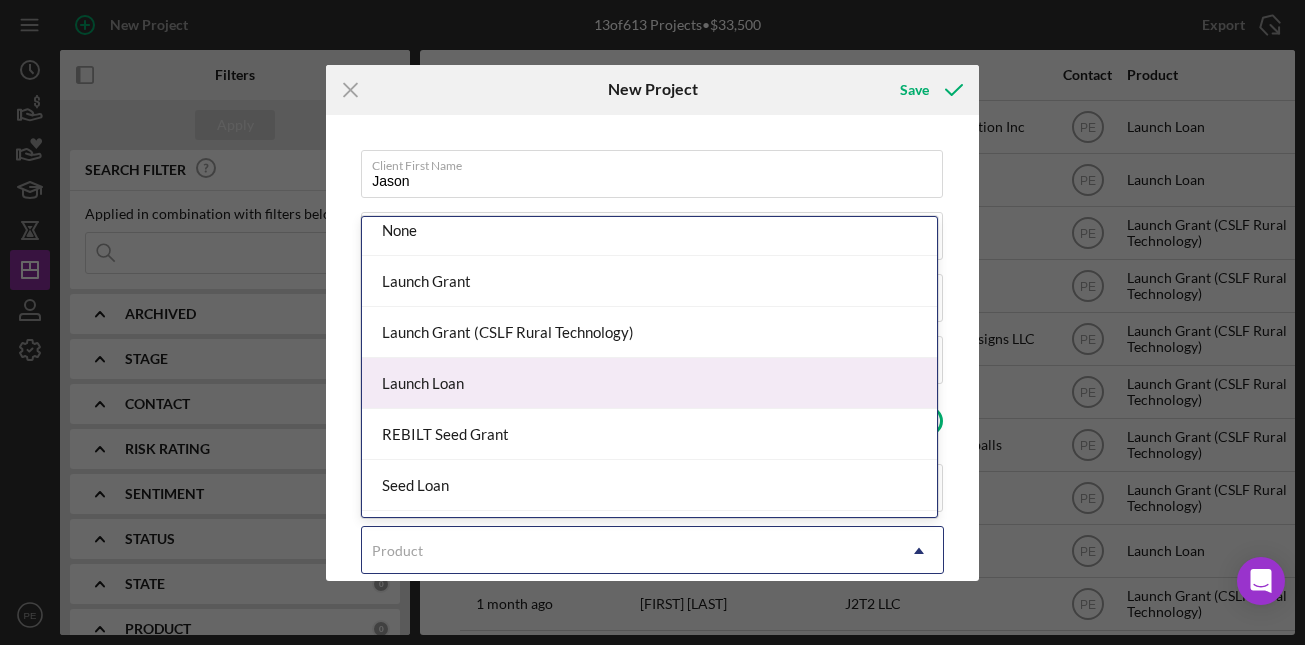 click on "Launch Loan" at bounding box center [649, 383] 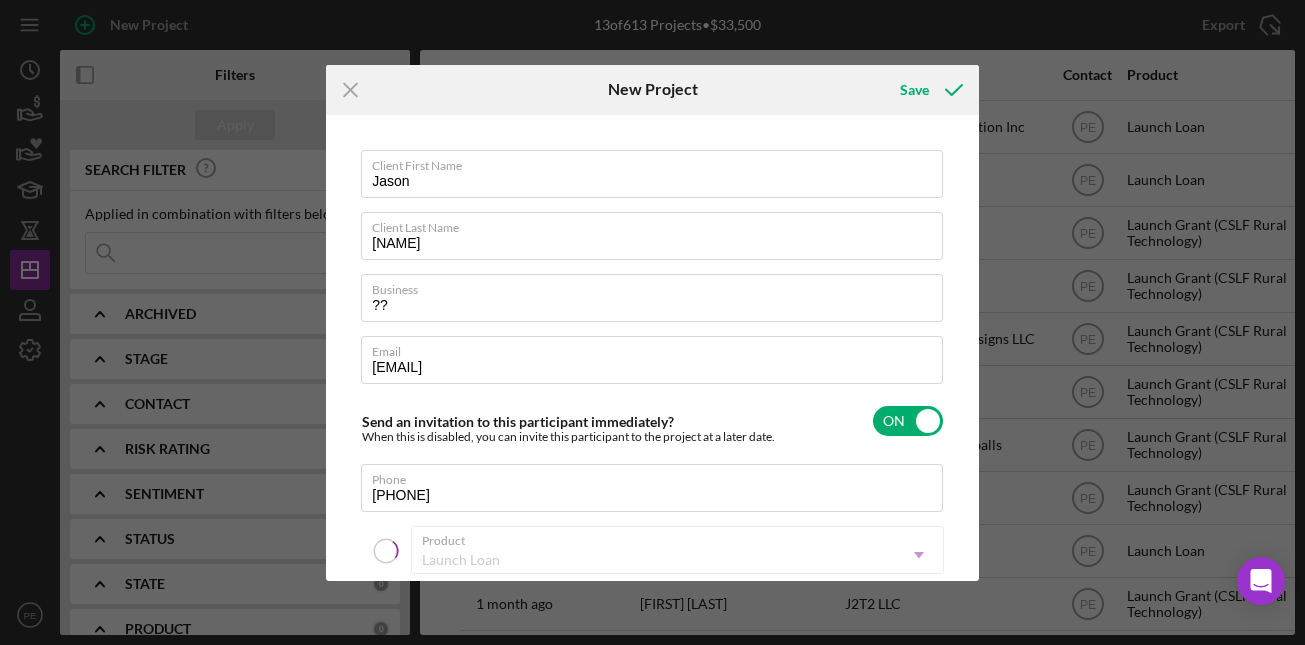 checkbox on "true" 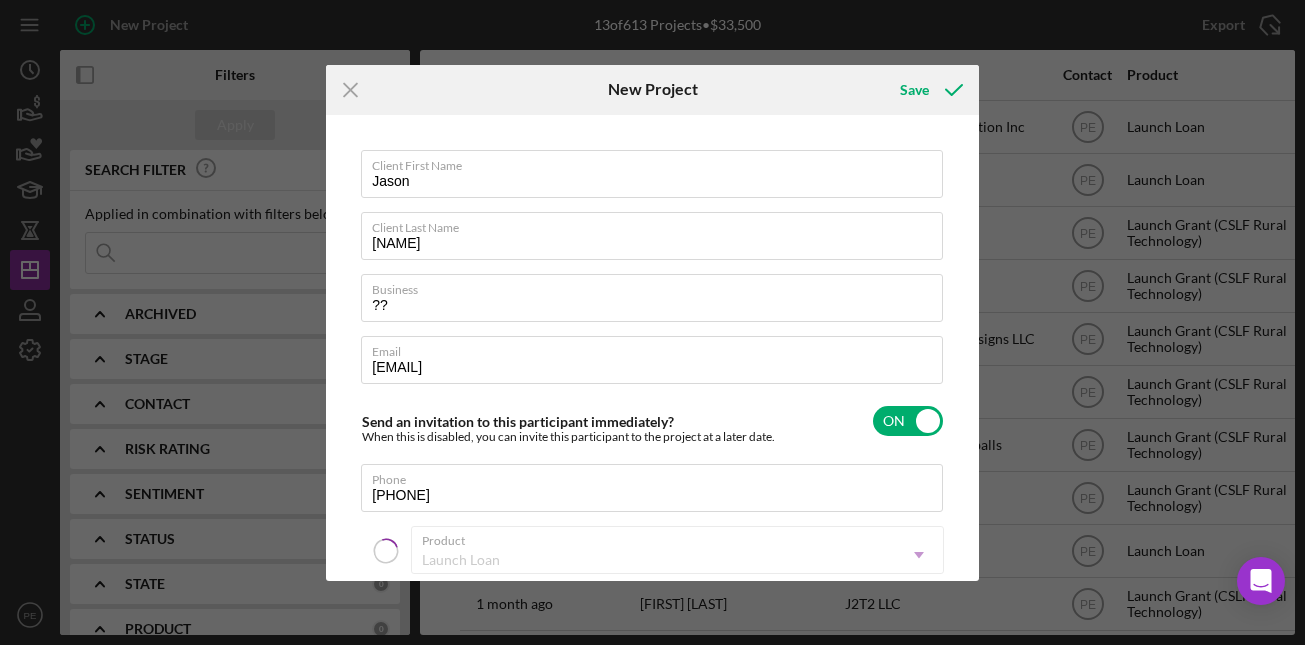 checkbox on "true" 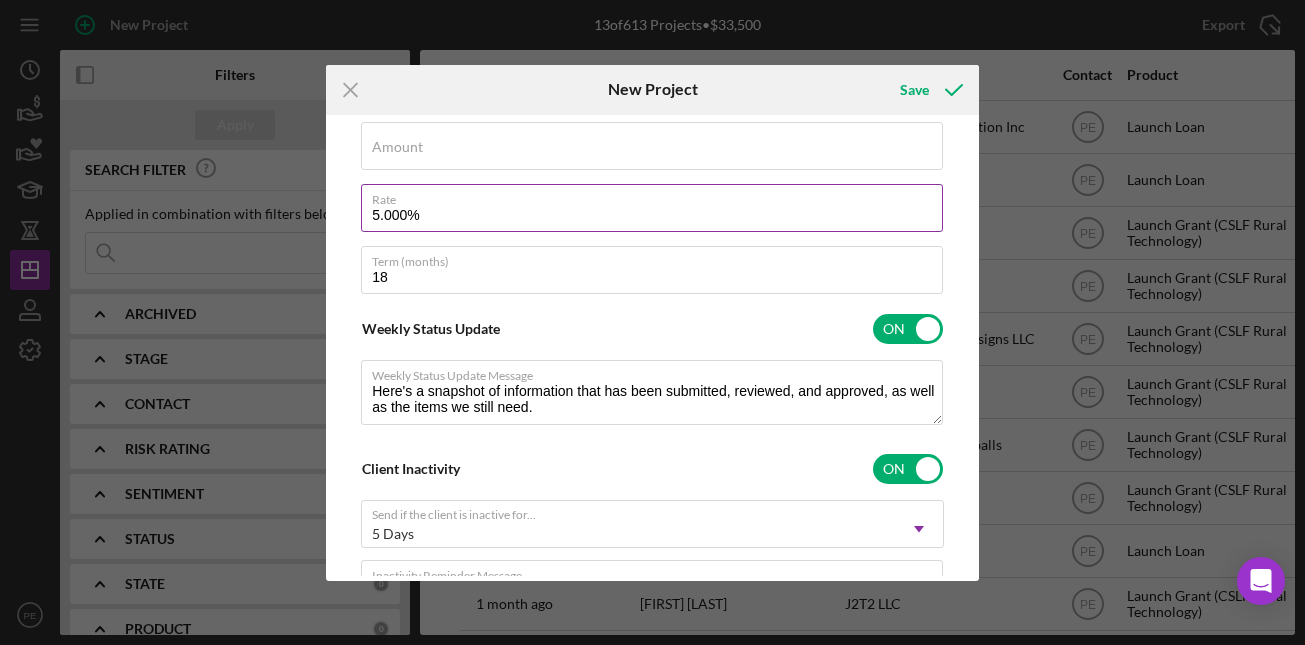 scroll, scrollTop: 467, scrollLeft: 0, axis: vertical 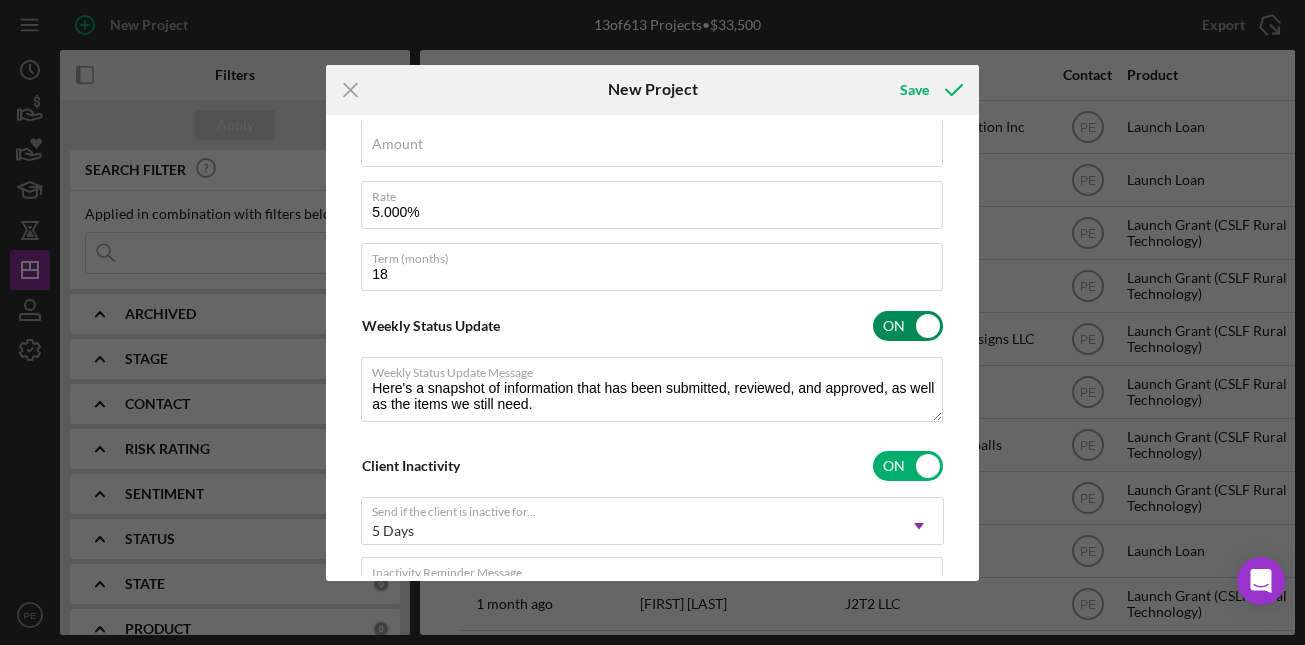 click at bounding box center [908, 326] 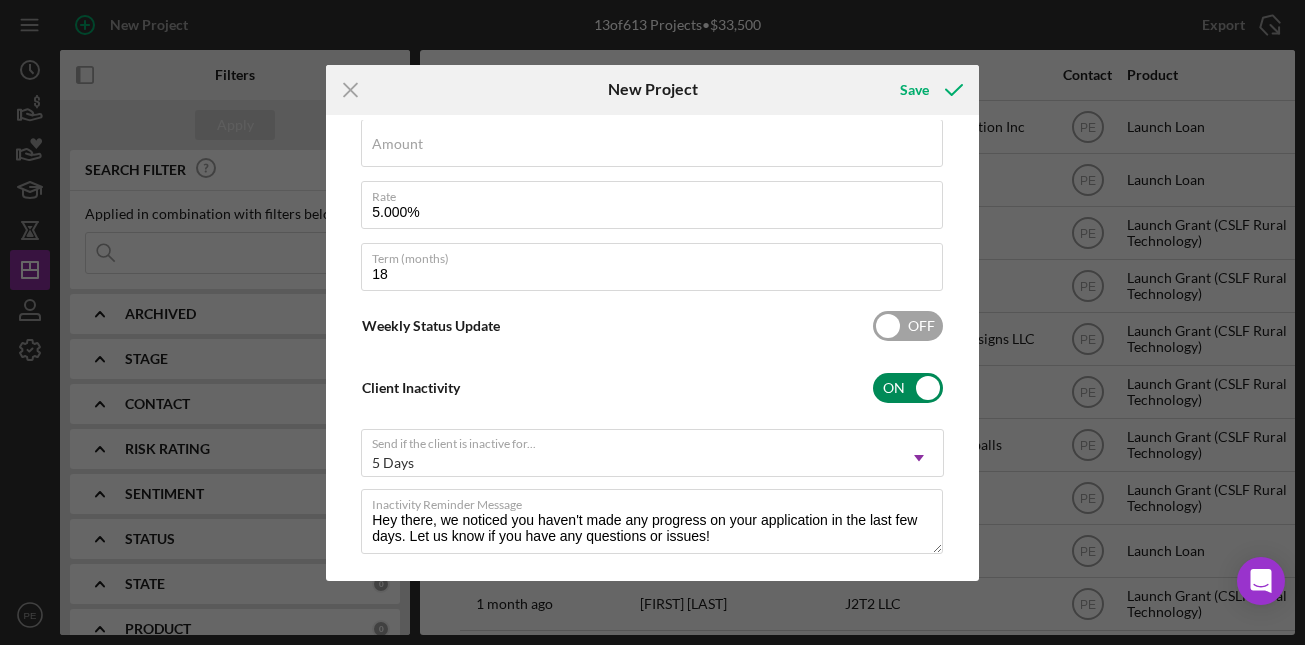 click at bounding box center [908, 388] 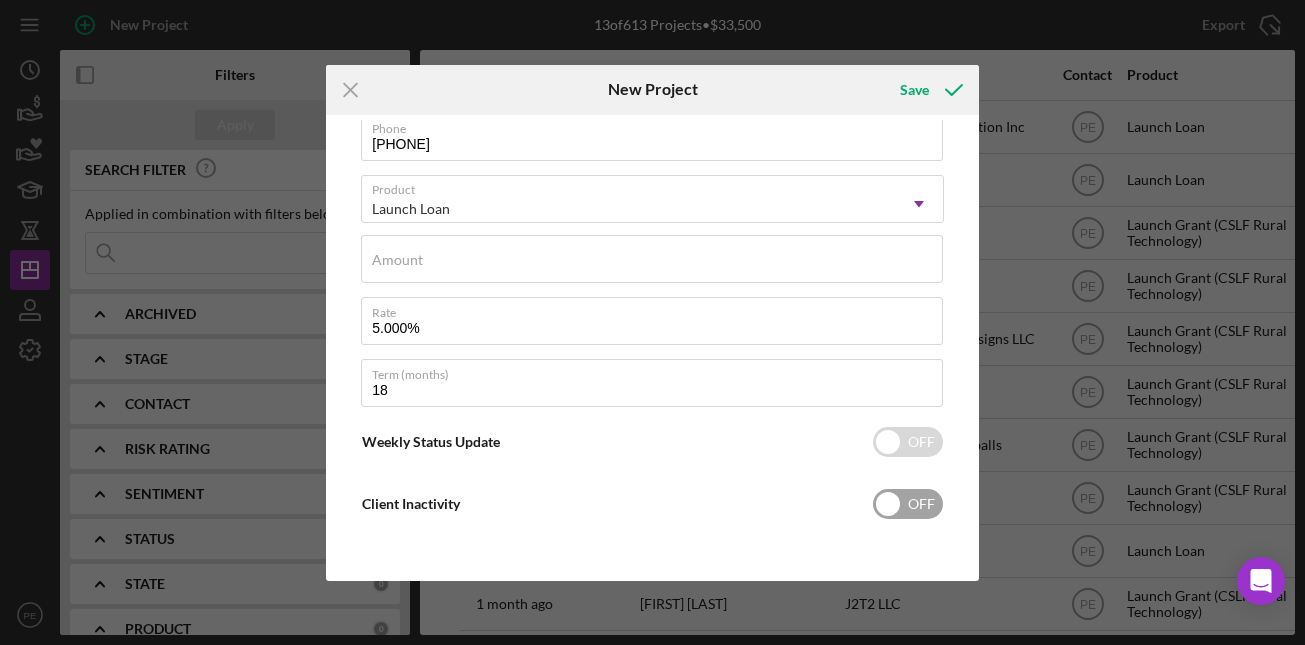 scroll, scrollTop: 351, scrollLeft: 0, axis: vertical 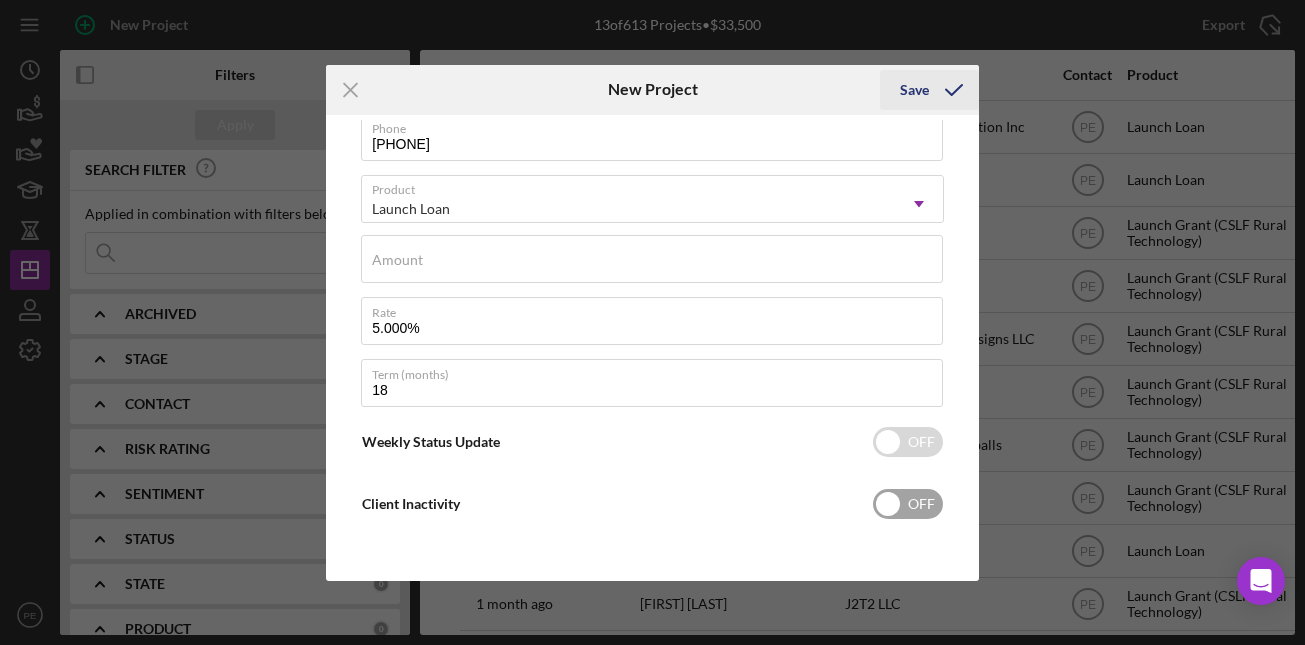 click on "Save" at bounding box center [914, 90] 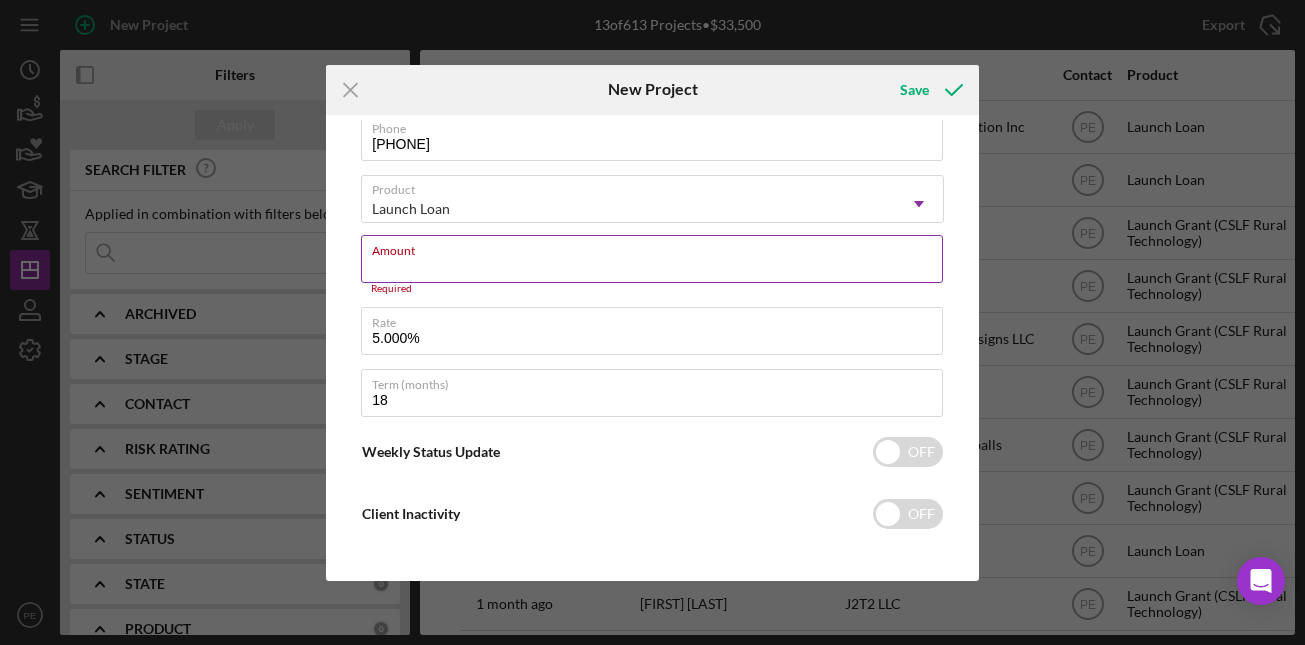 click on "Amount" at bounding box center (652, 259) 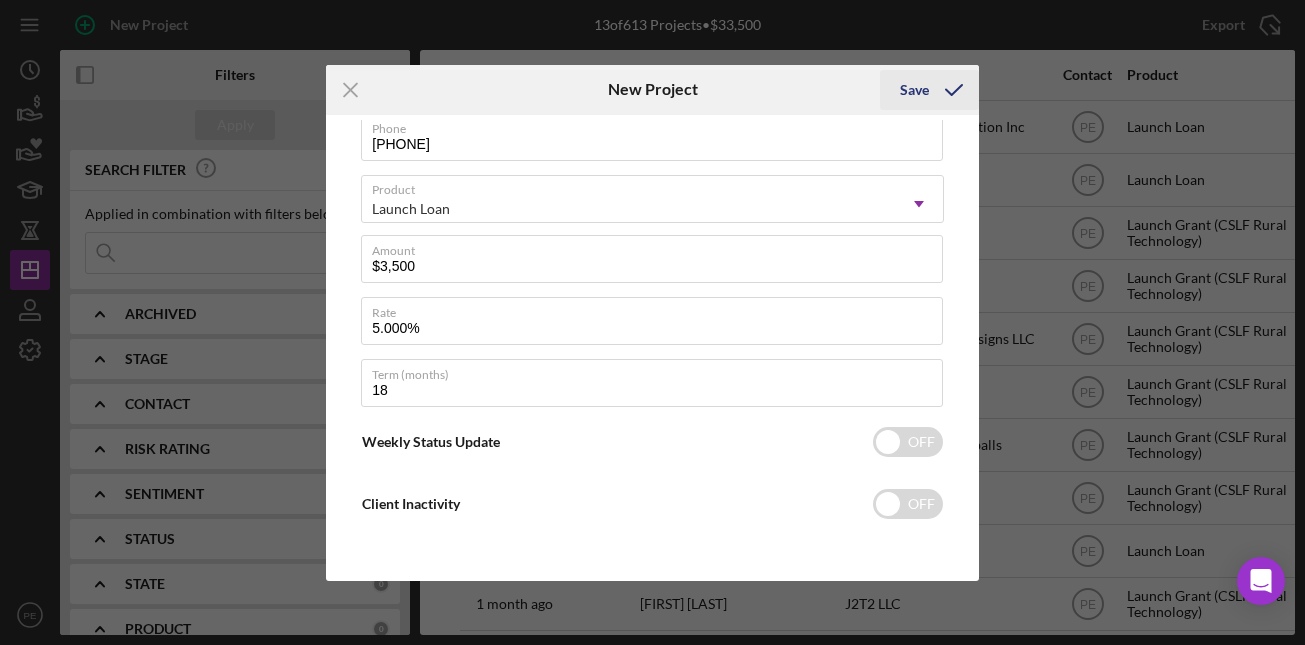 click on "Save" at bounding box center [929, 90] 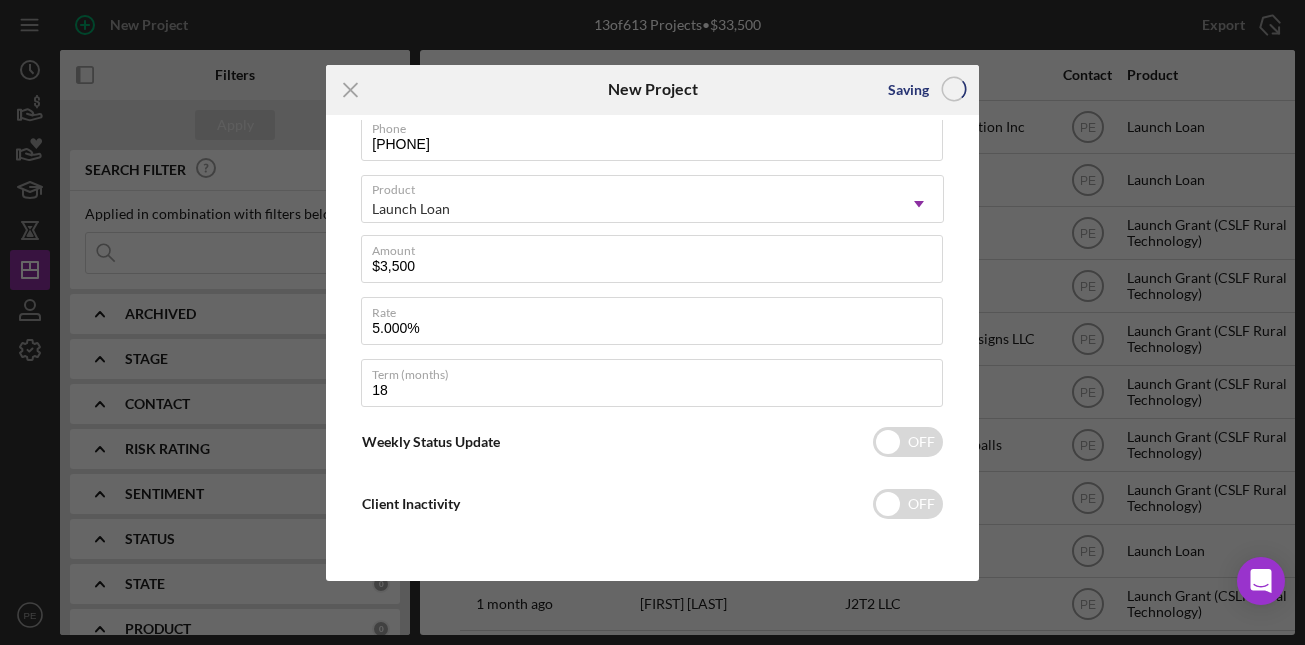 type 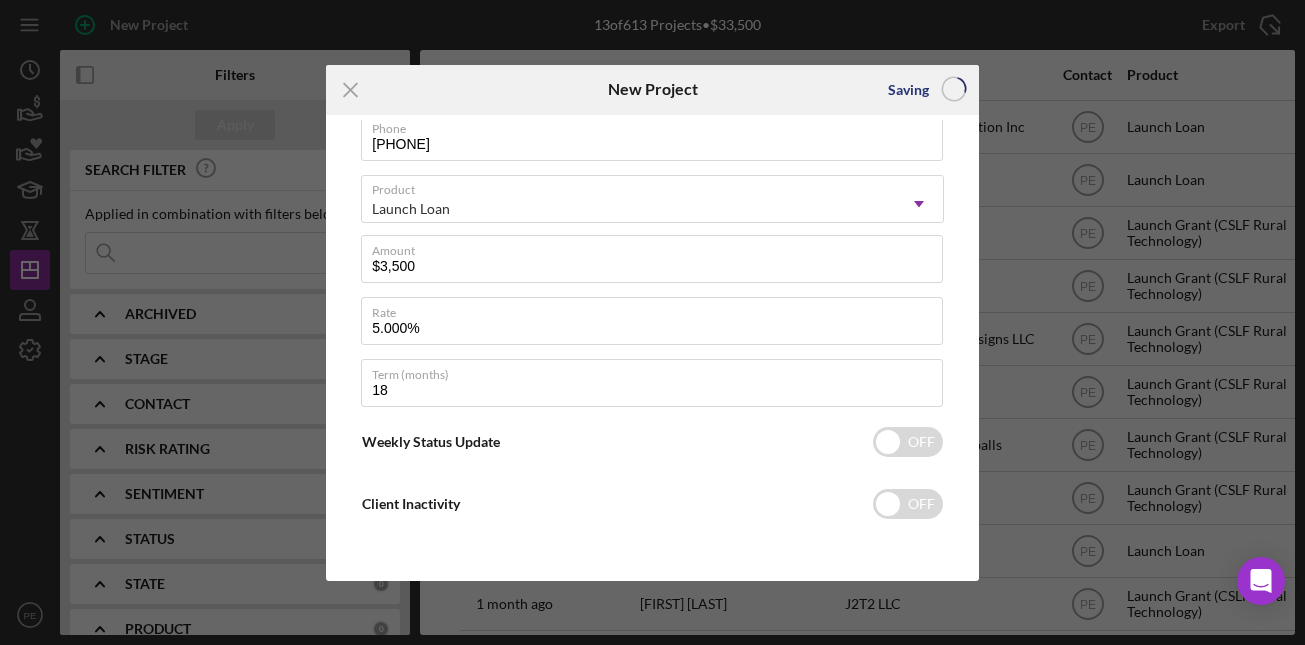 type 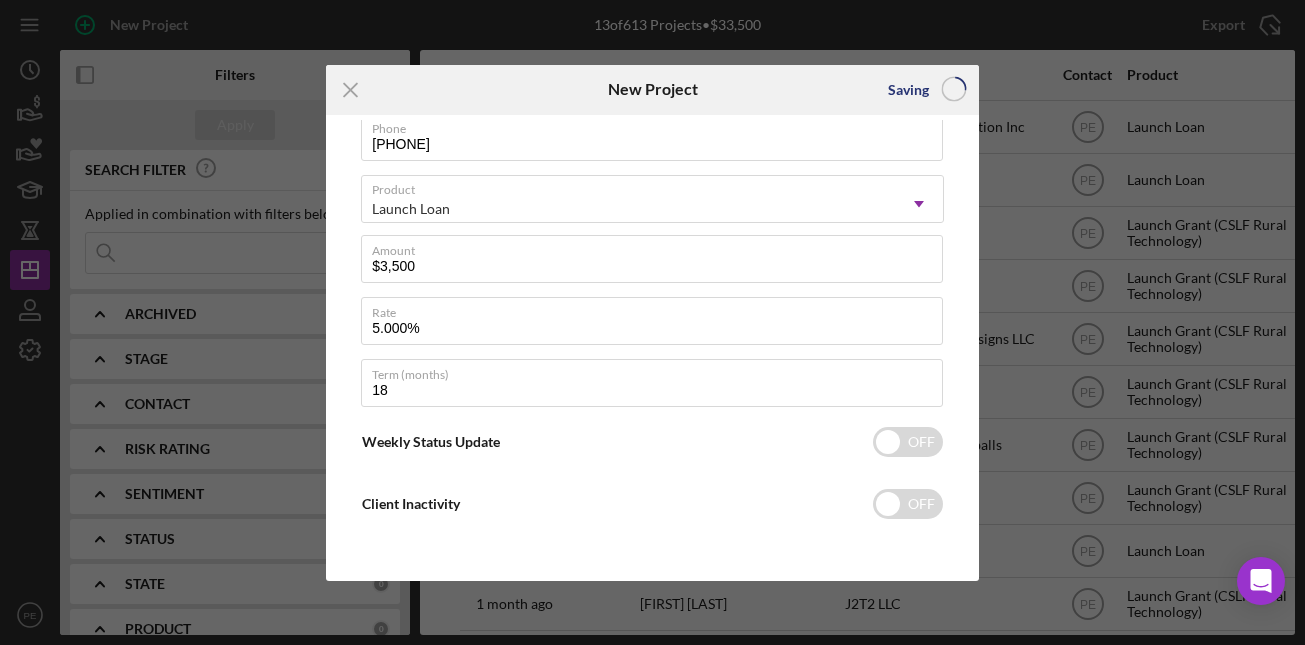 type 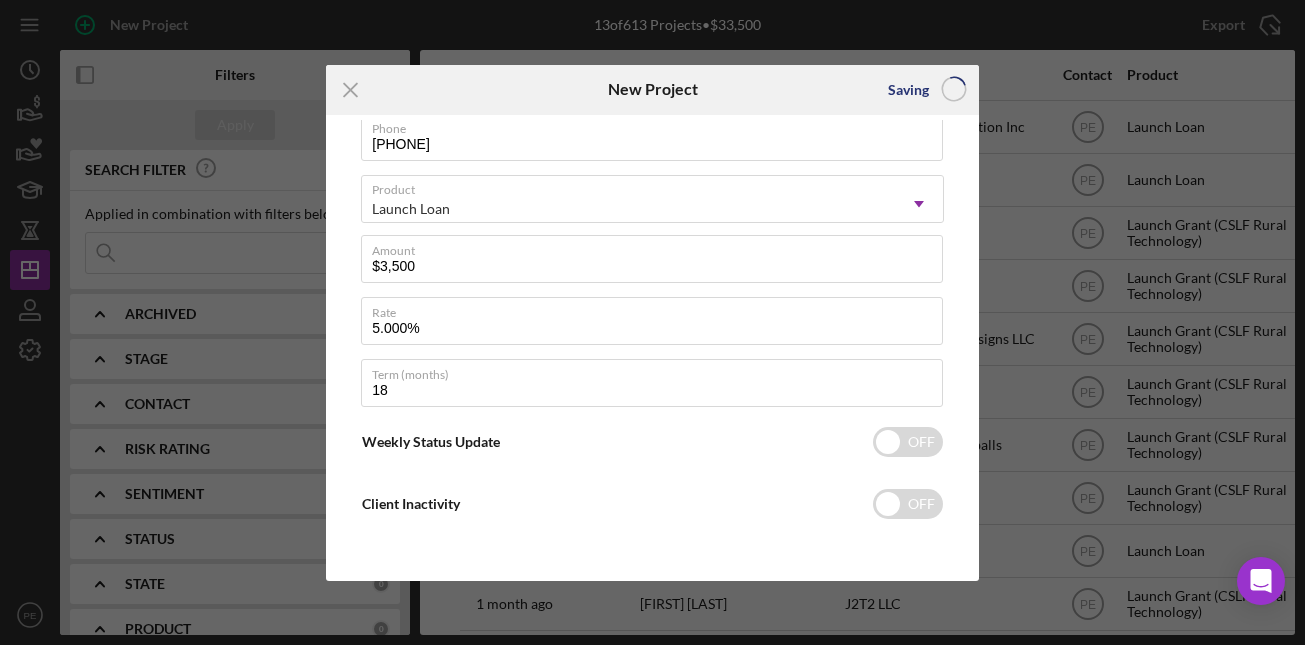 type 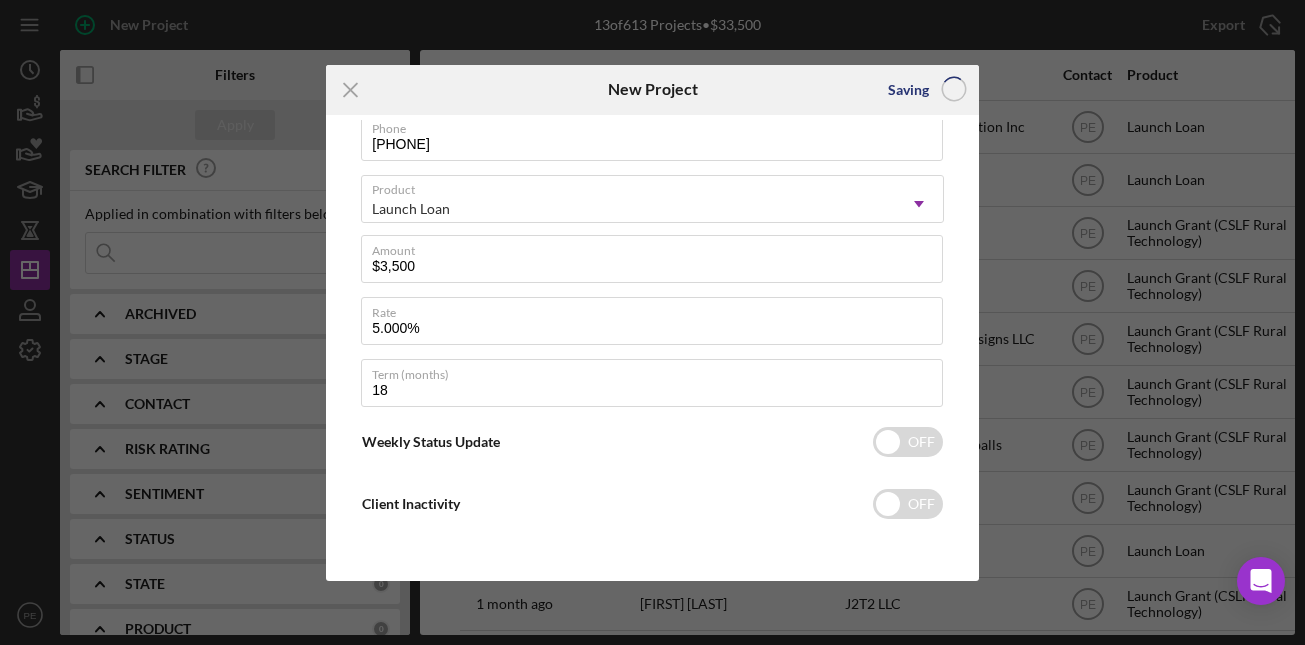 type 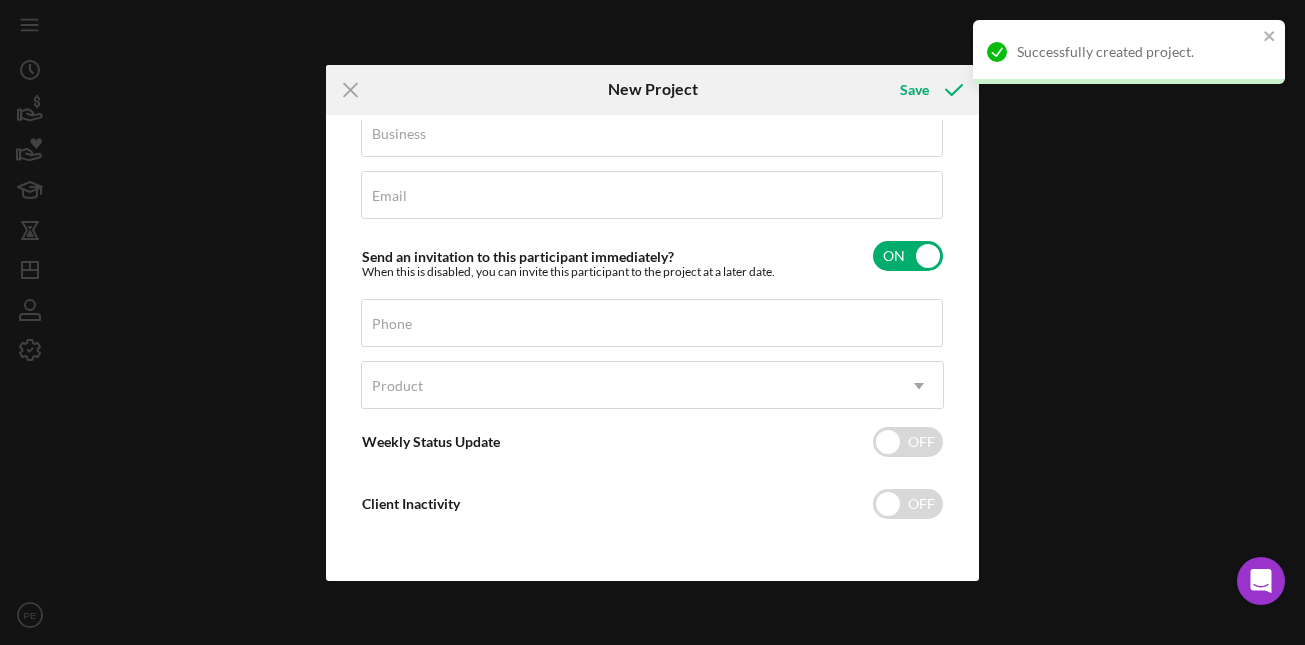scroll, scrollTop: 165, scrollLeft: 0, axis: vertical 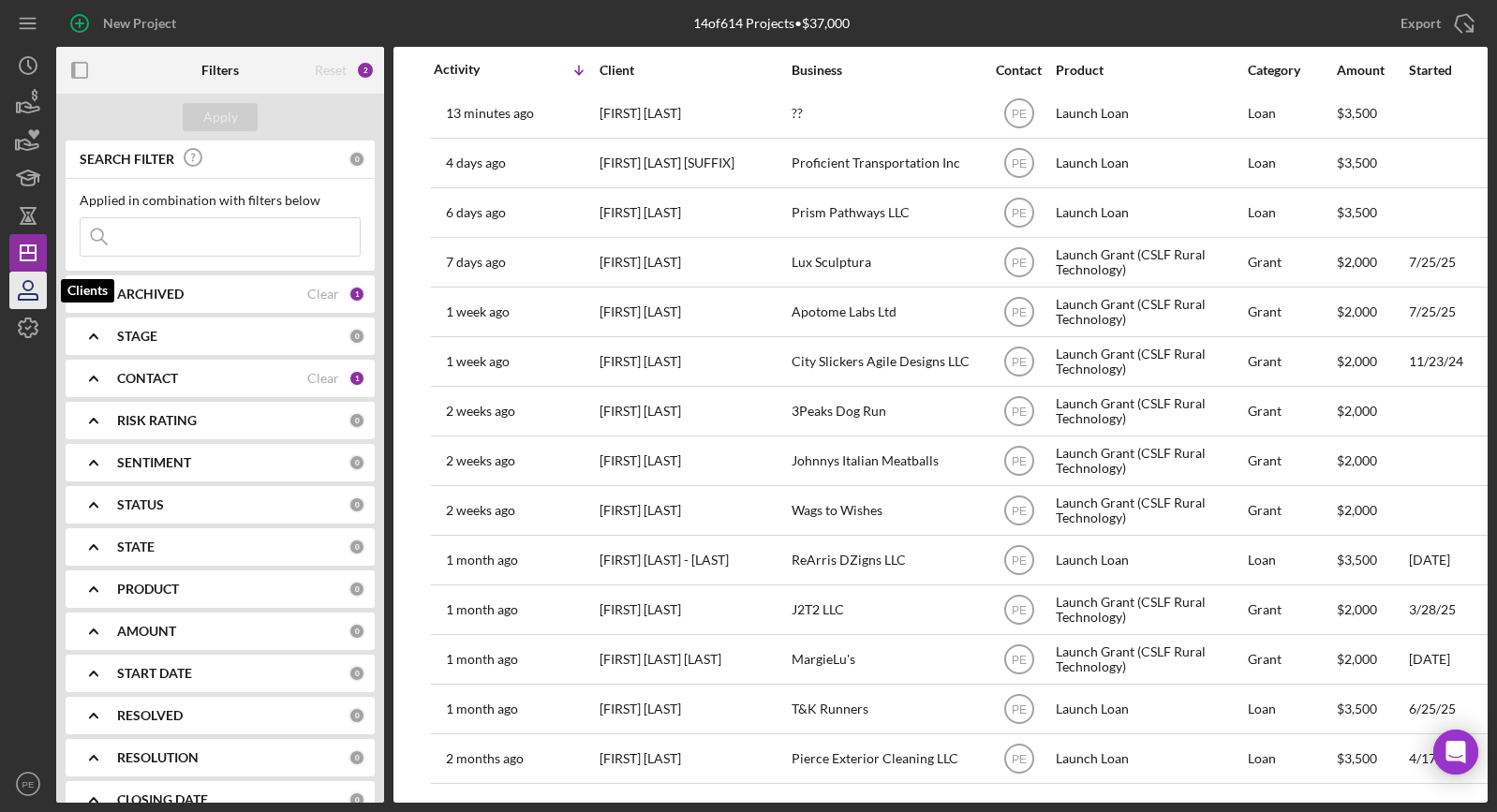 click 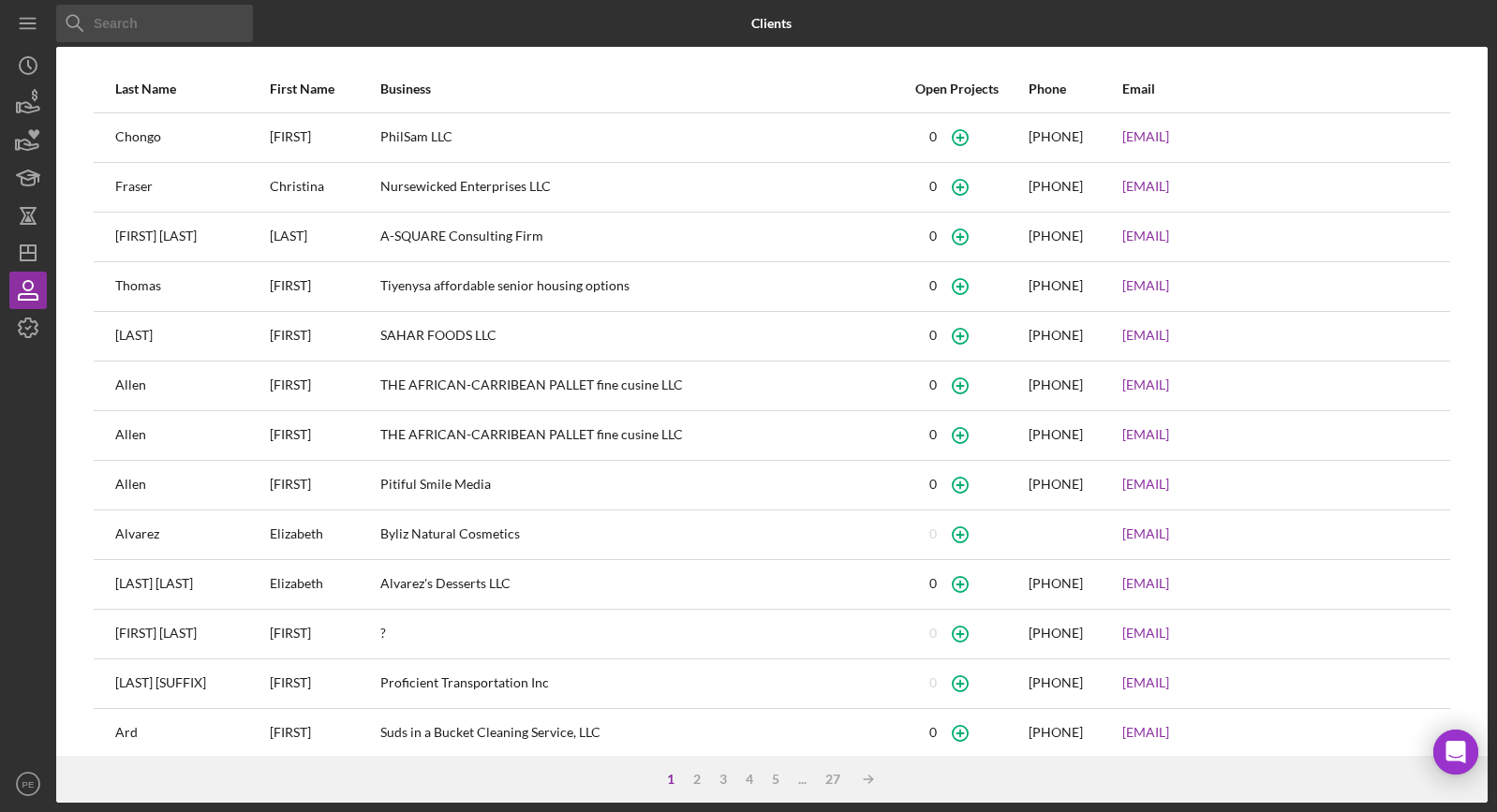 click at bounding box center [155, 23] 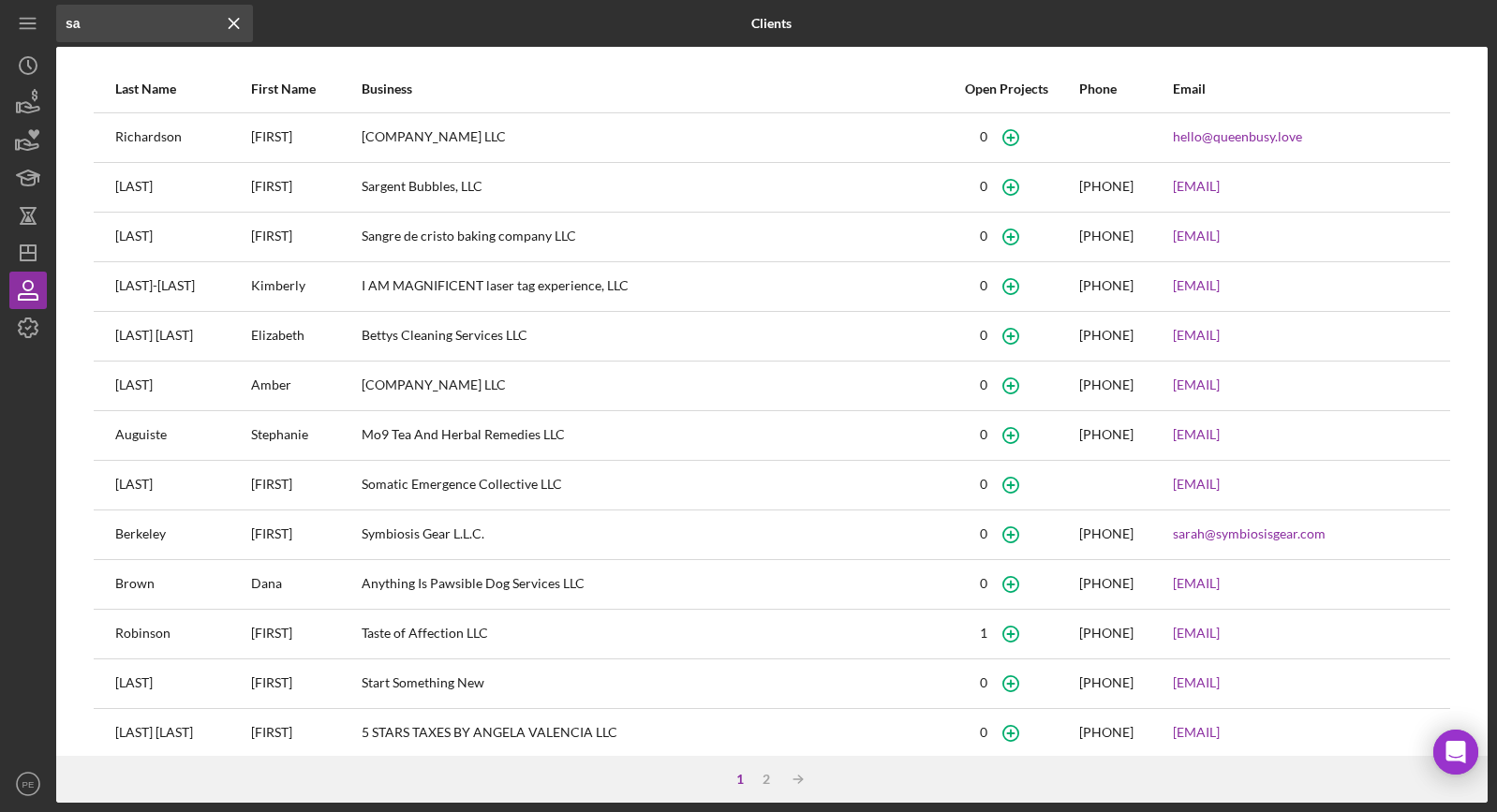 type on "s" 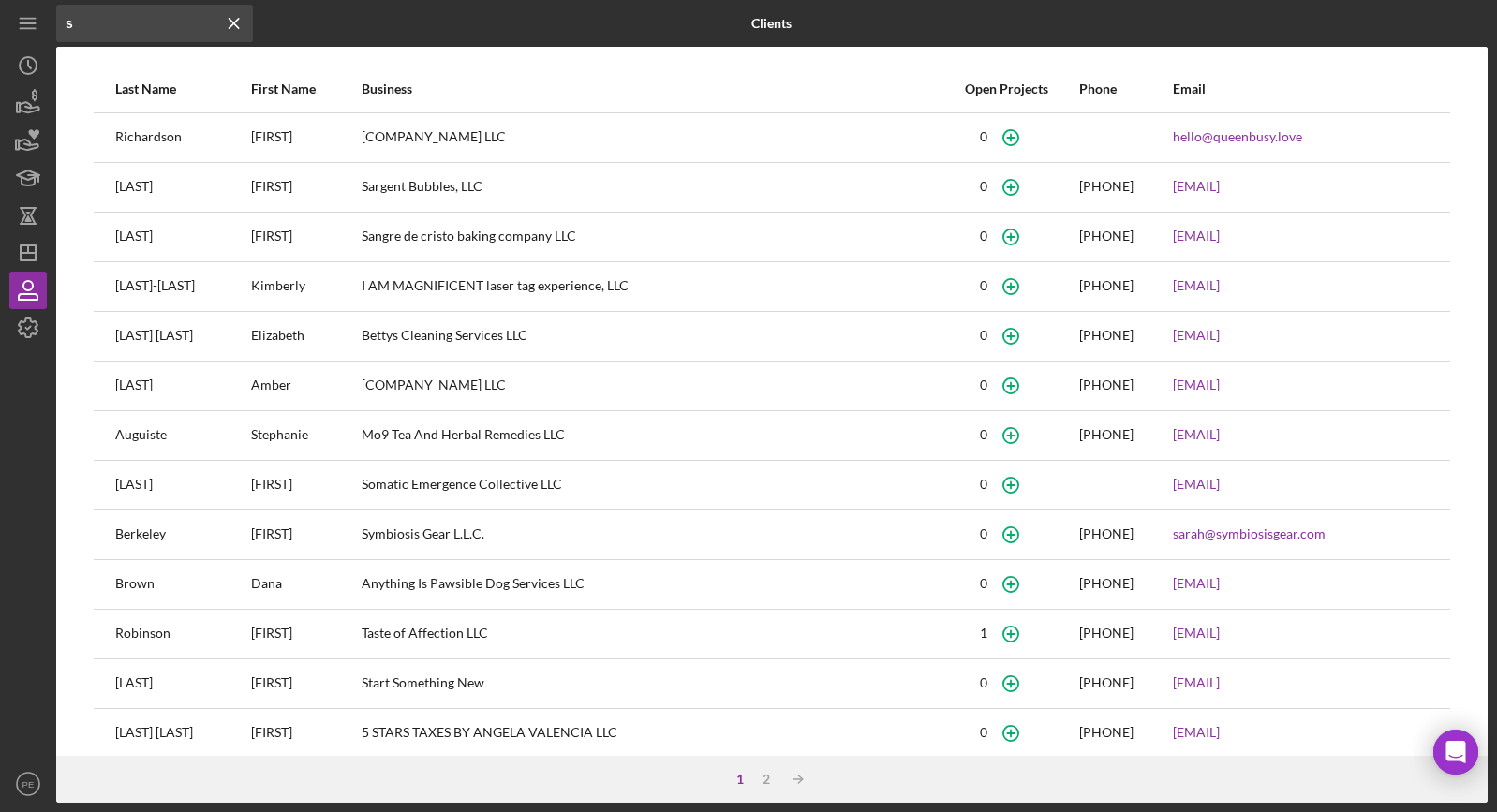 type 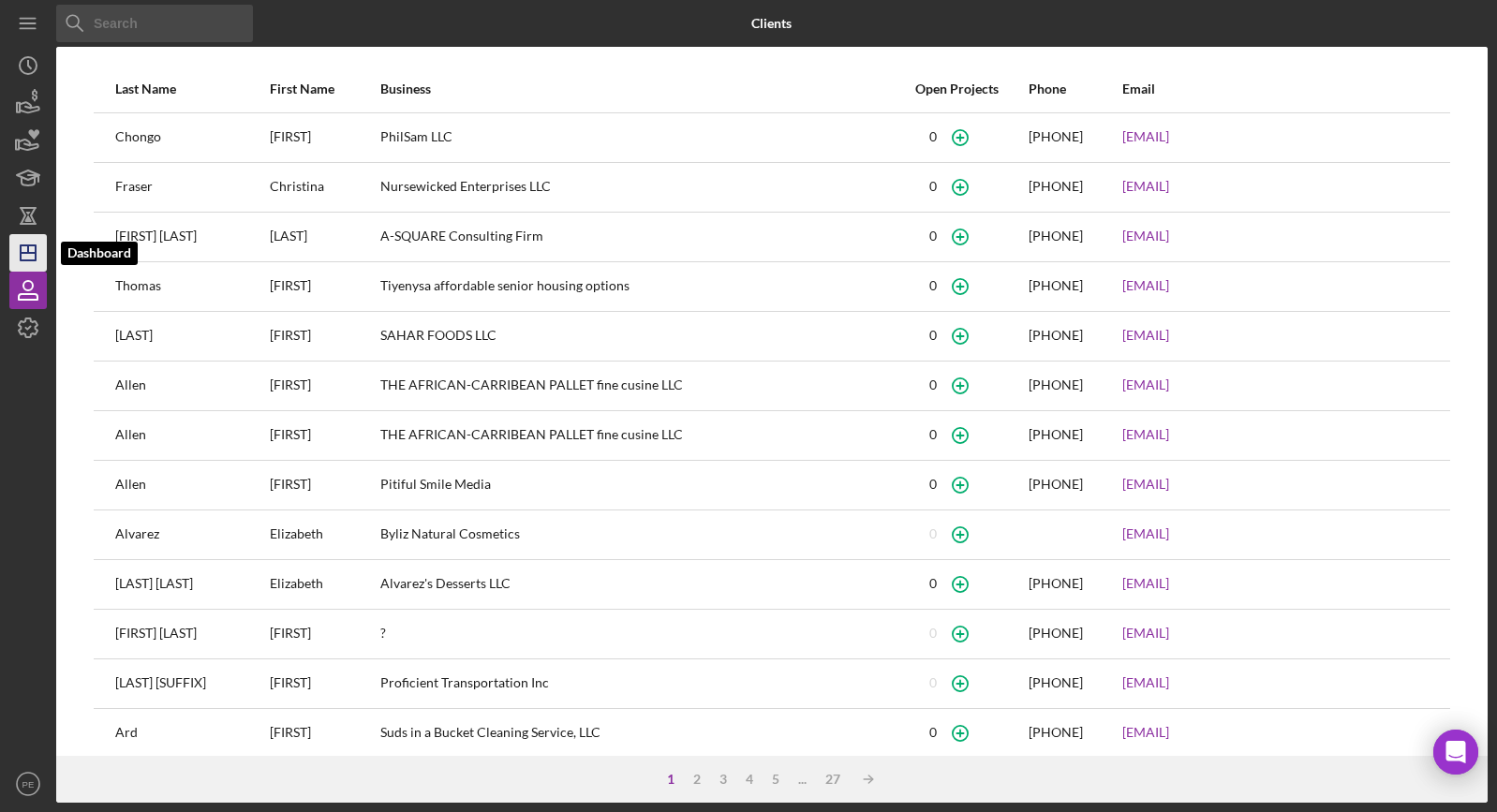 click on "Icon/Dashboard" 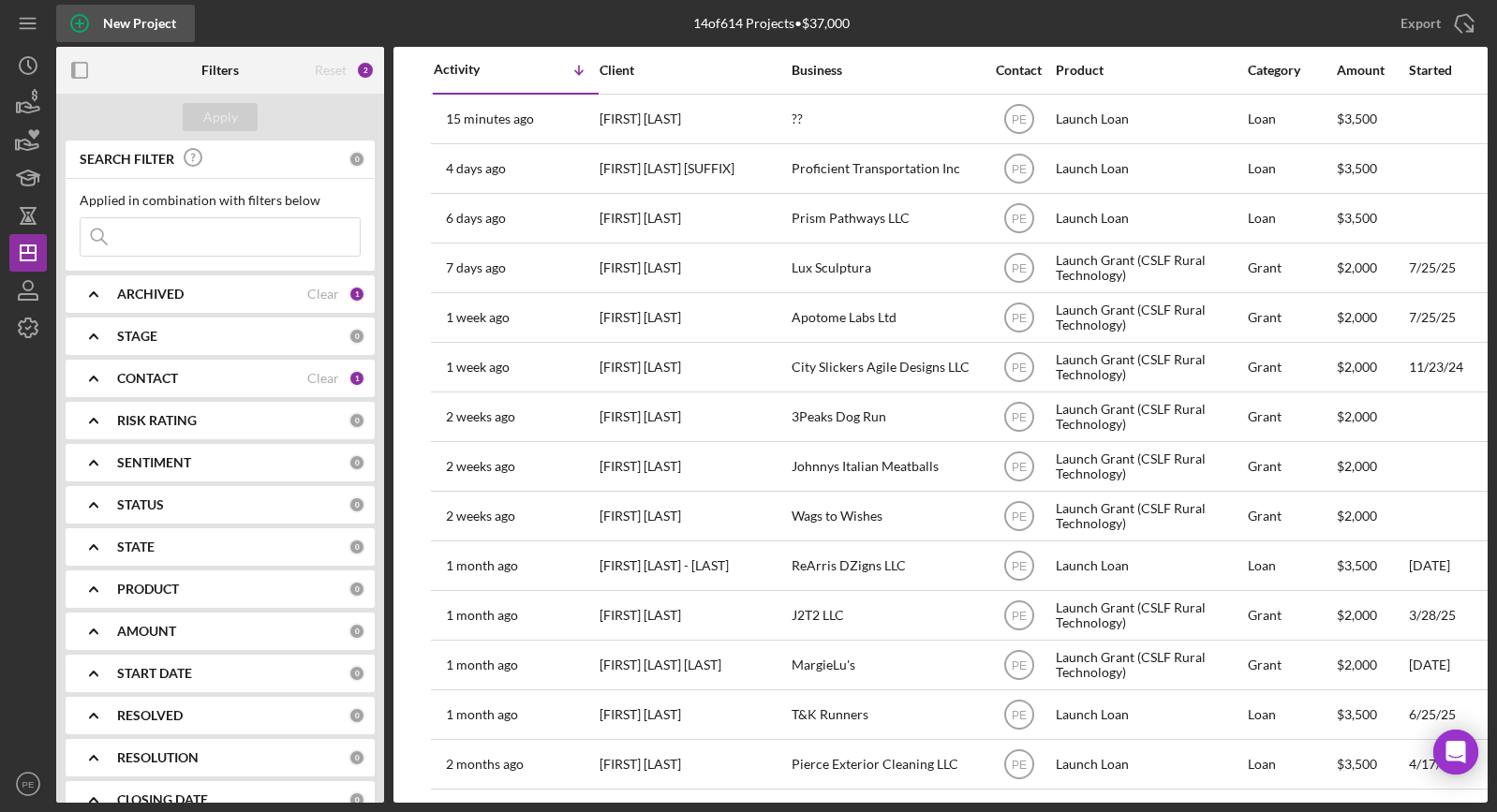click 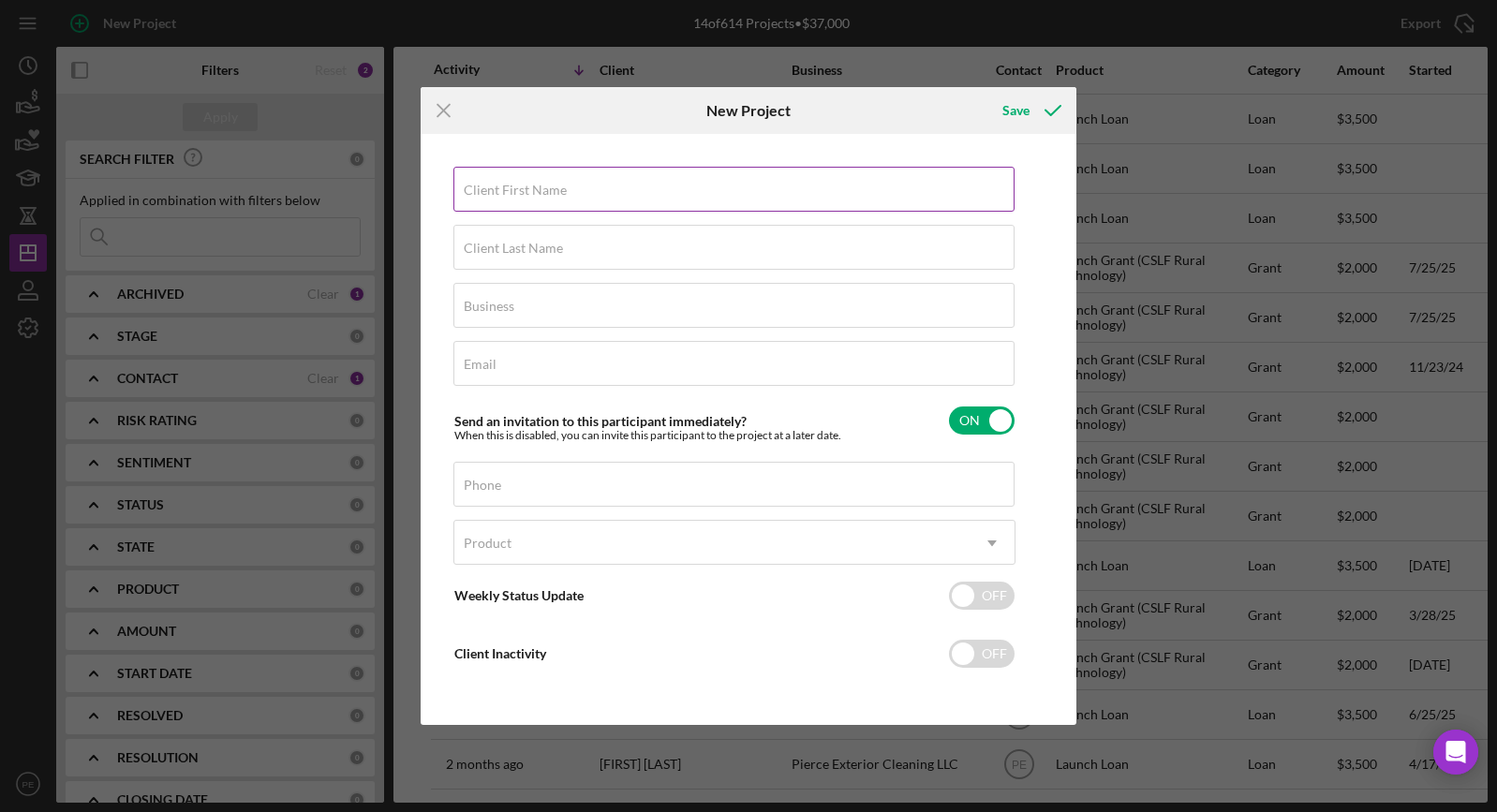 click on "Client First Name" at bounding box center (515, 190) 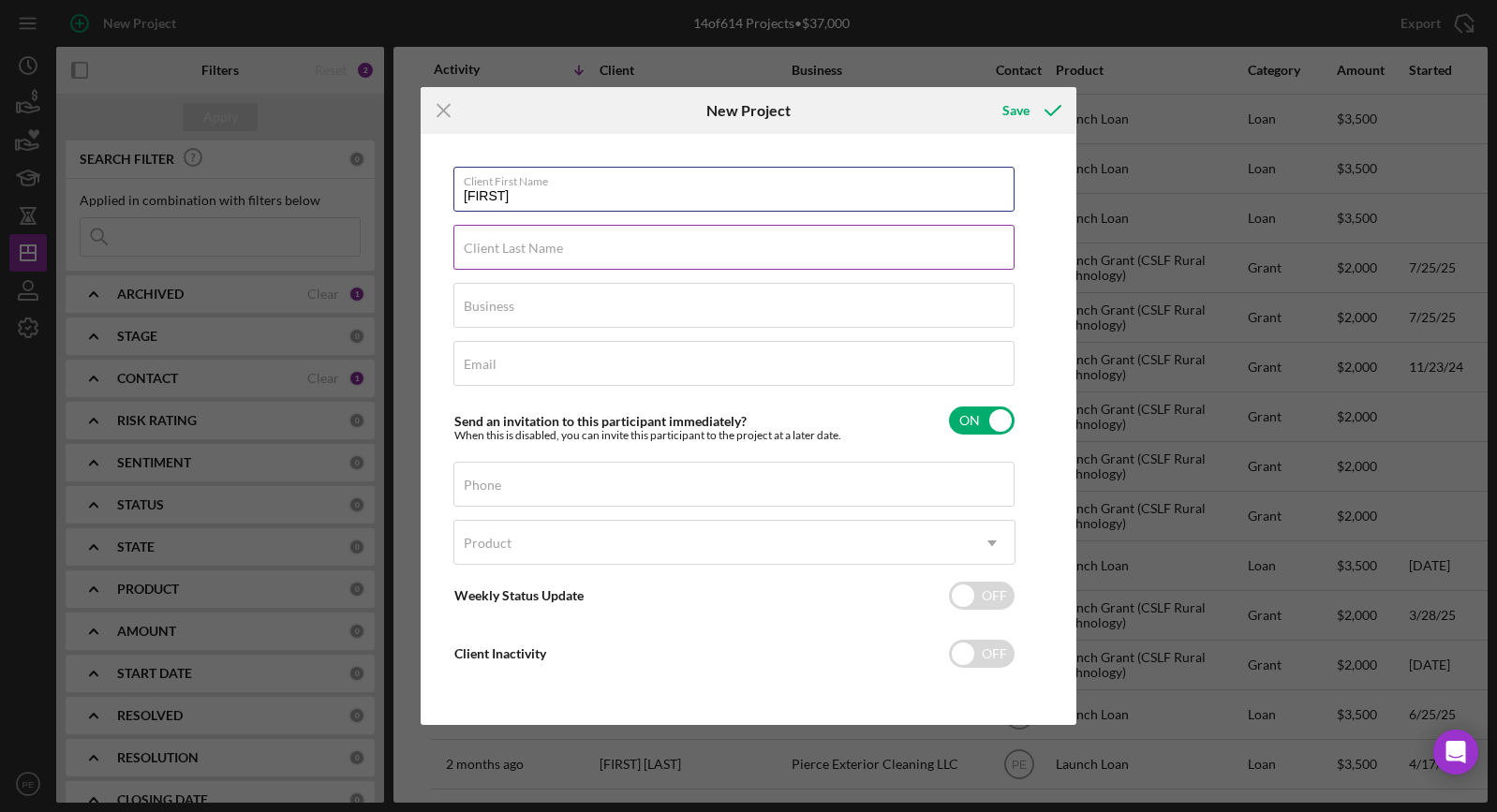 type on "Sage" 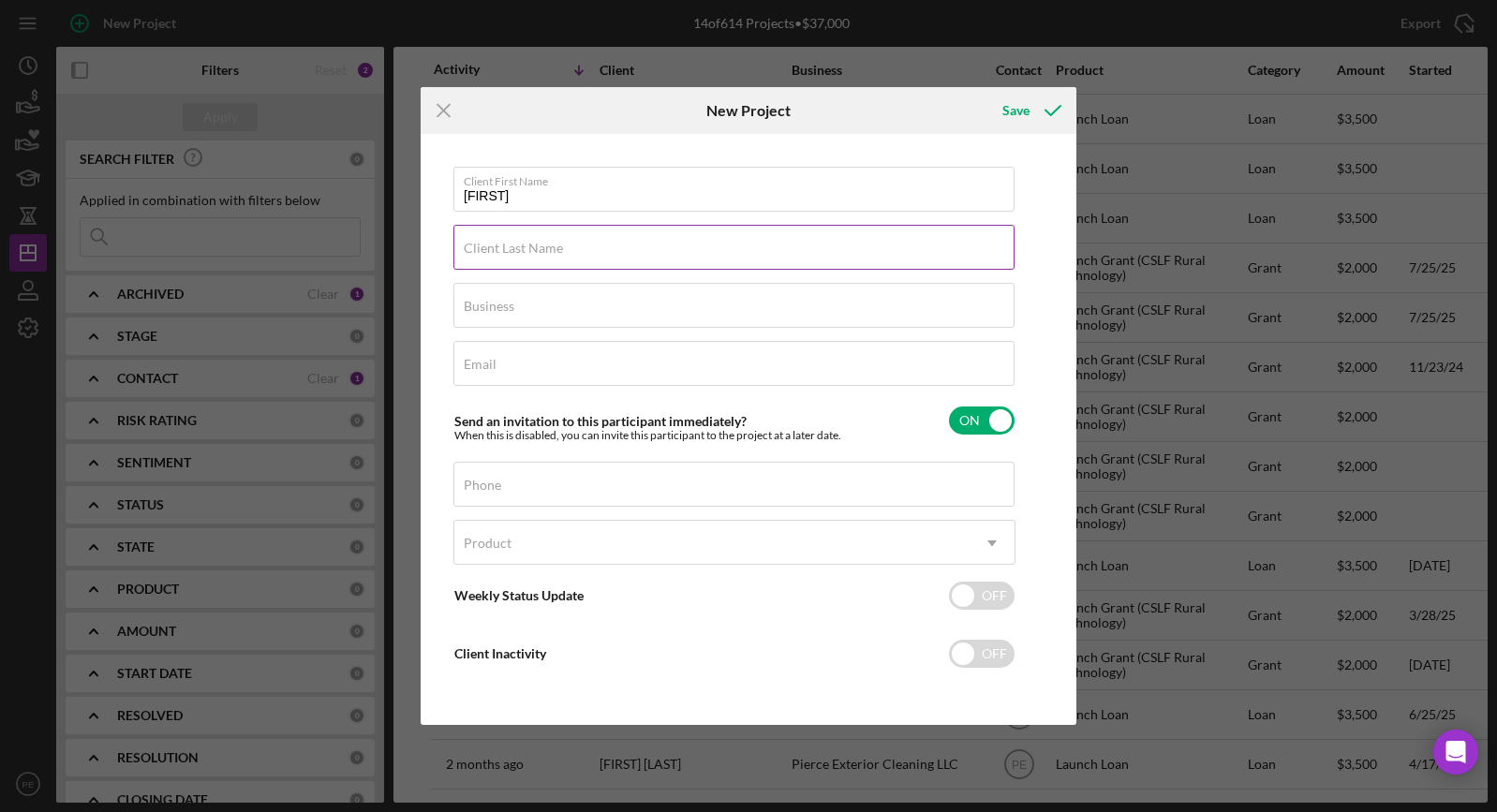 click on "Client Last Name" at bounding box center [734, 247] 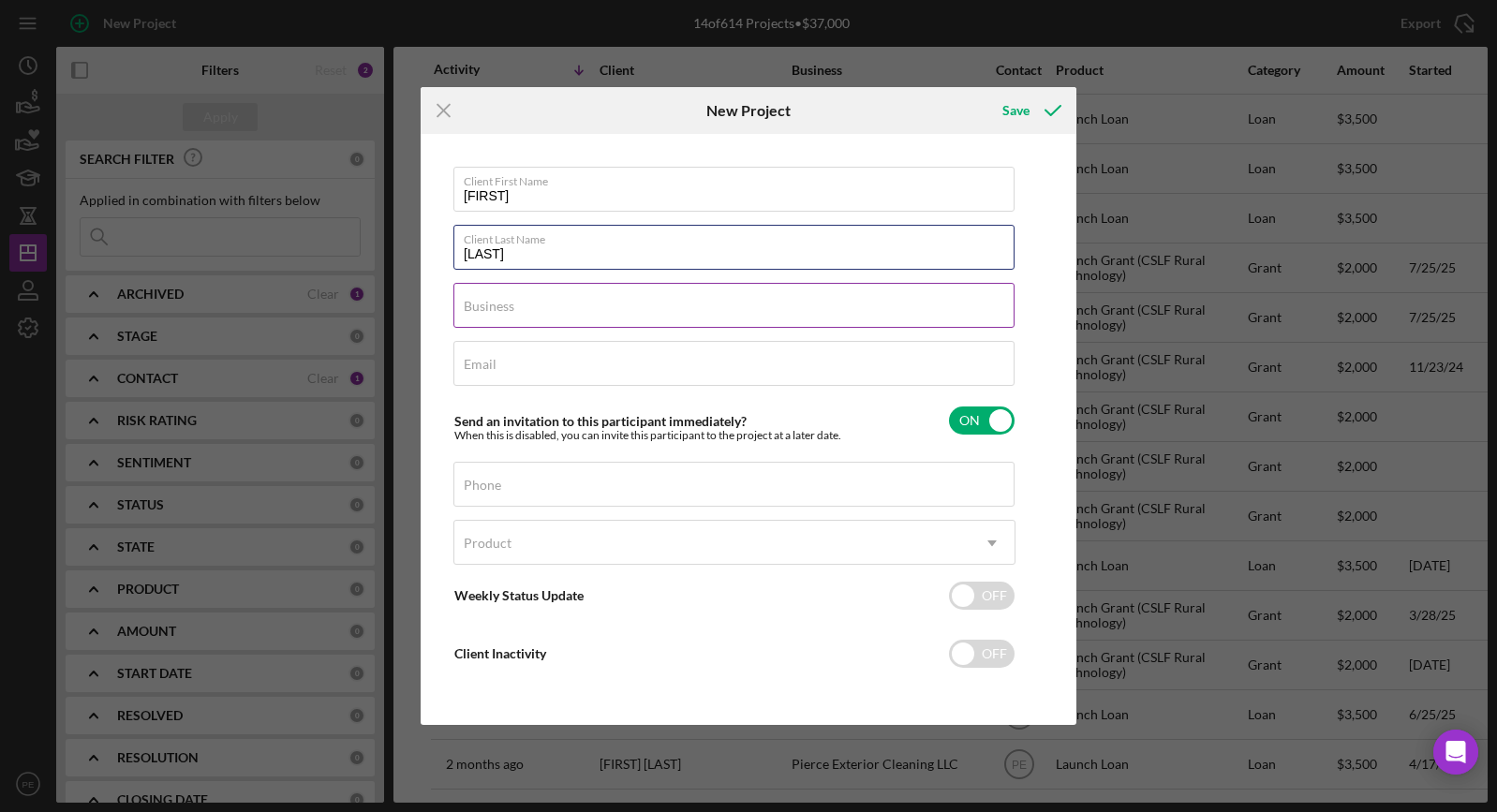 type on "Burk" 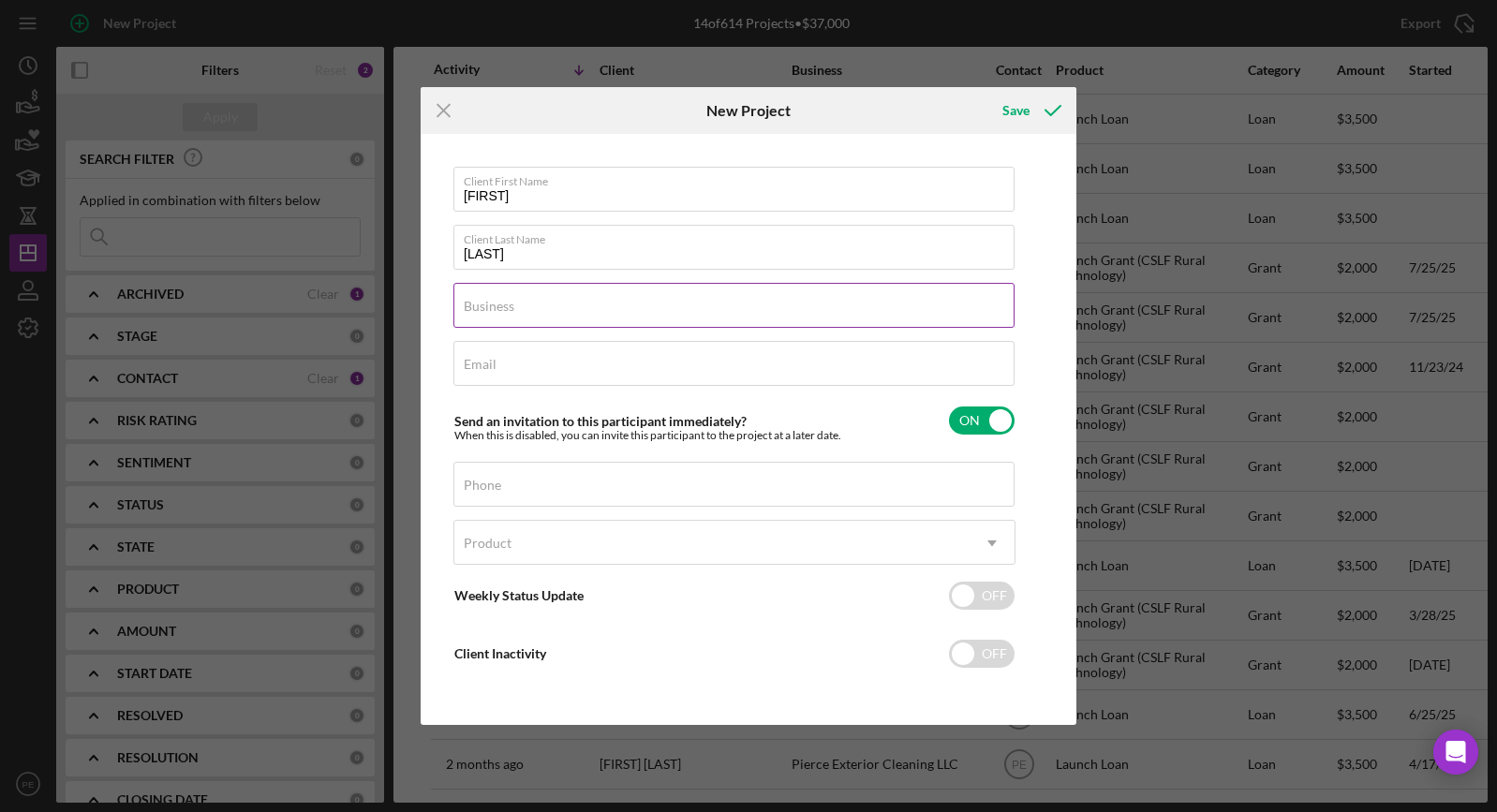click on "Business Required" at bounding box center (734, 306) 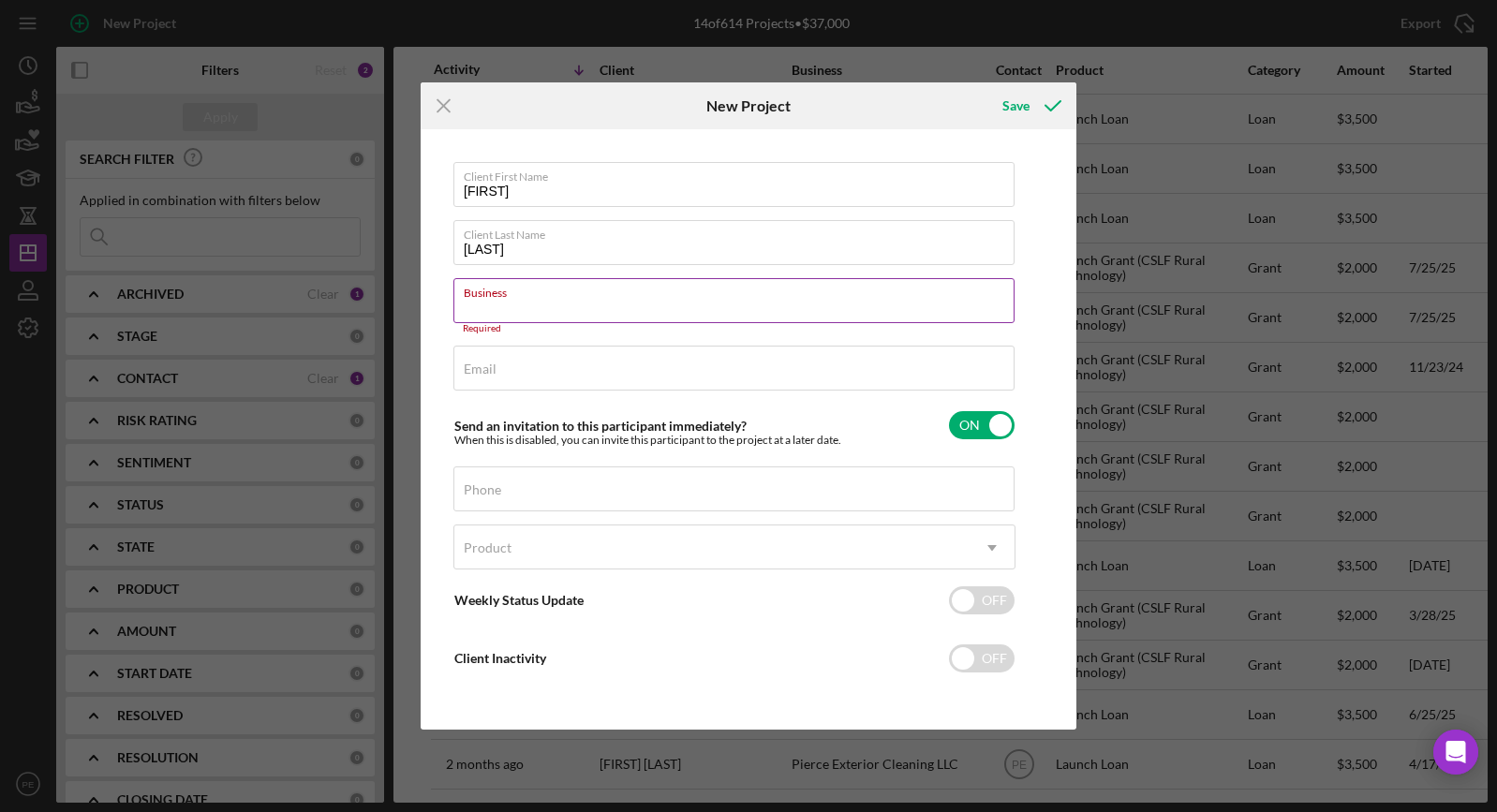 paste on "sagebrunk90@gmail.com" 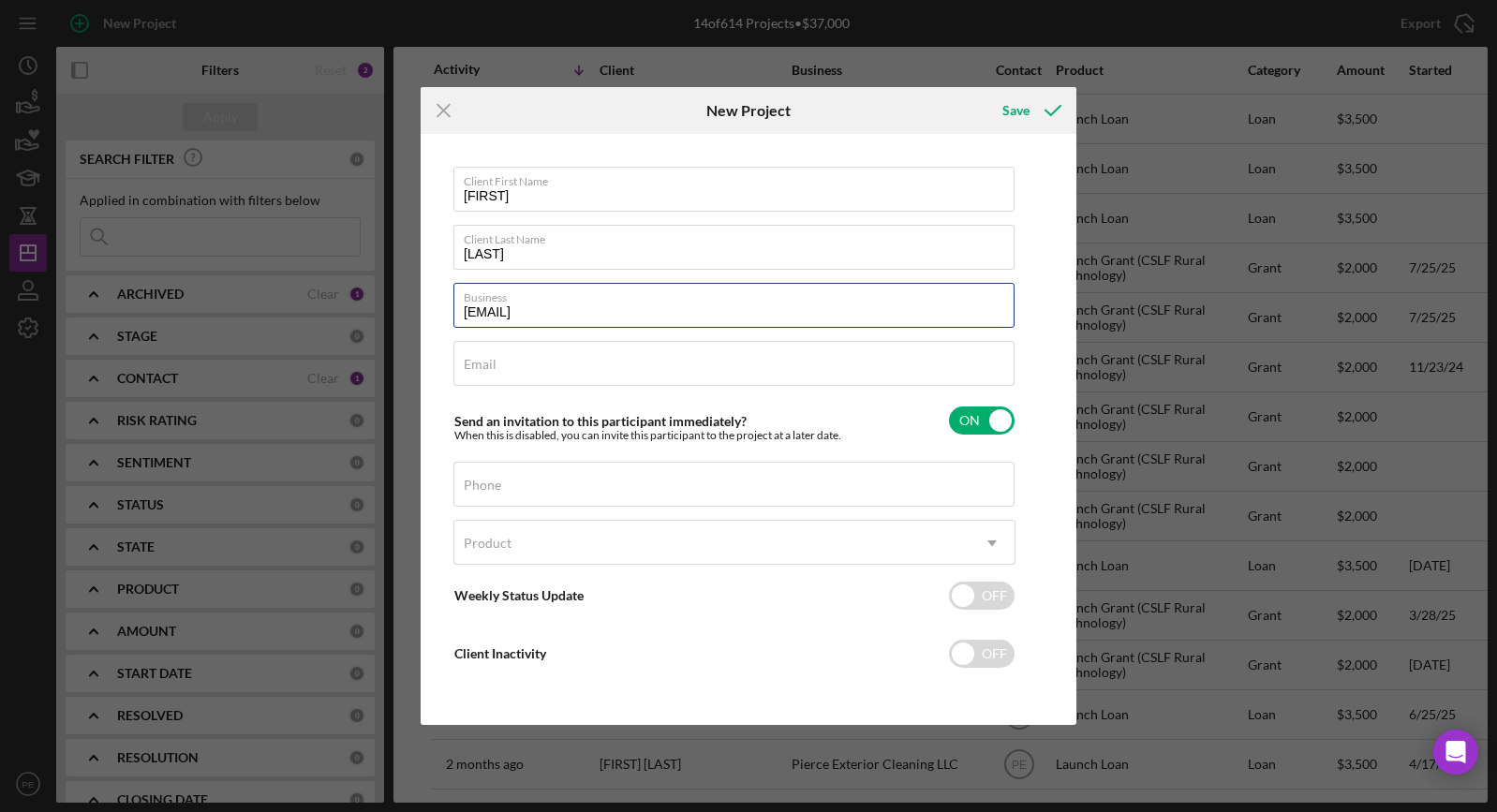 type on "sagebrunk90@gmail.com" 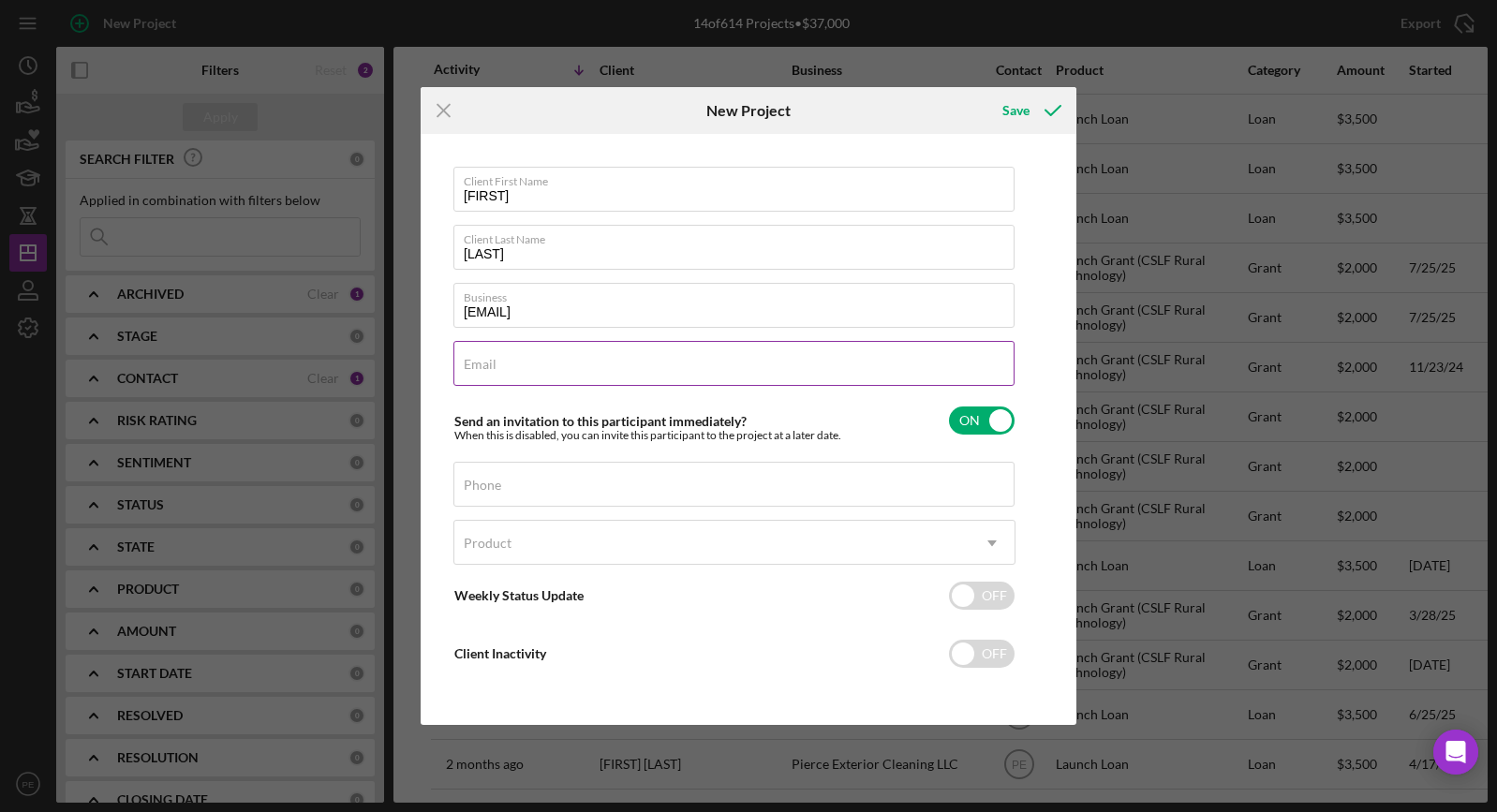 click on "Email Required" at bounding box center (734, 364) 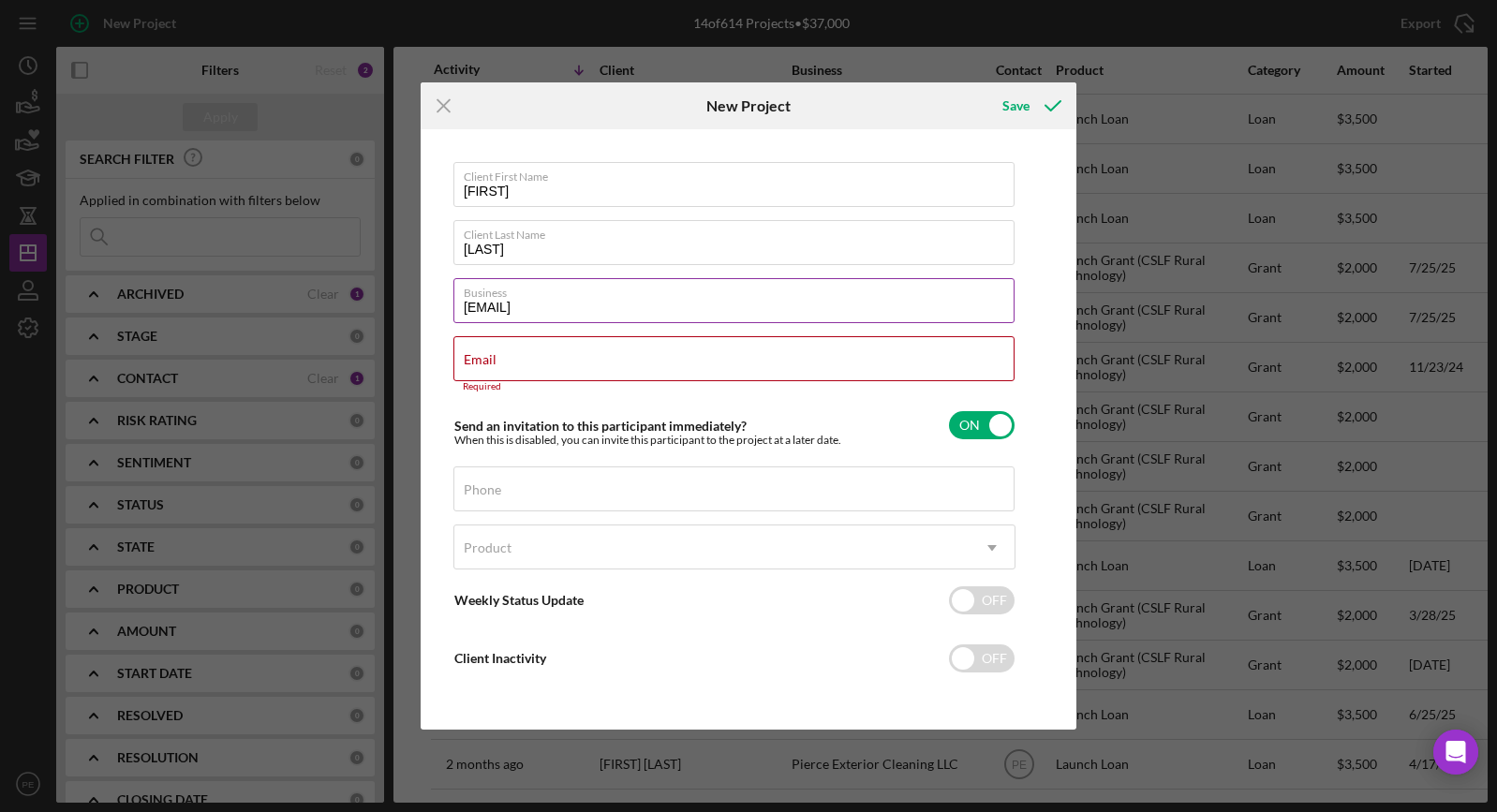 drag, startPoint x: 624, startPoint y: 306, endPoint x: 457, endPoint y: 305, distance: 167.003 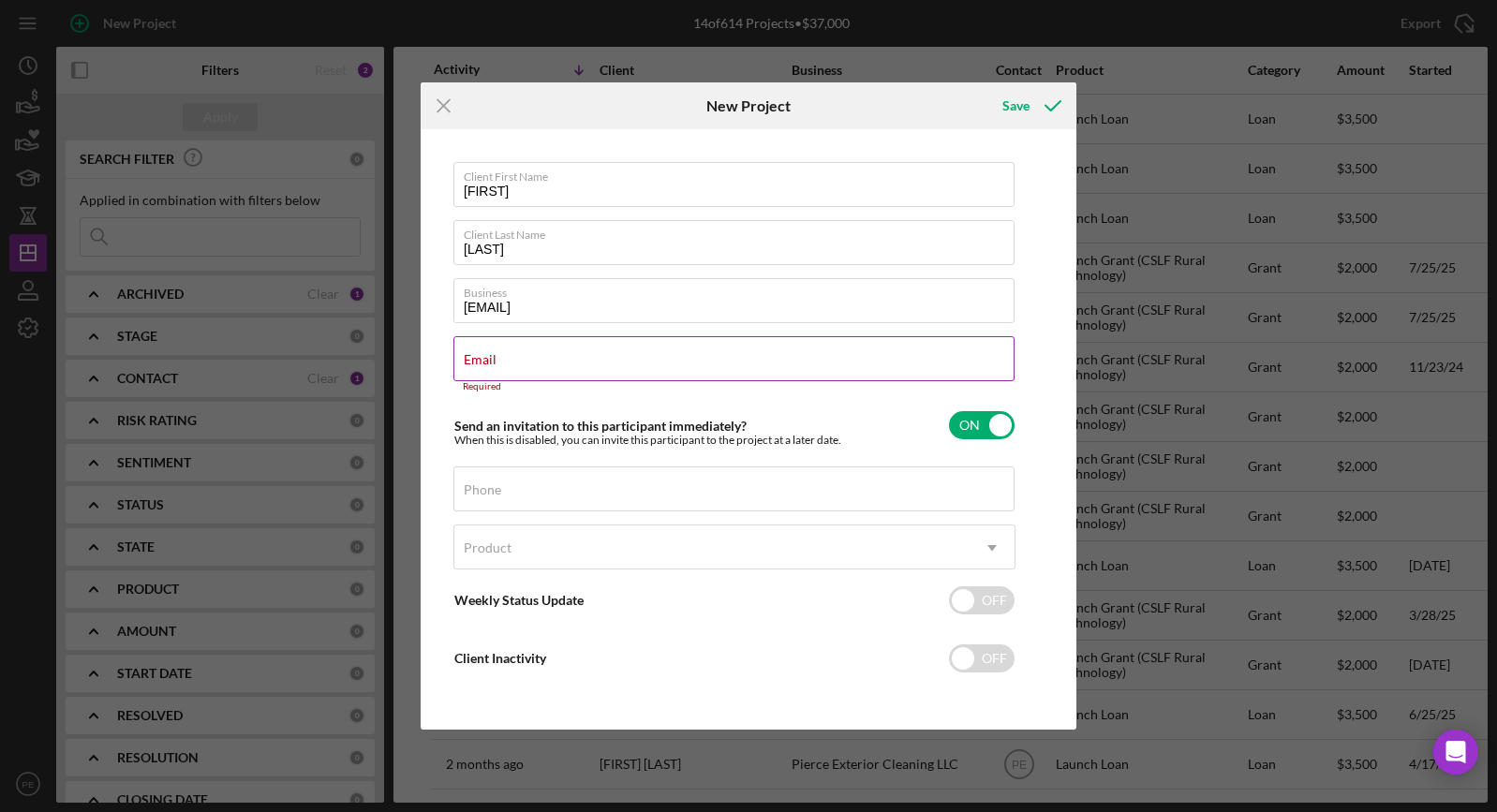 click on "Email" at bounding box center (734, 359) 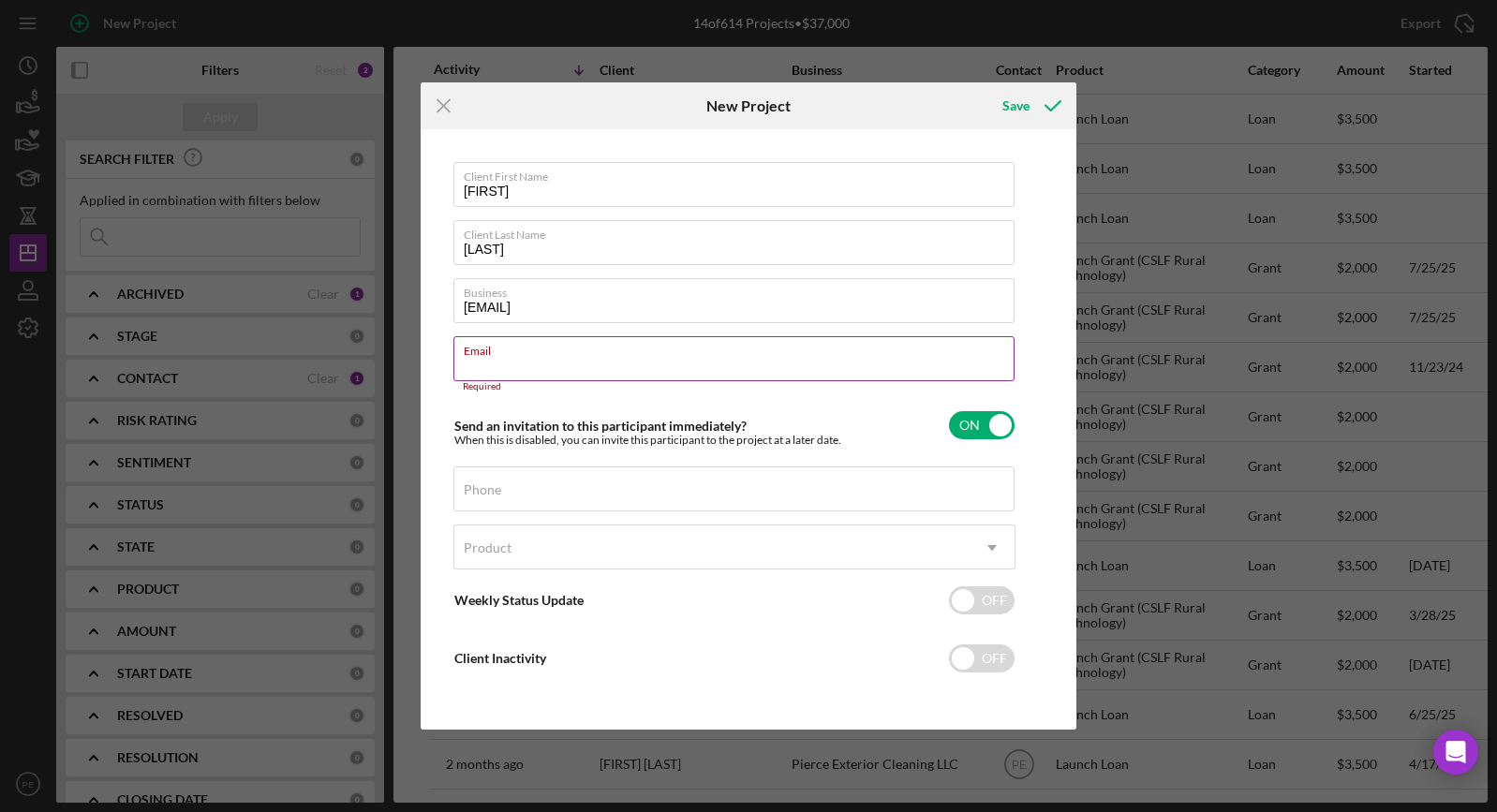 paste on "sagebrunk90@gmail.com" 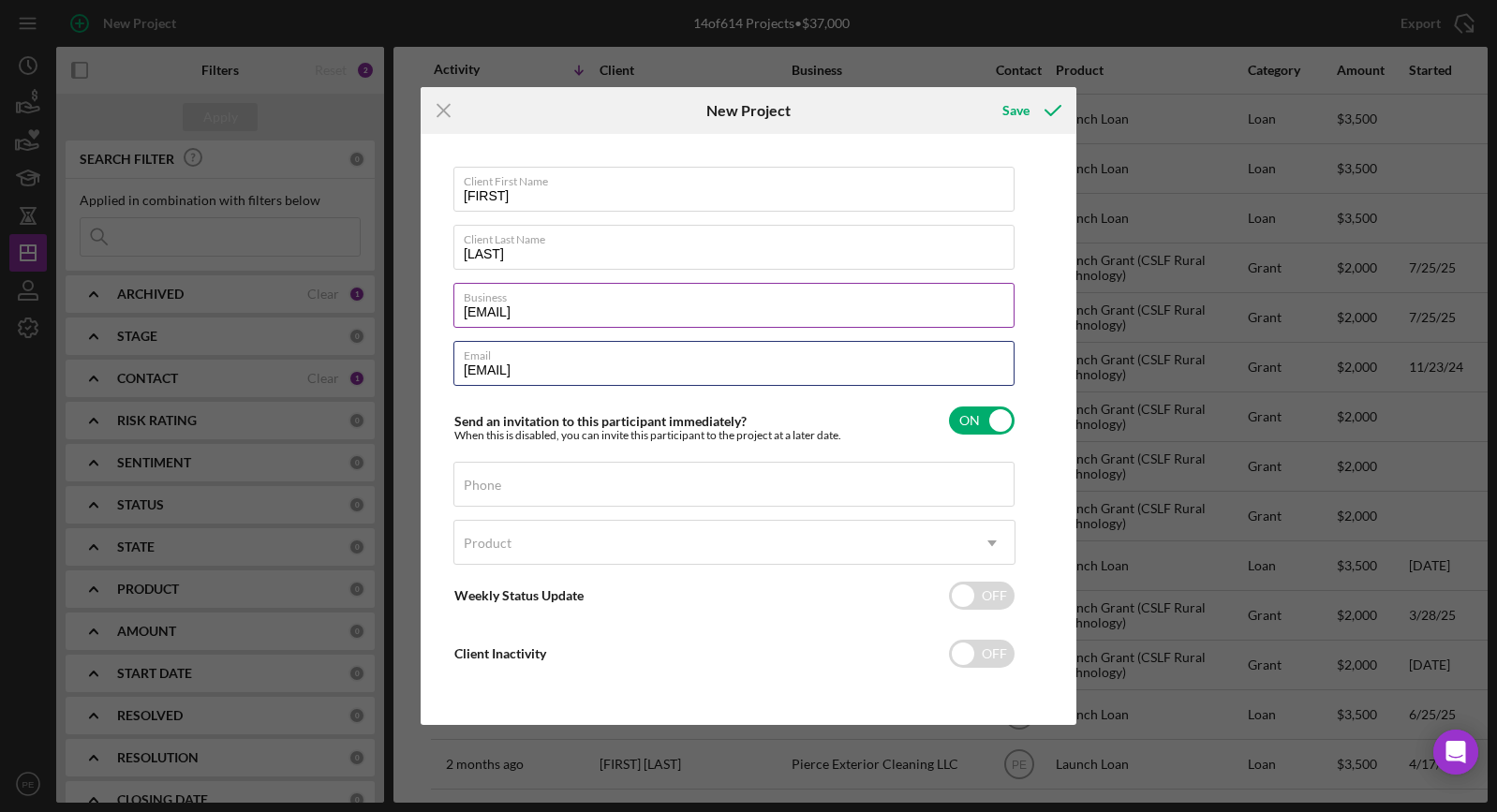 type on "sagebrunk90@gmail.com" 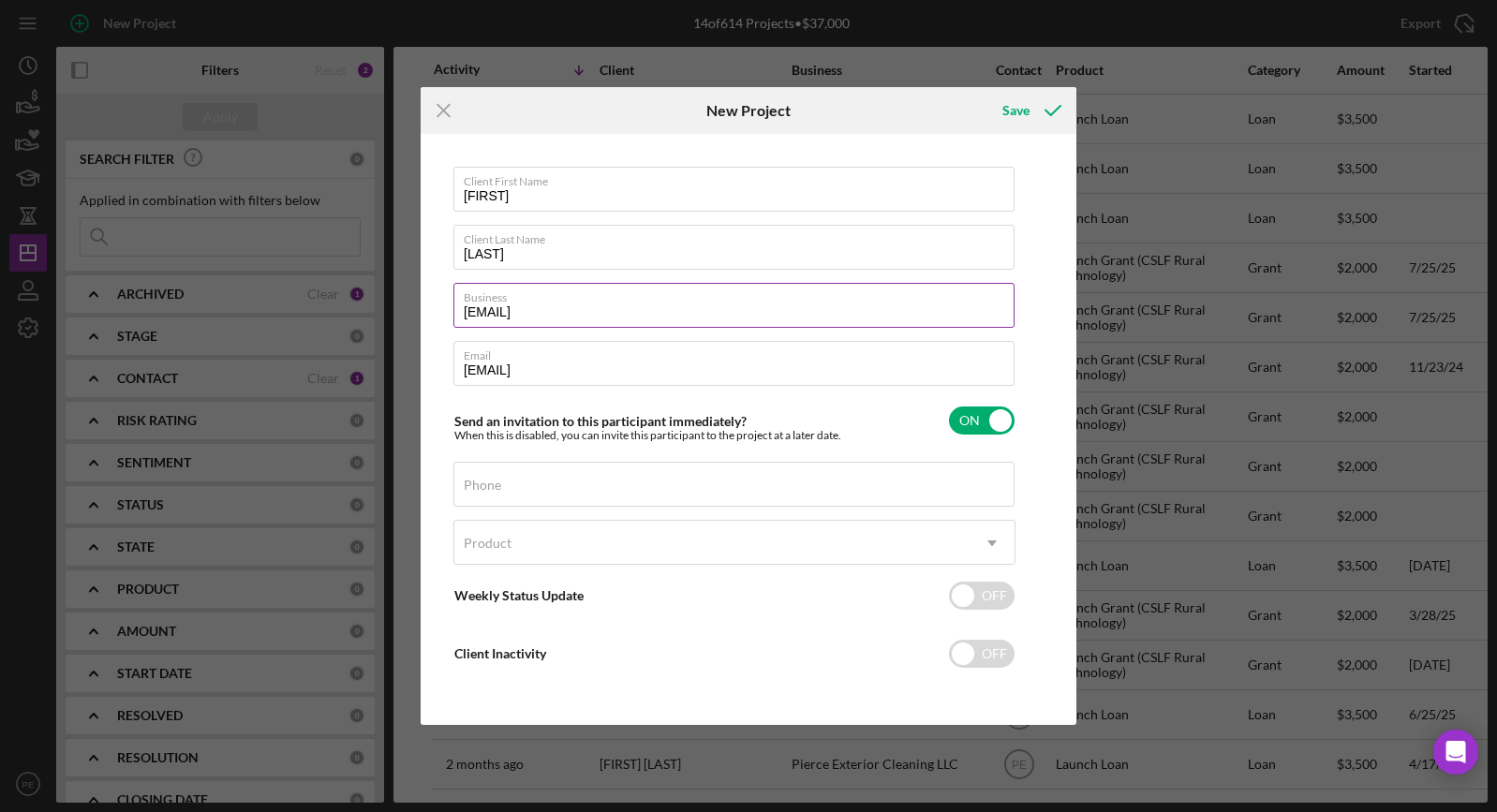 click on "sagebrunk90@gmail.com" at bounding box center (734, 305) 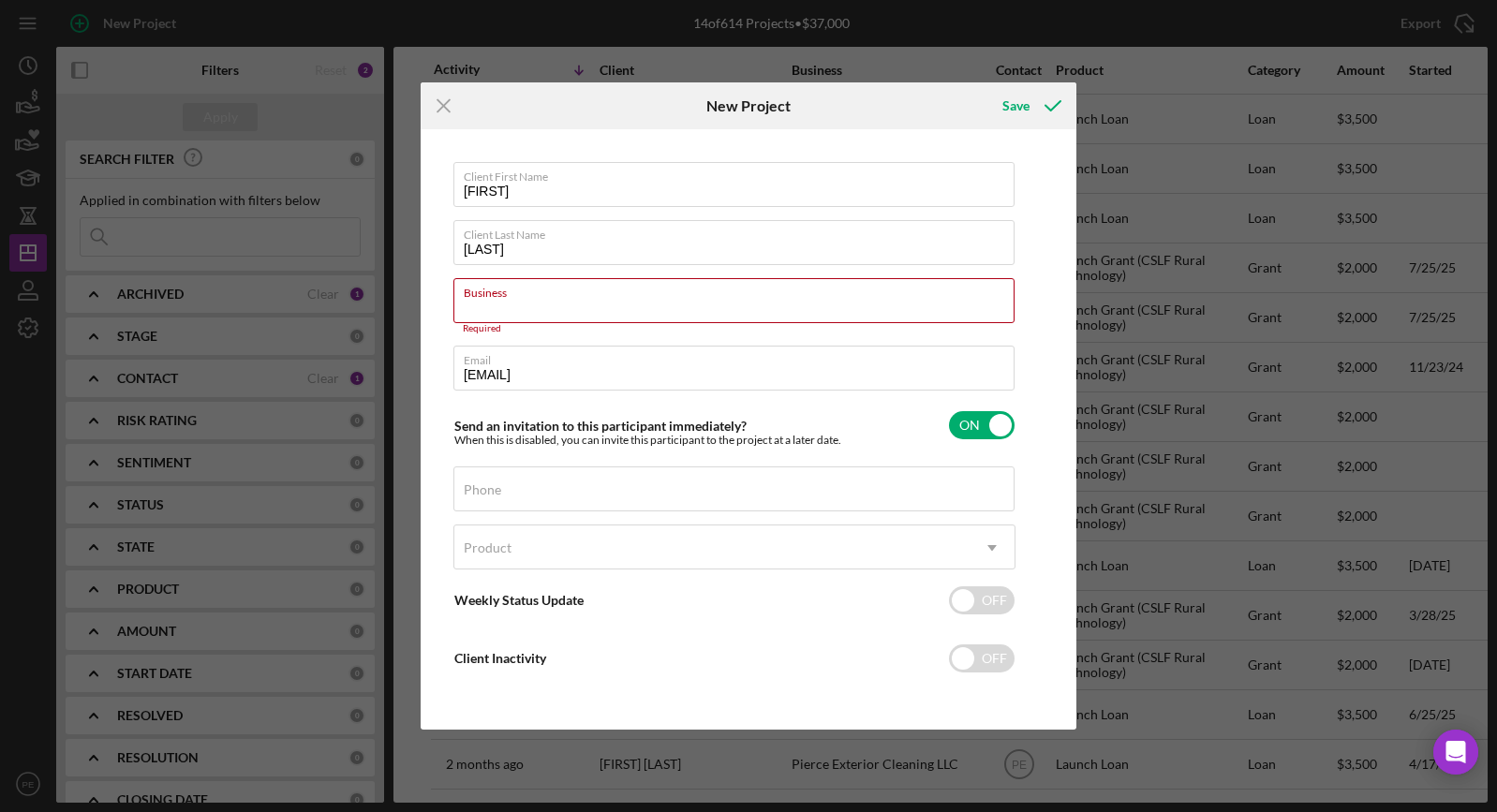 type 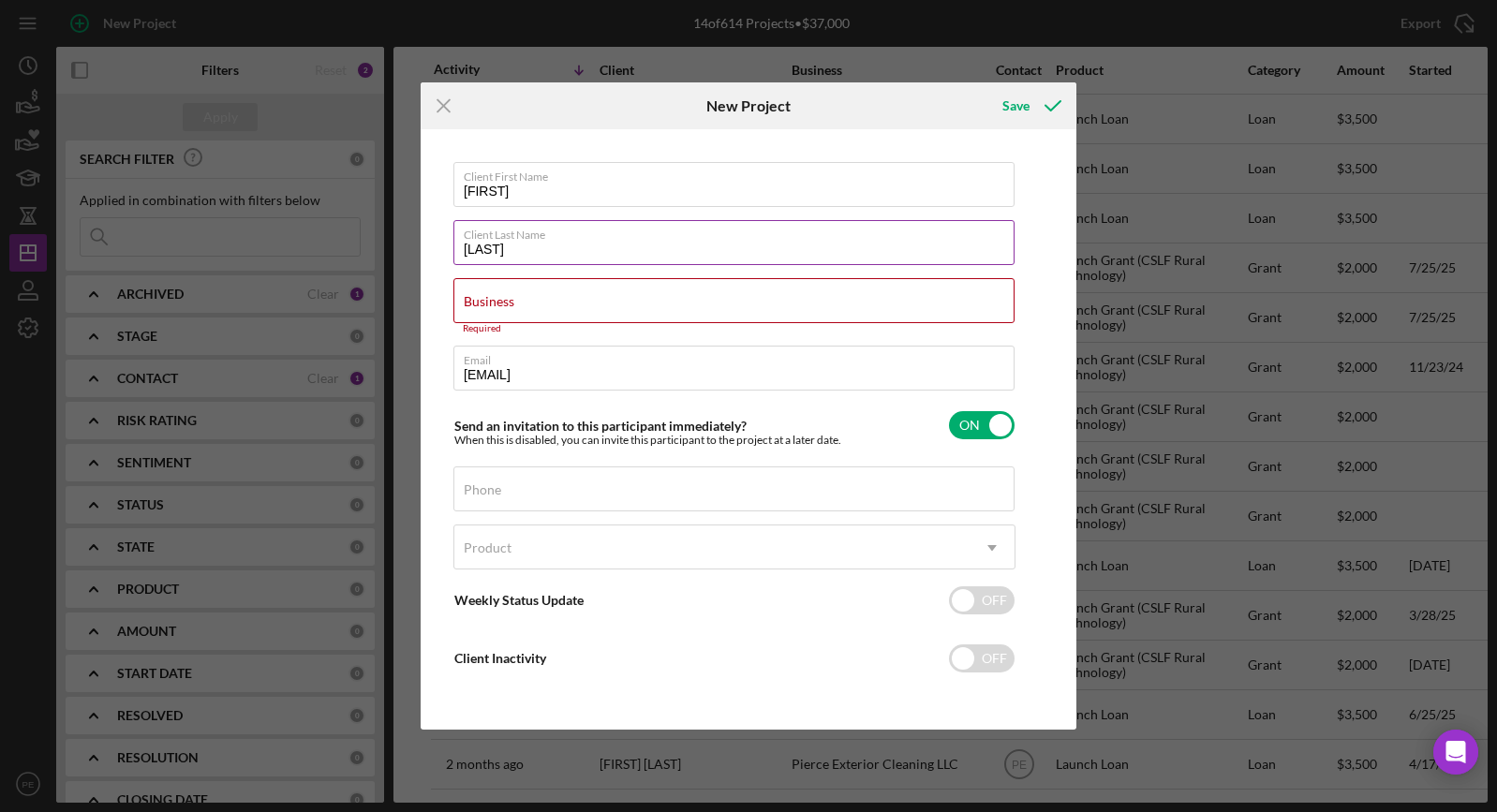 click on "Burk" at bounding box center (734, 243) 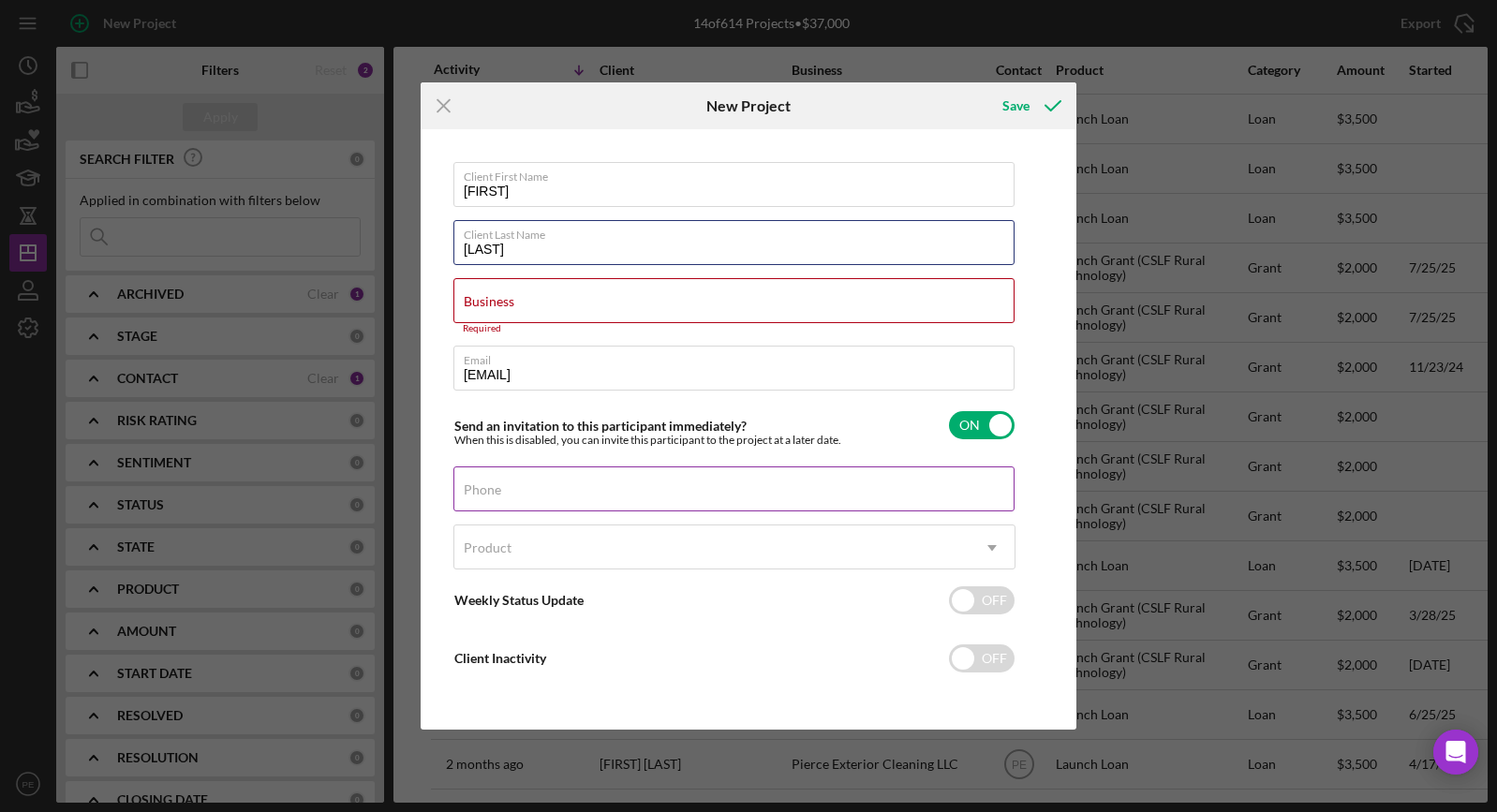 type on "Brunk" 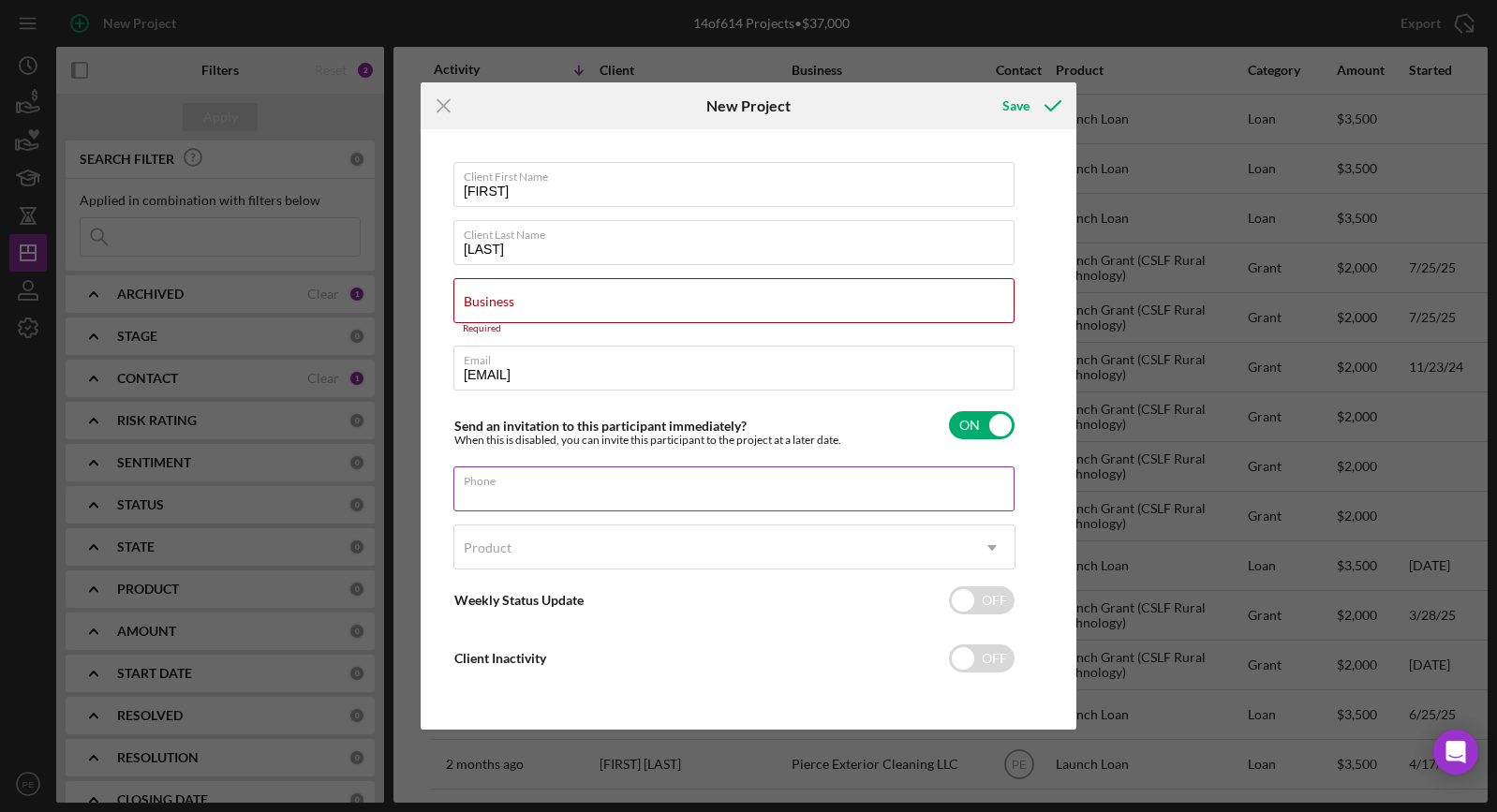 click on "Phone" at bounding box center (734, 490) 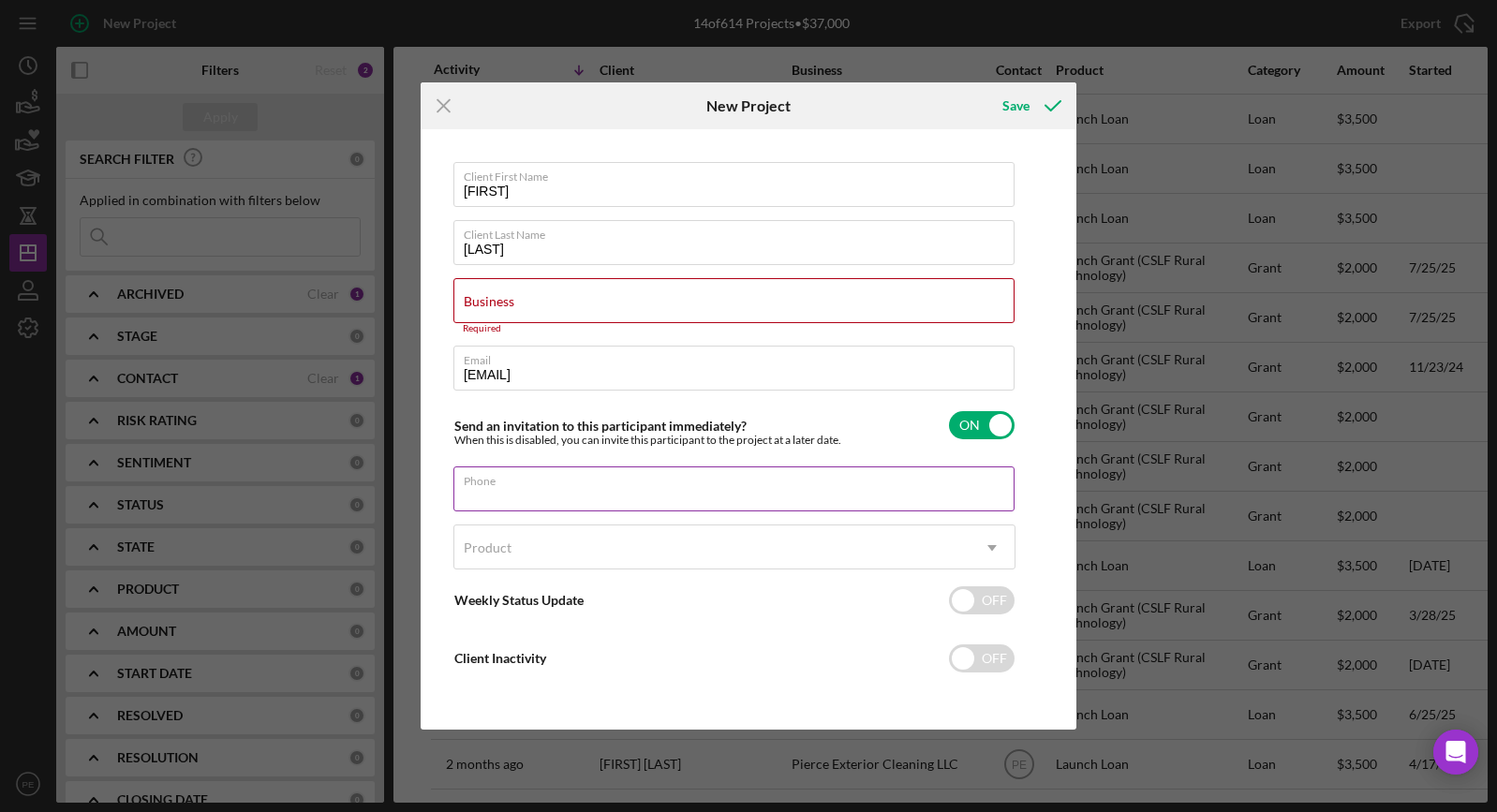 paste on "(719) 460-2069" 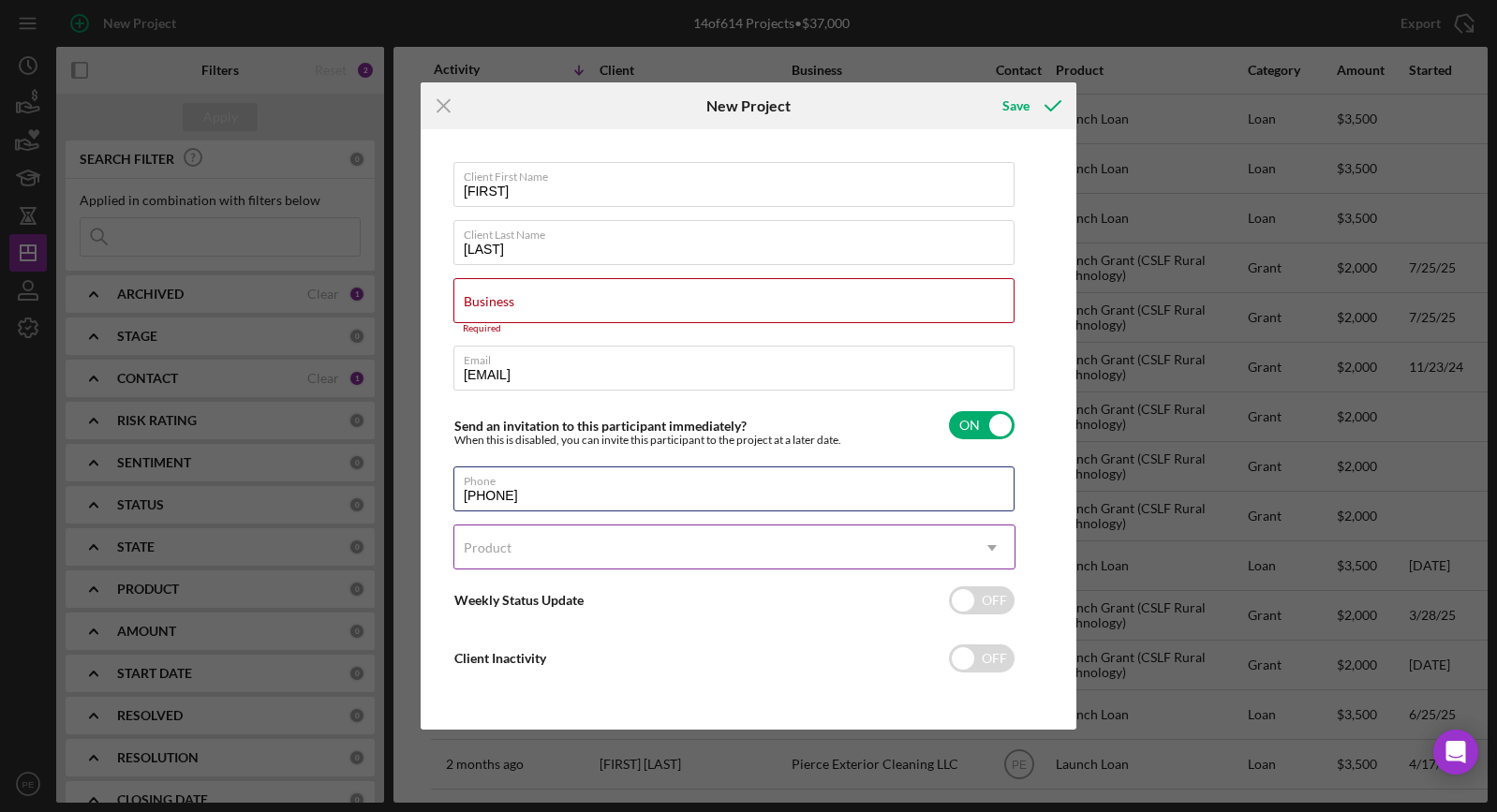 type on "(719) 460-2069" 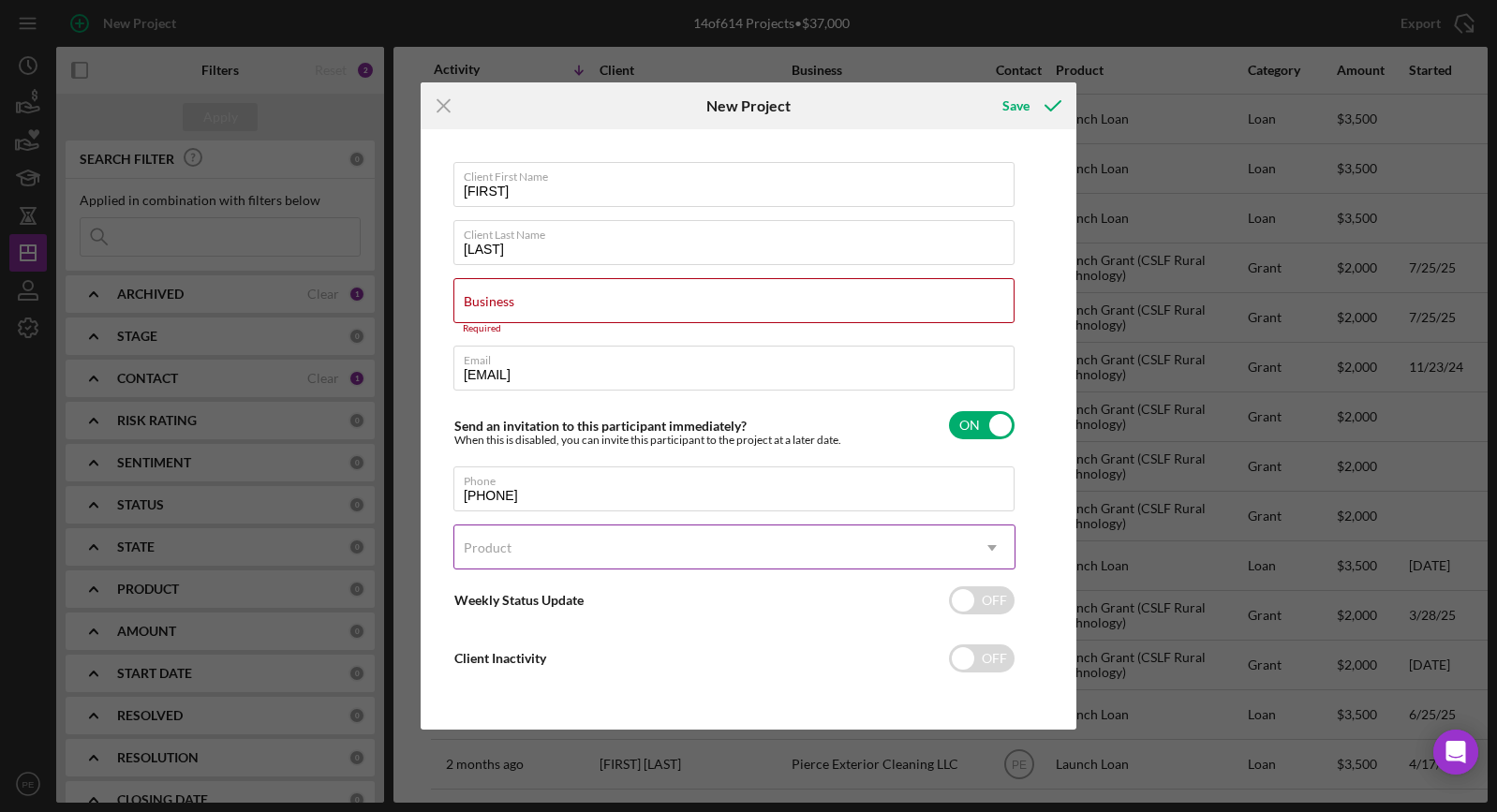 click on "Product" at bounding box center [712, 548] 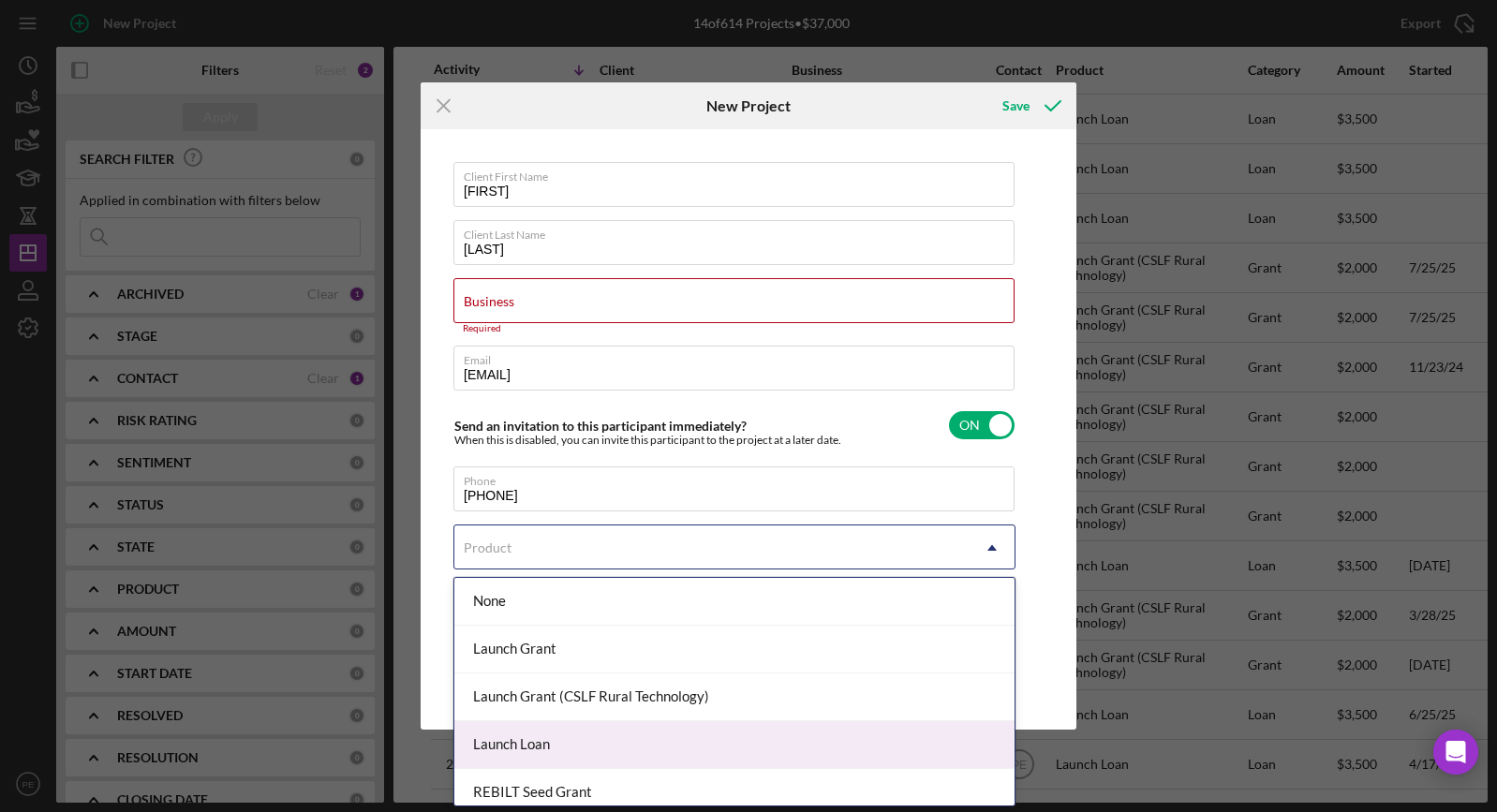 click on "Launch Loan" at bounding box center [734, 745] 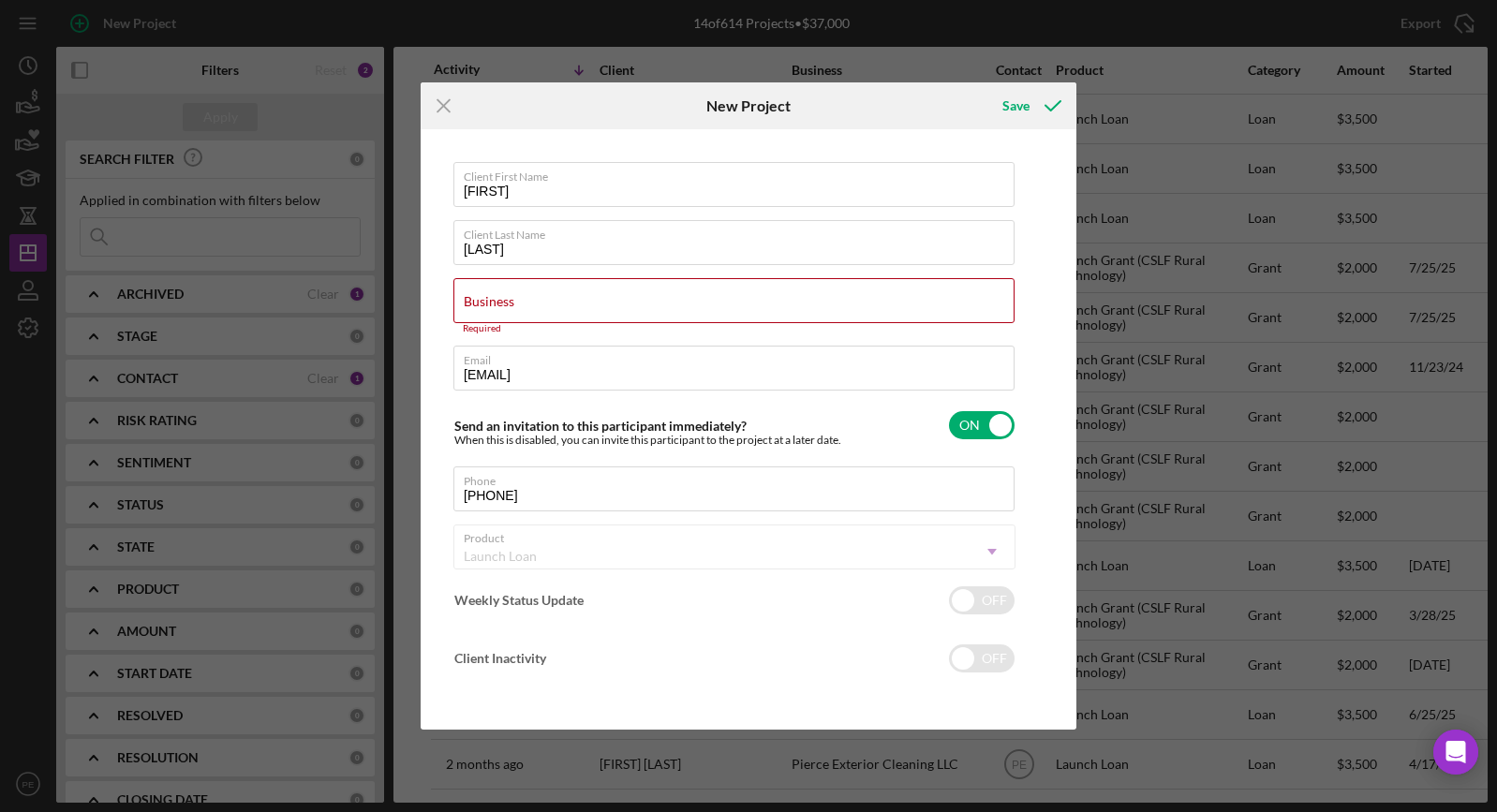 checkbox on "true" 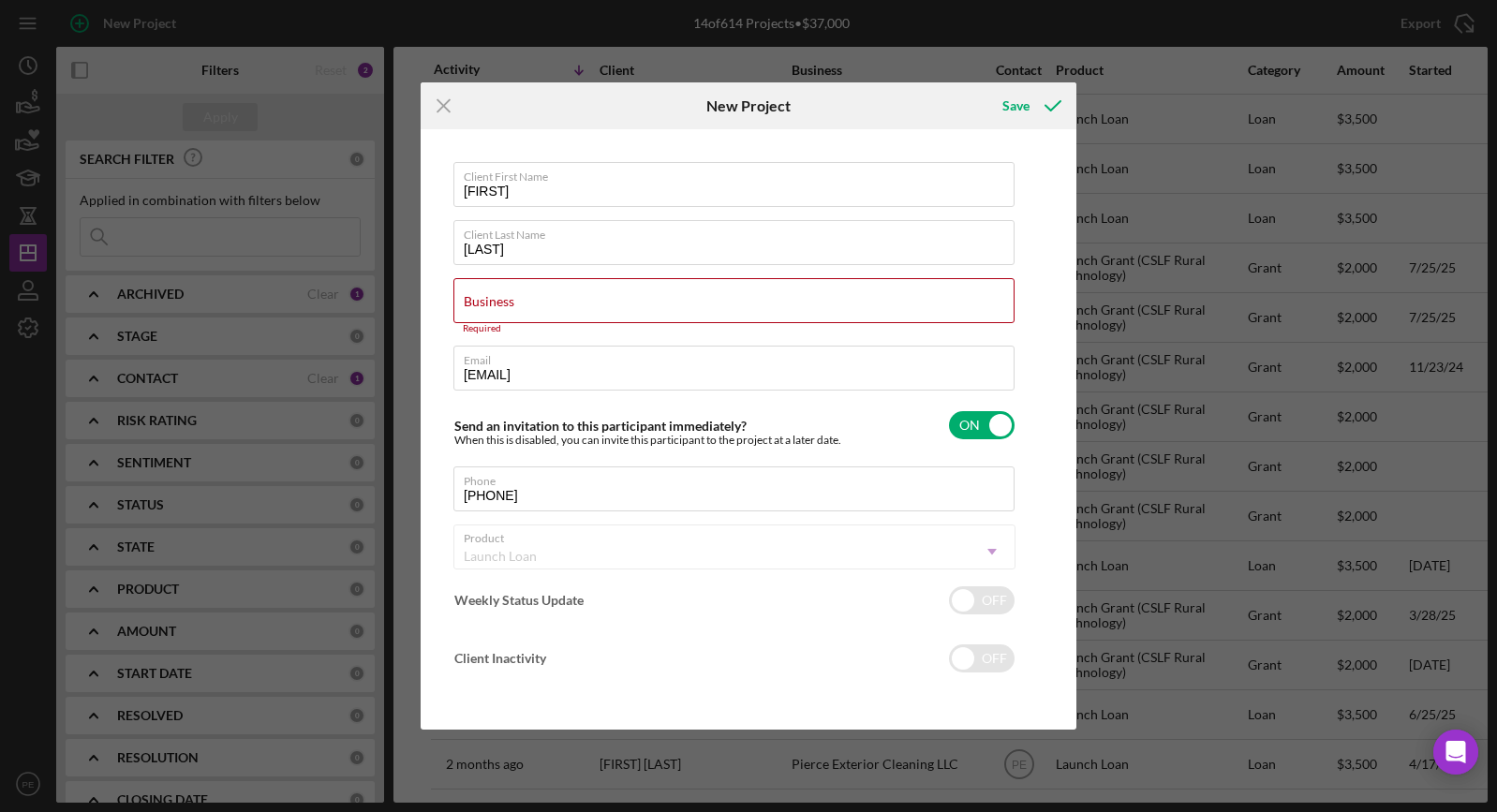checkbox on "true" 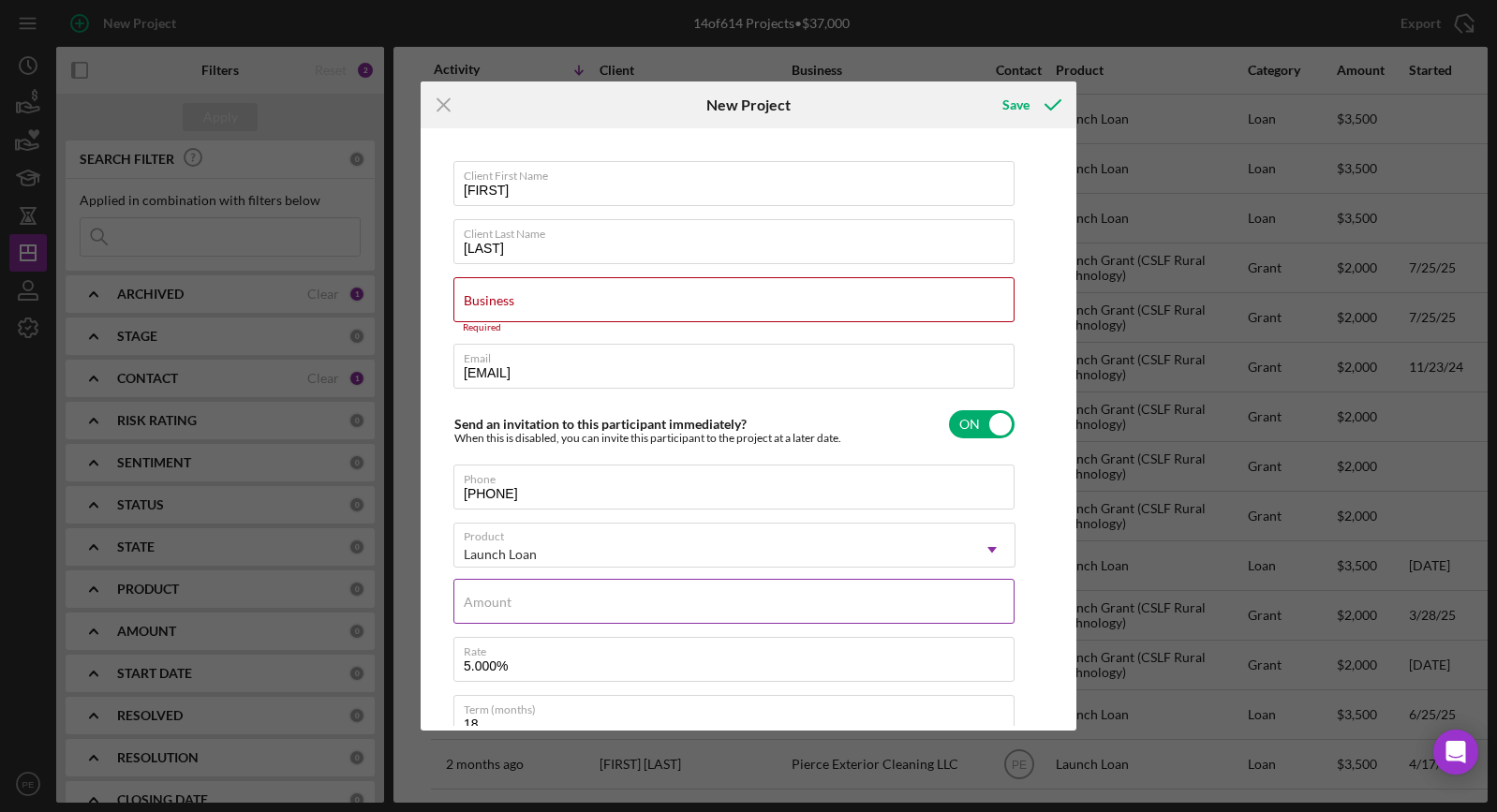 click on "Amount" at bounding box center (734, 601) 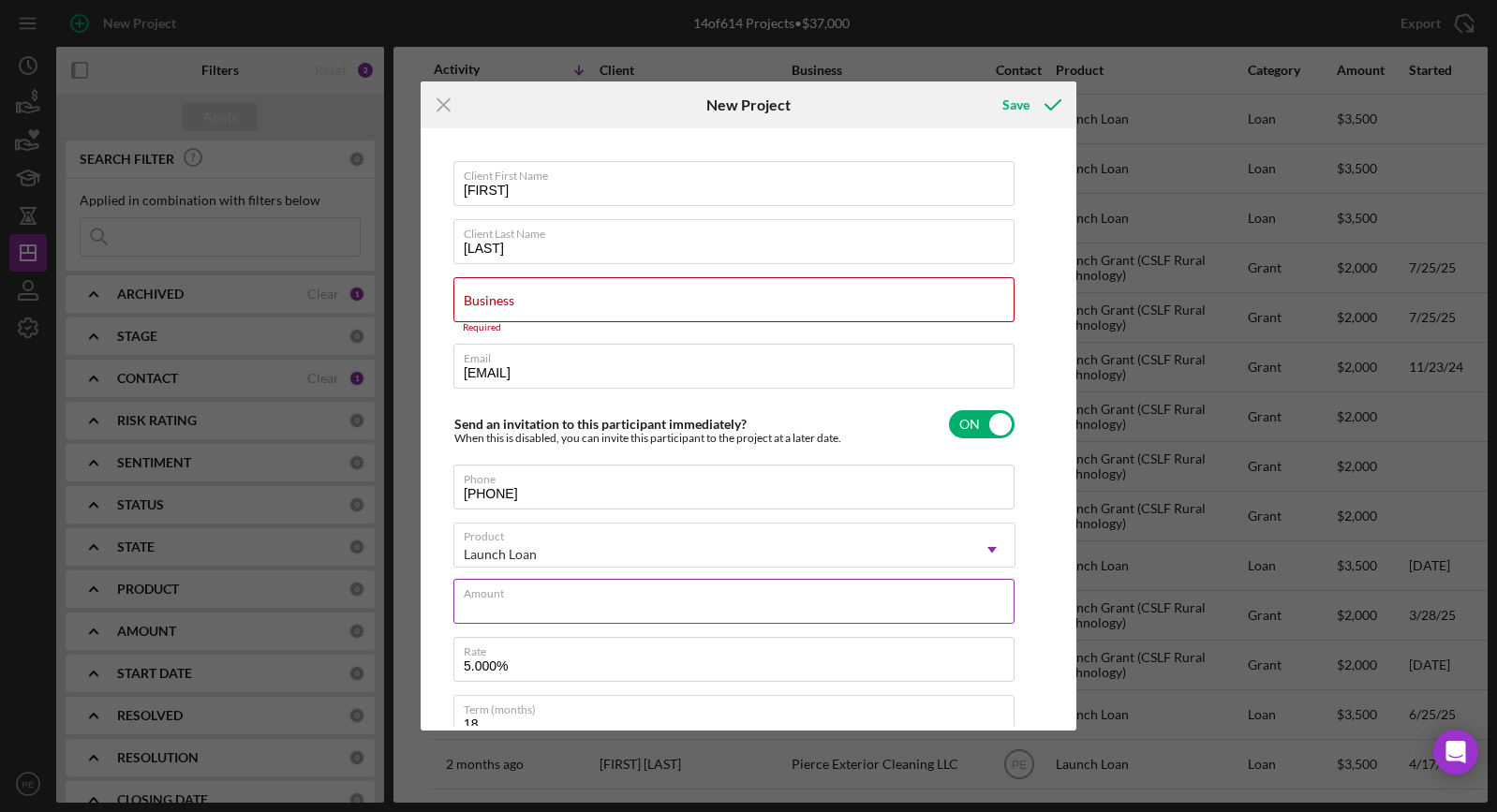 type on "$3,500" 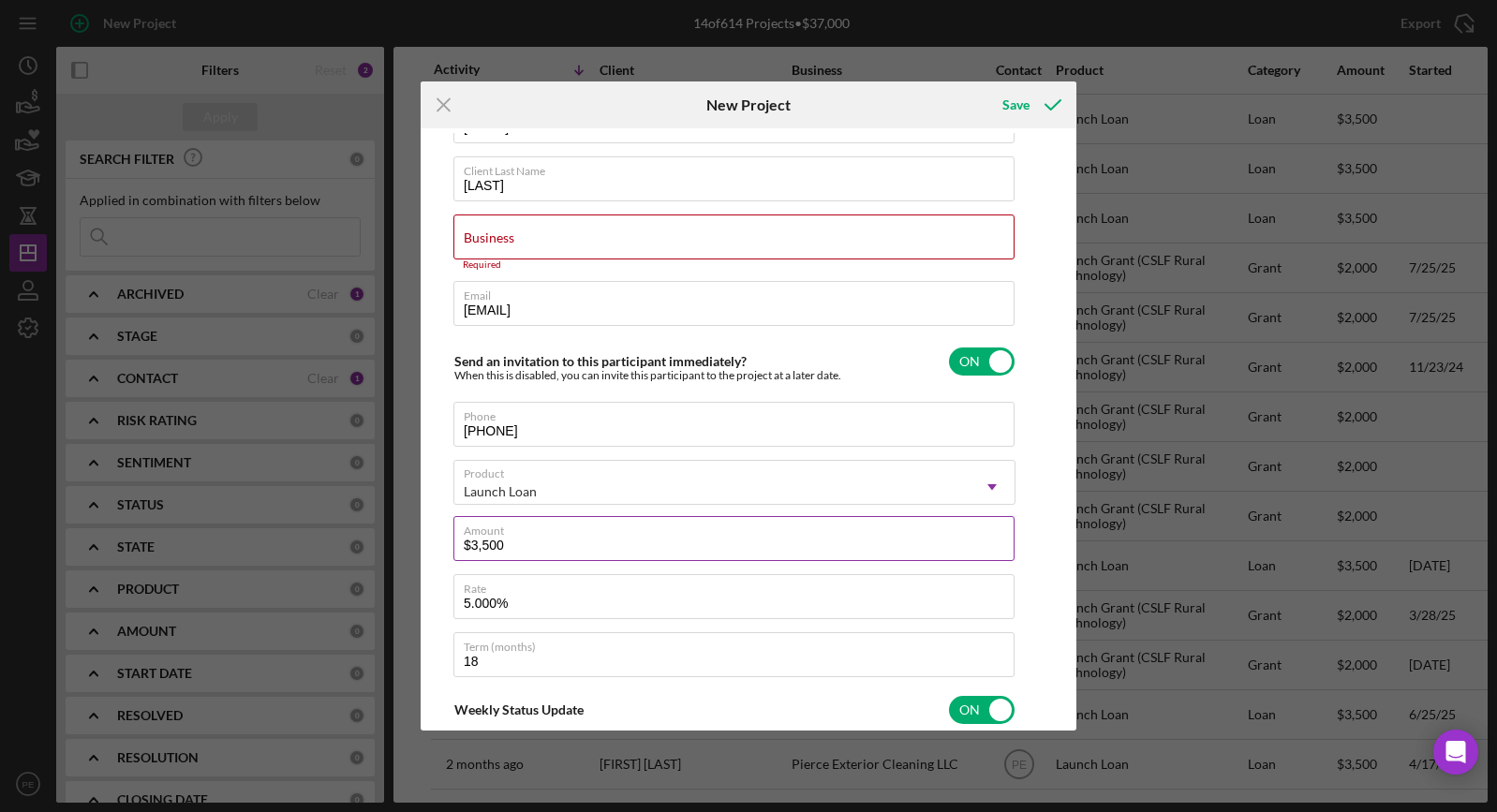 scroll, scrollTop: 0, scrollLeft: 0, axis: both 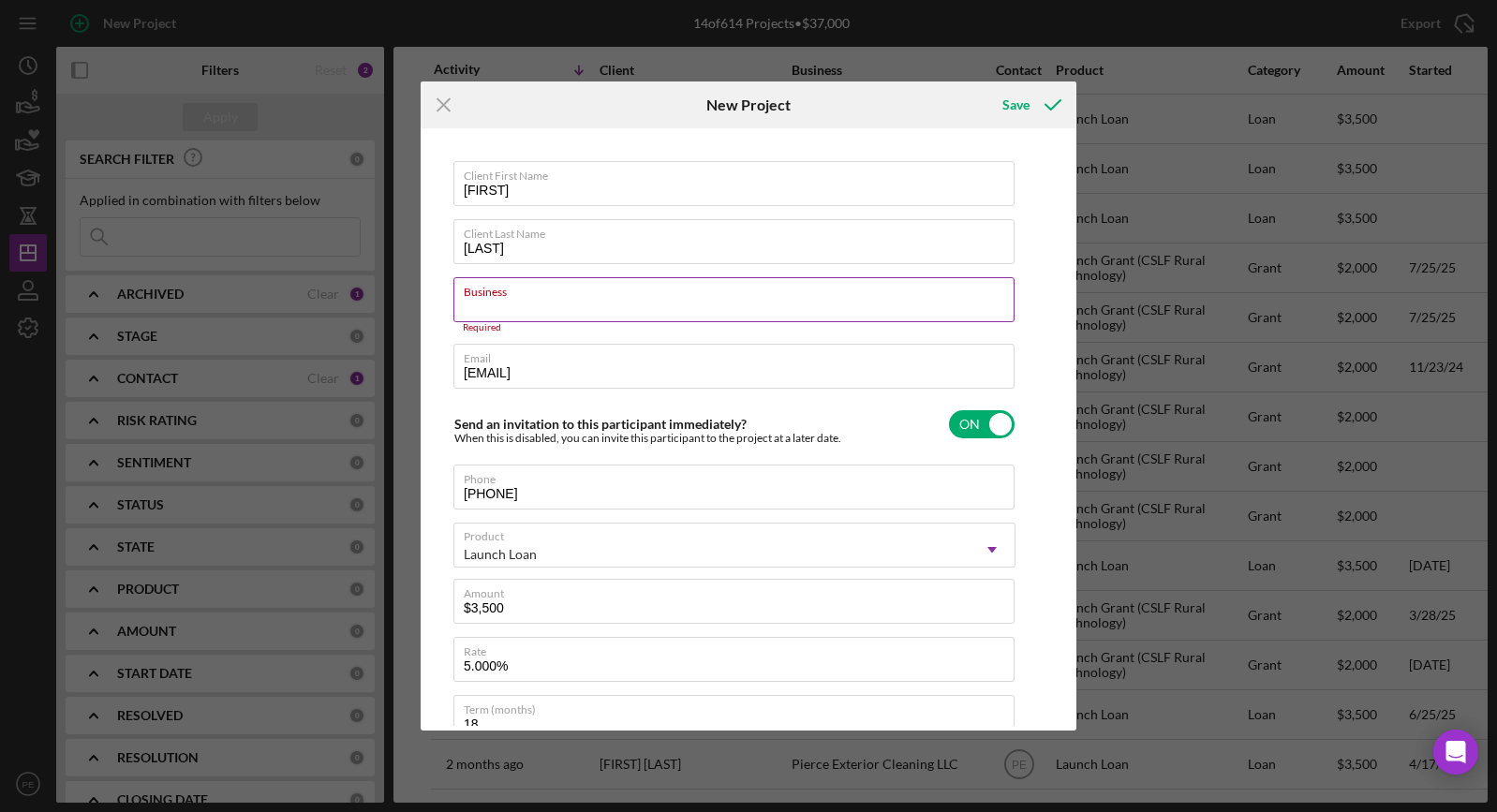 click on "Business" at bounding box center [734, 300] 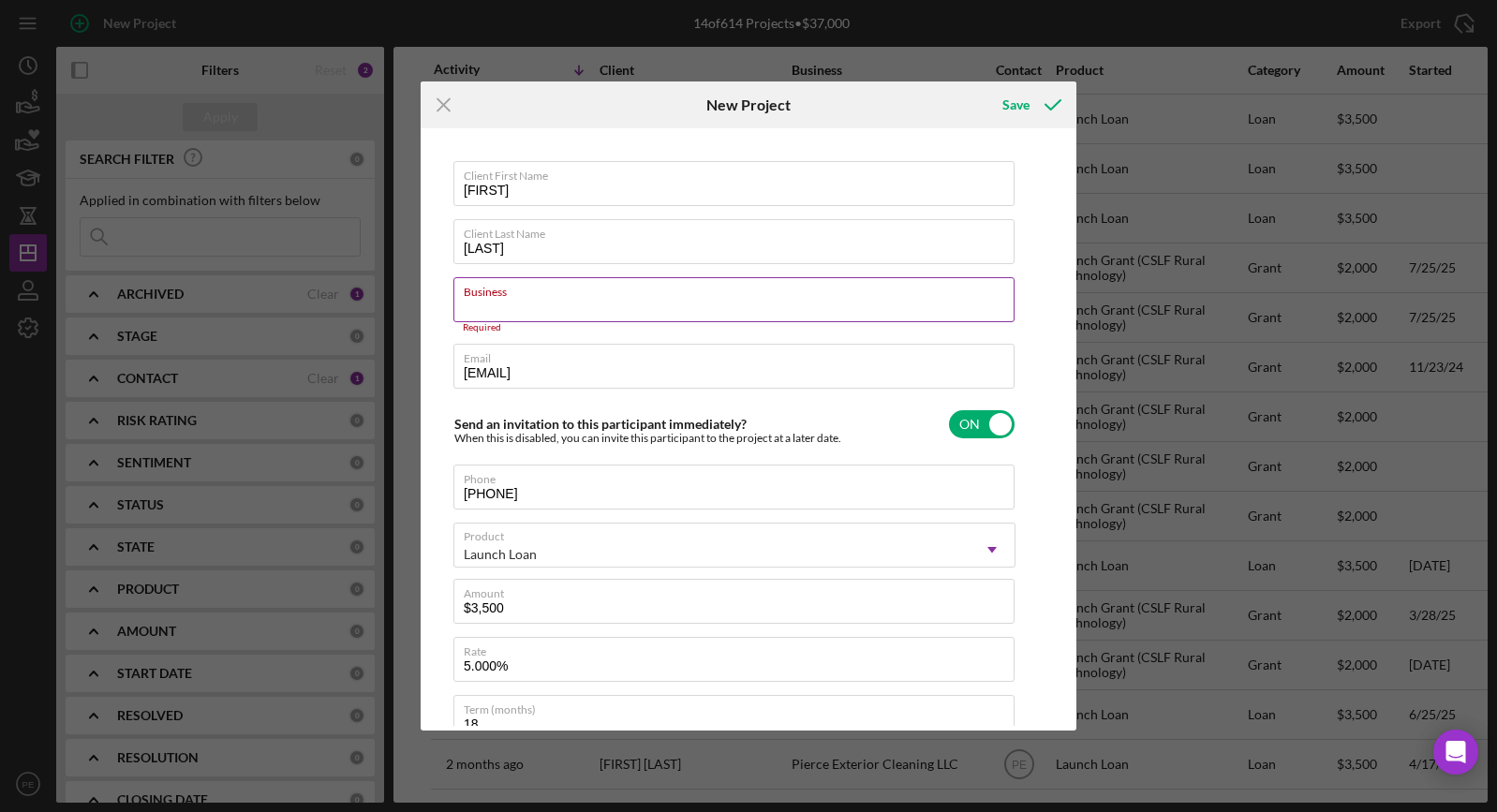click on "Business" at bounding box center [734, 300] 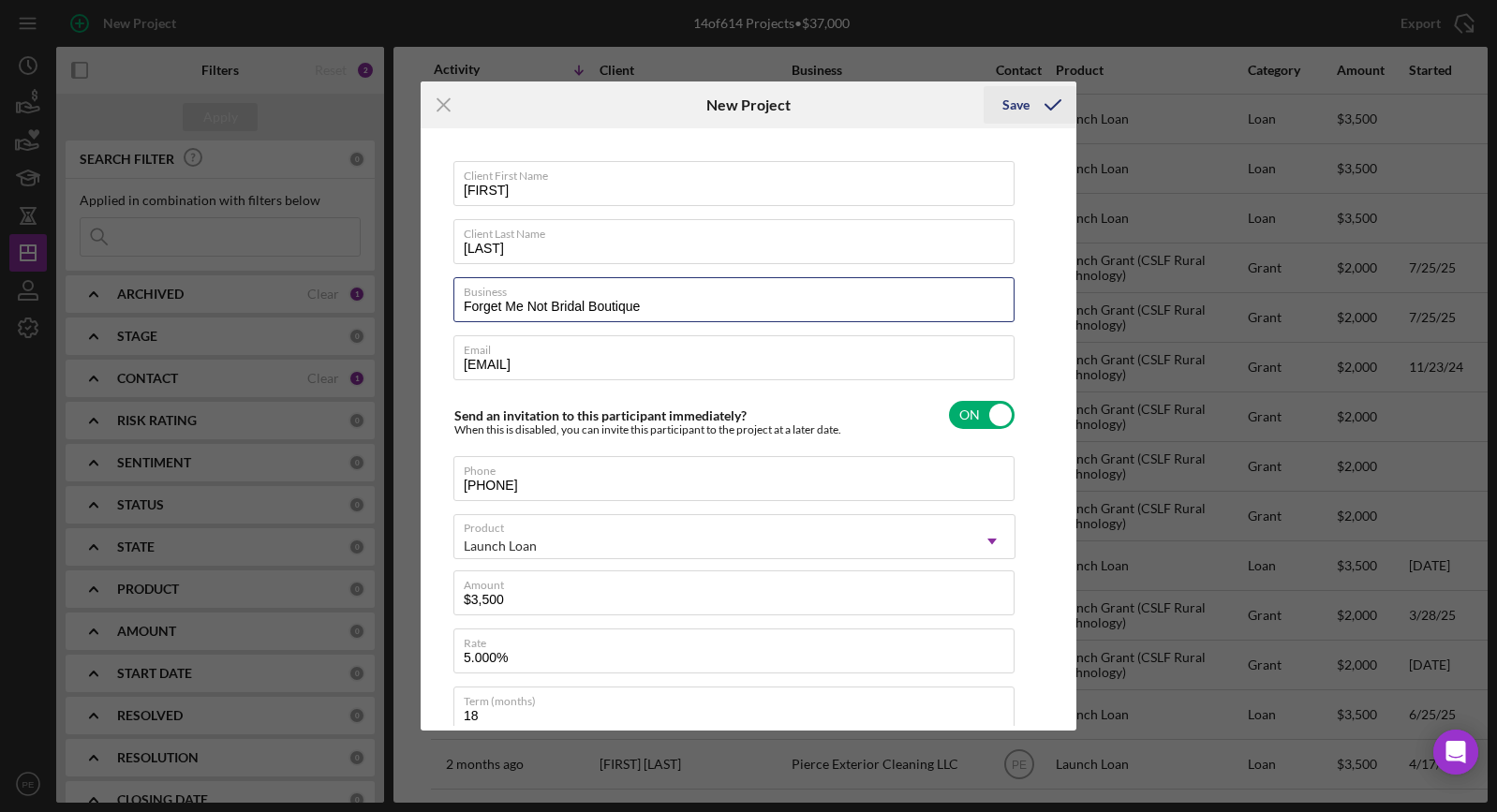 type on "Forget Me Not Bridal Boutique" 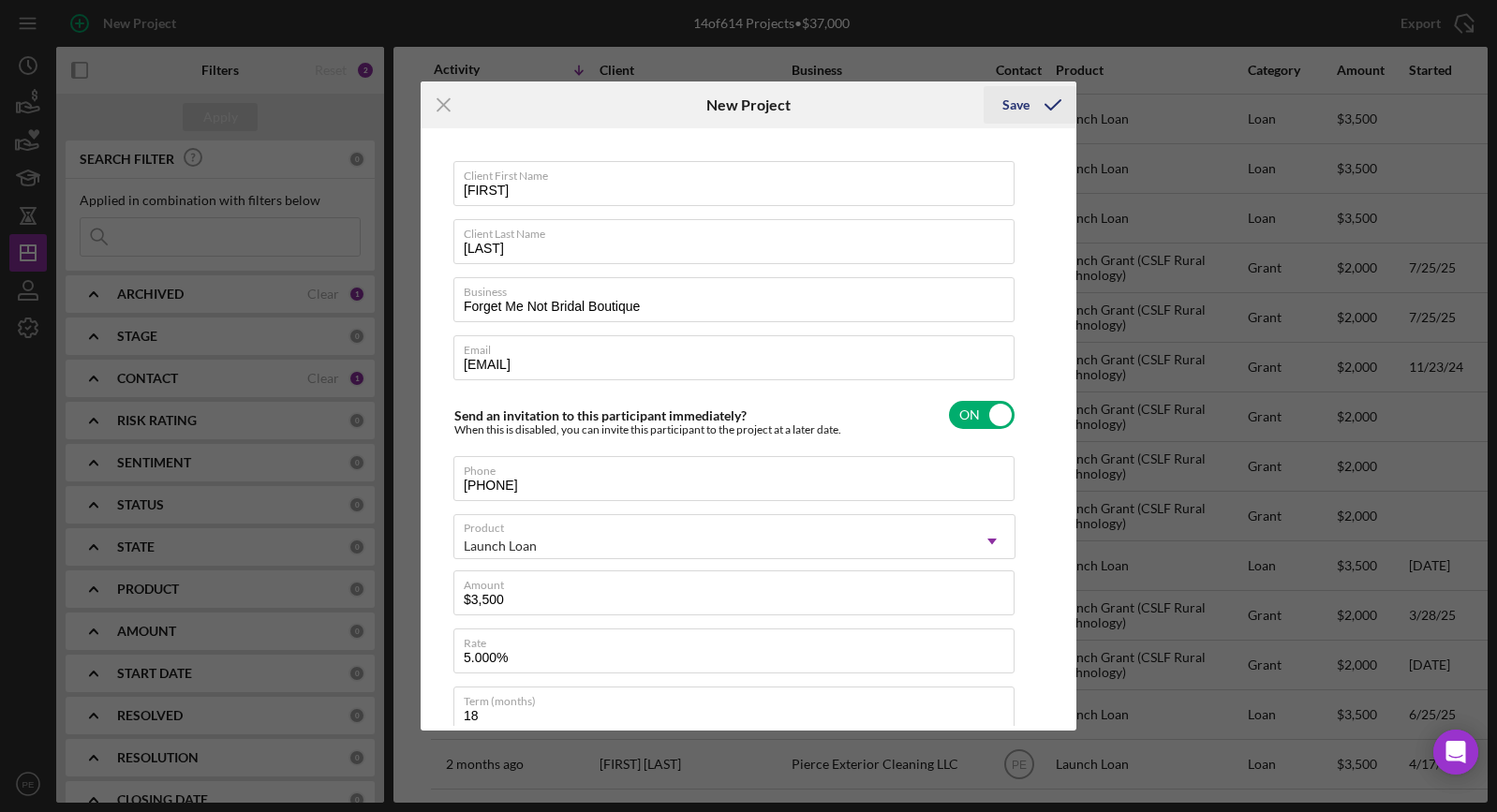 click on "Save" at bounding box center [1015, 105] 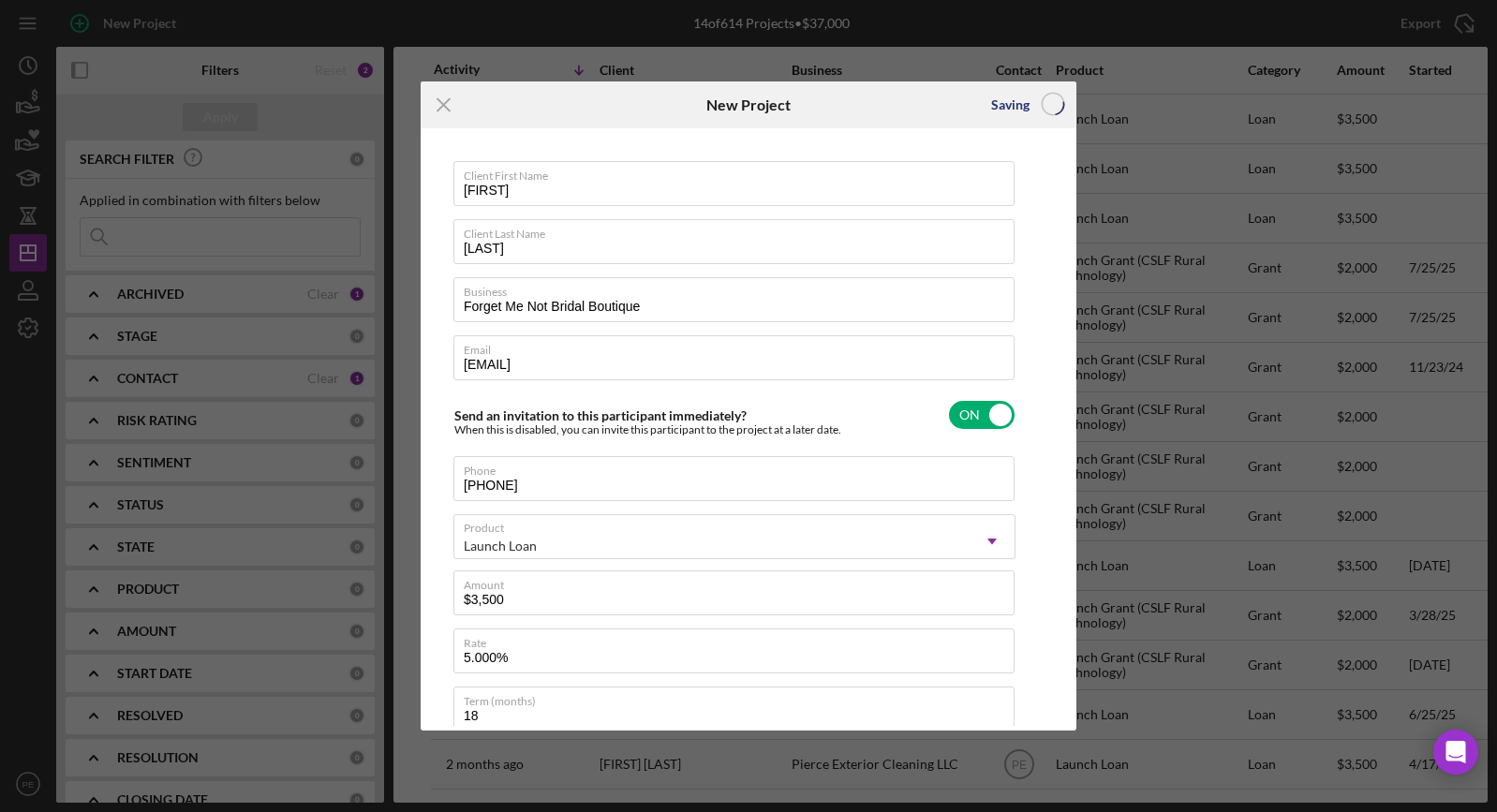 type 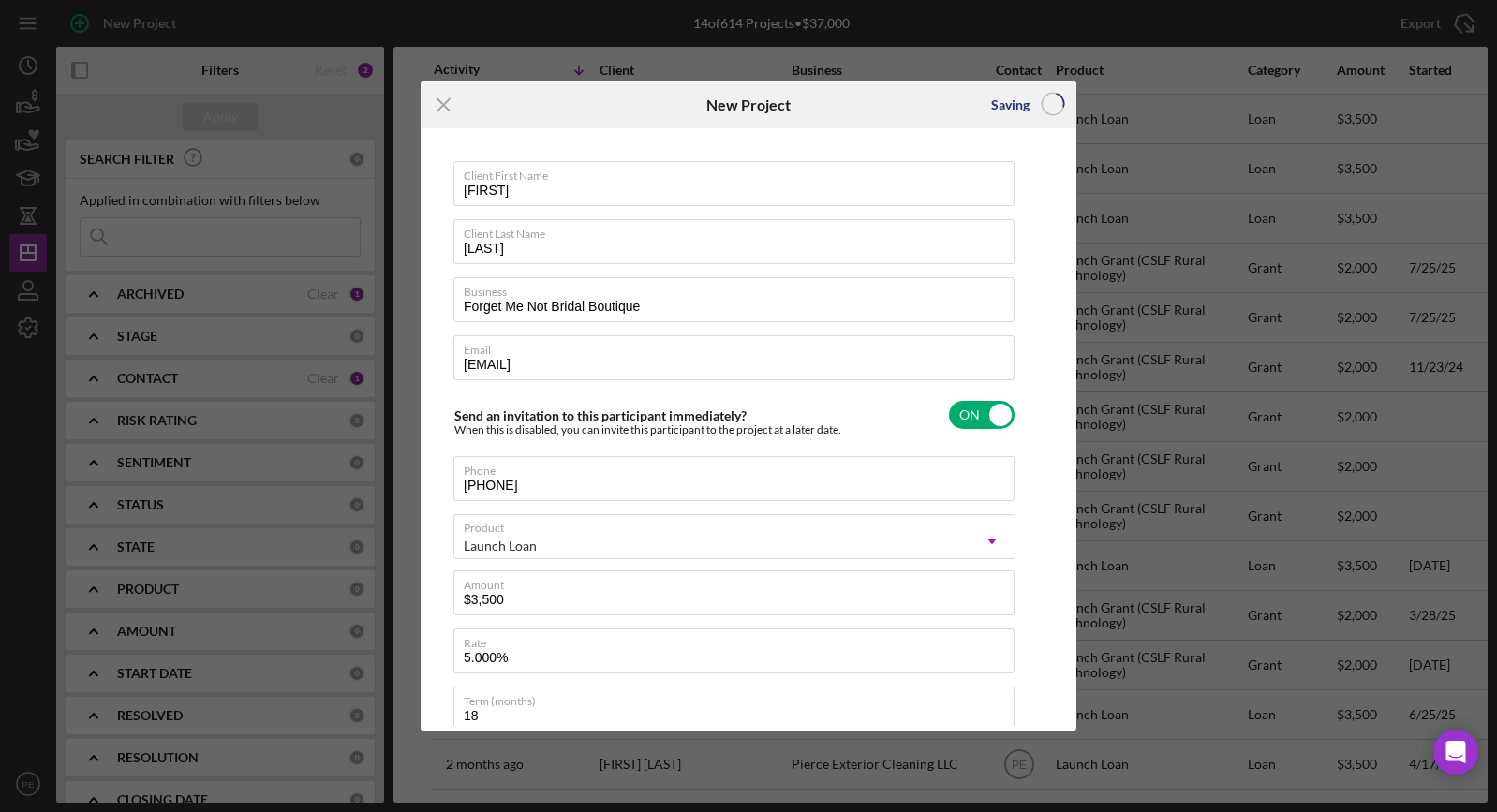 type 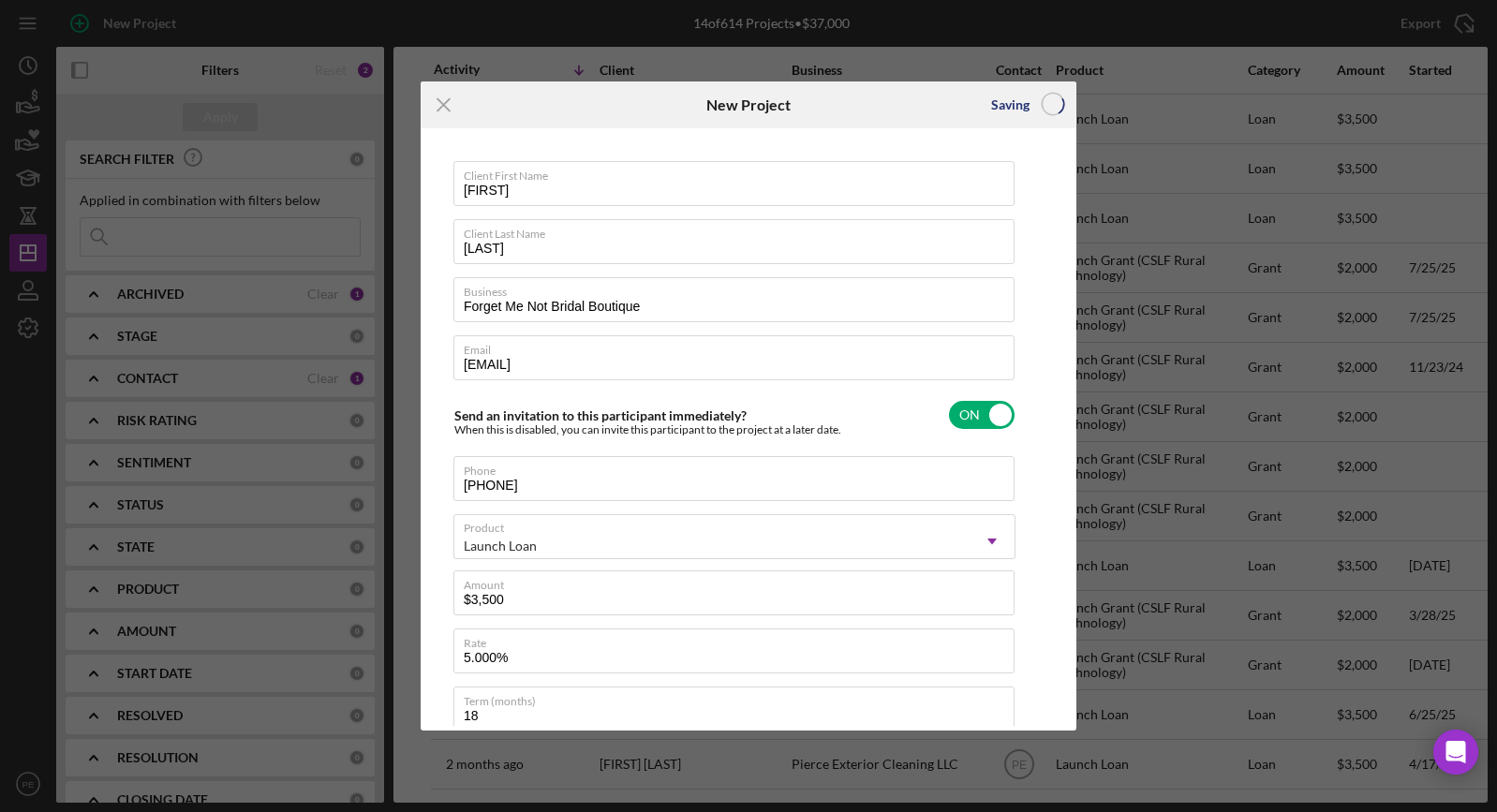 type 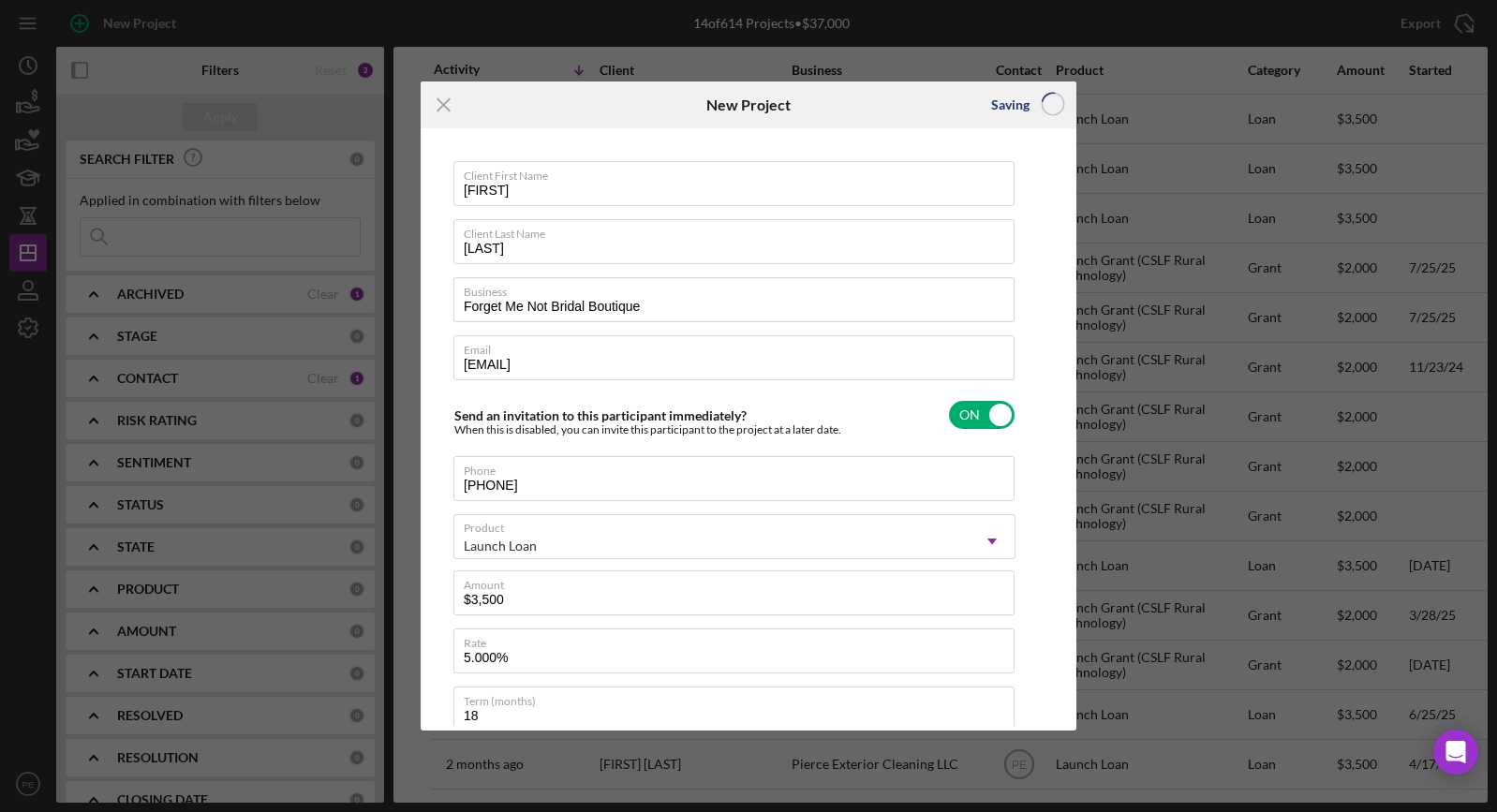 type 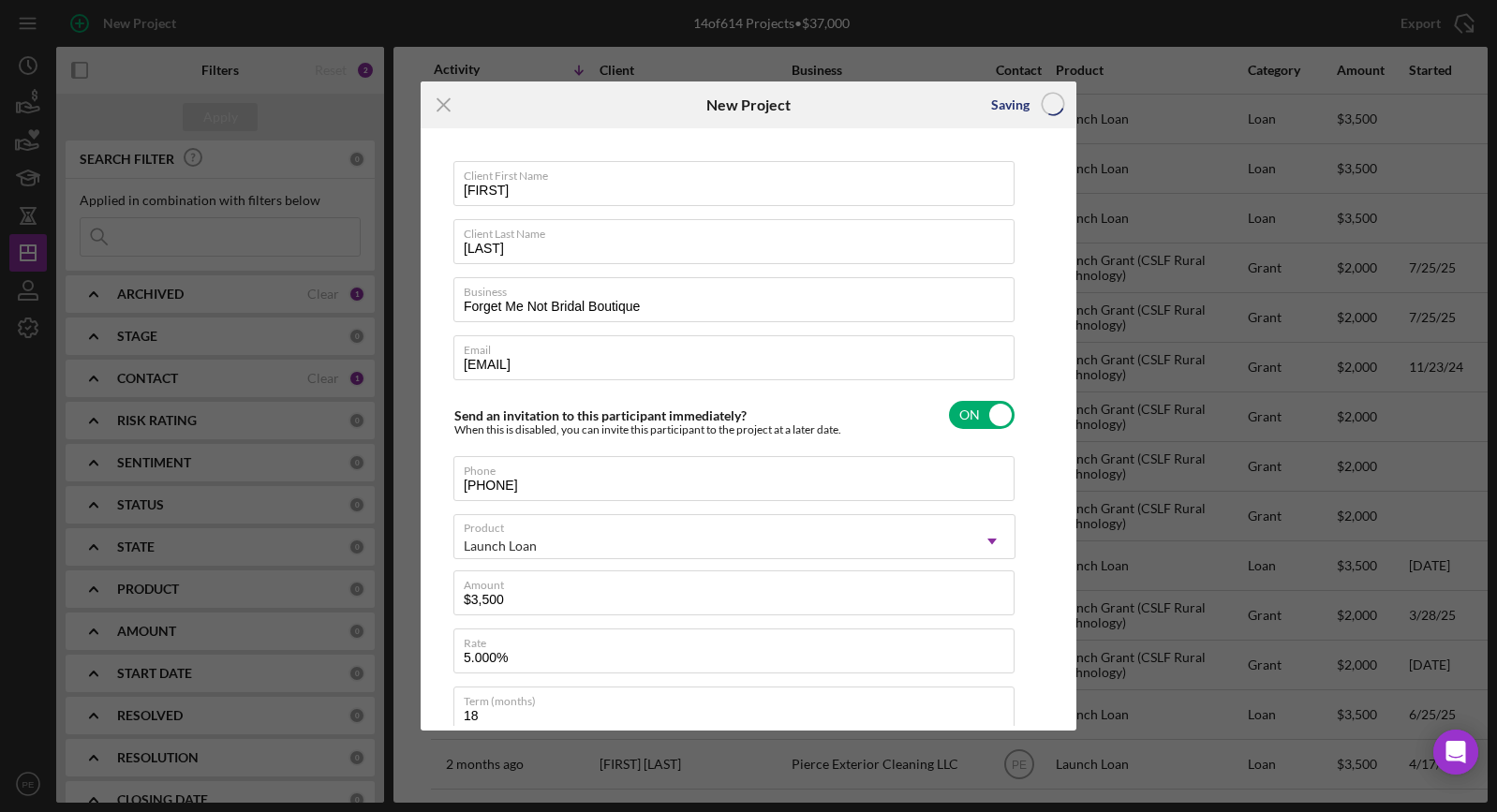 type 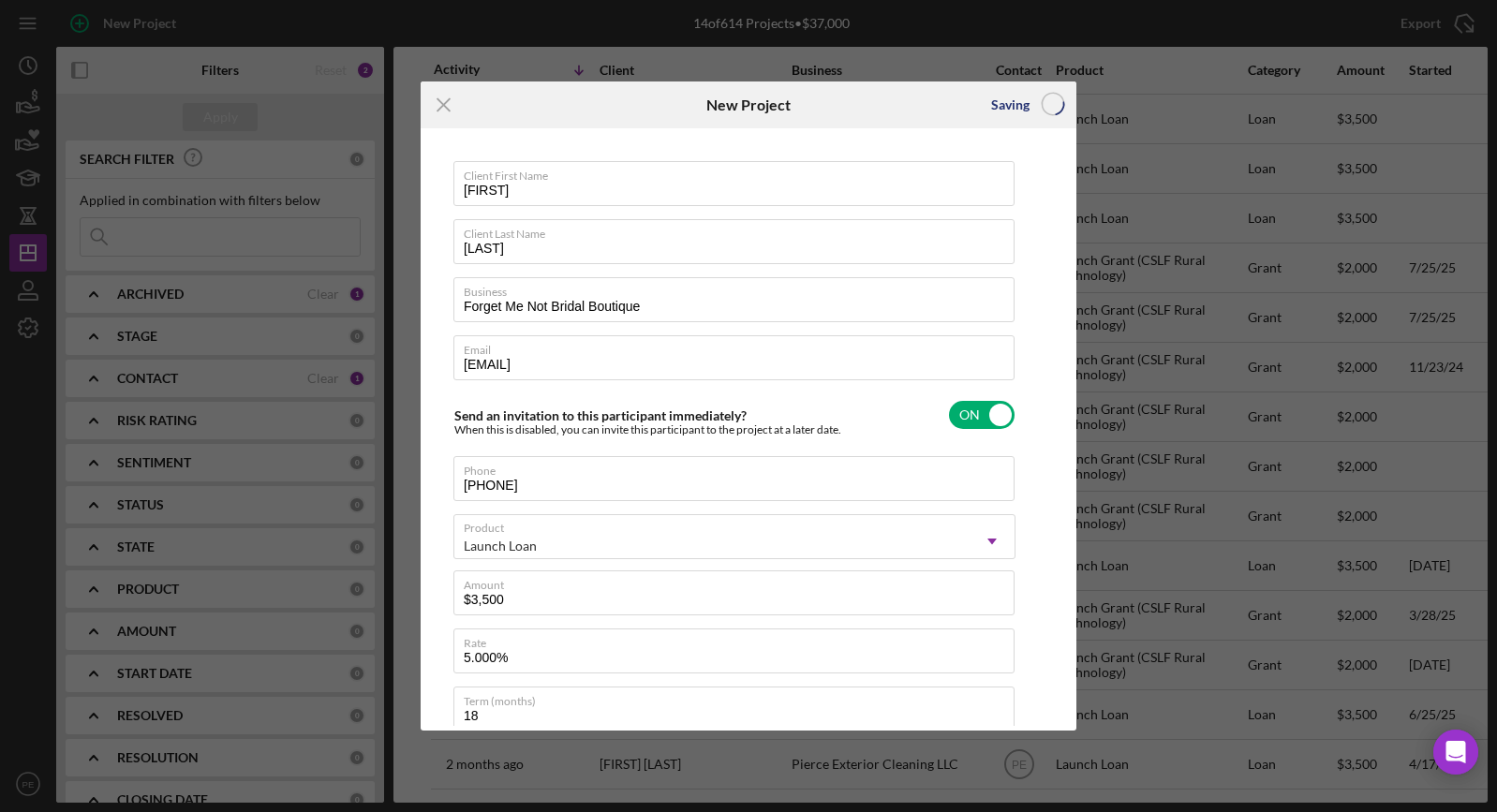checkbox on "false" 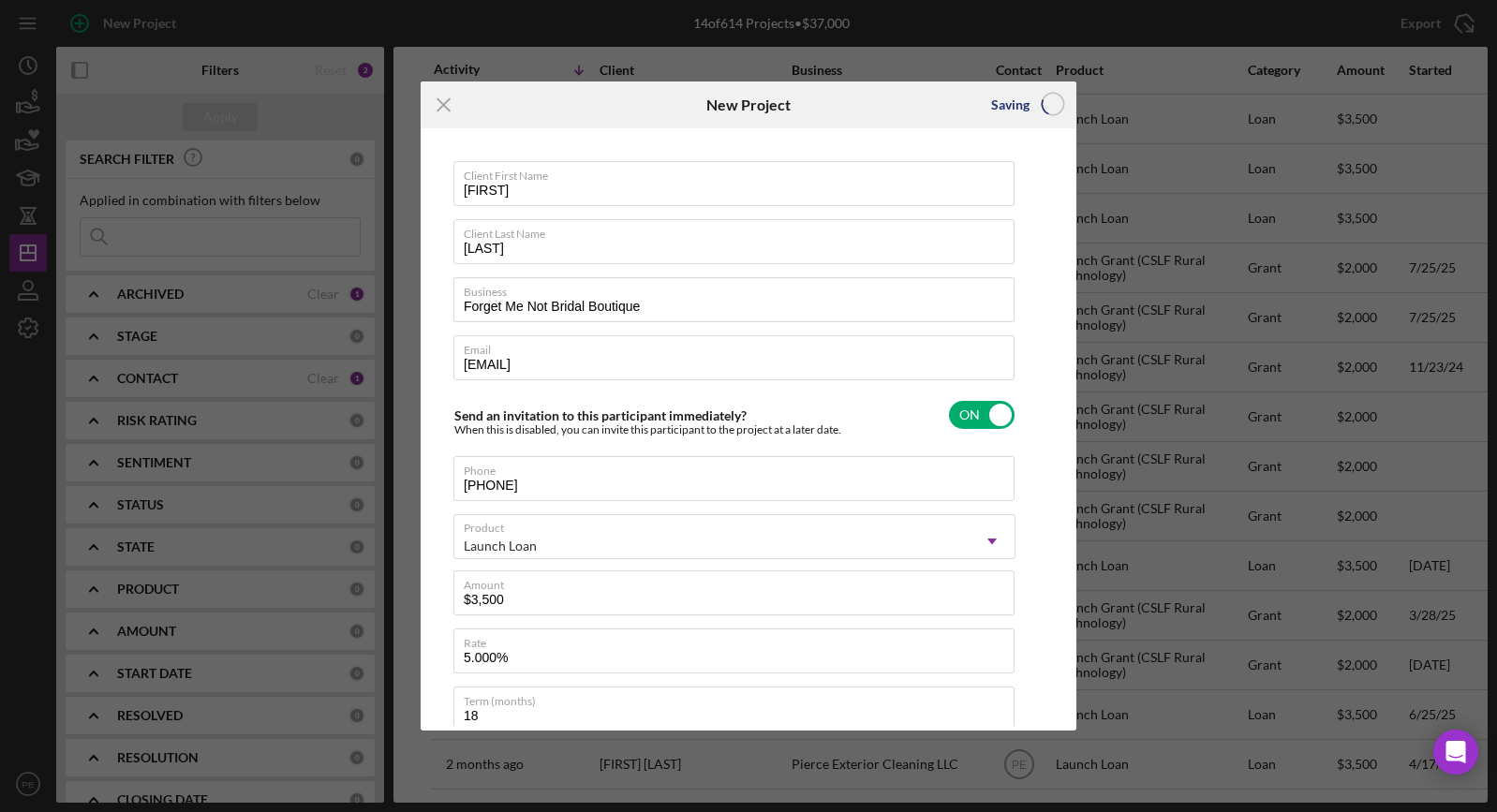 checkbox on "false" 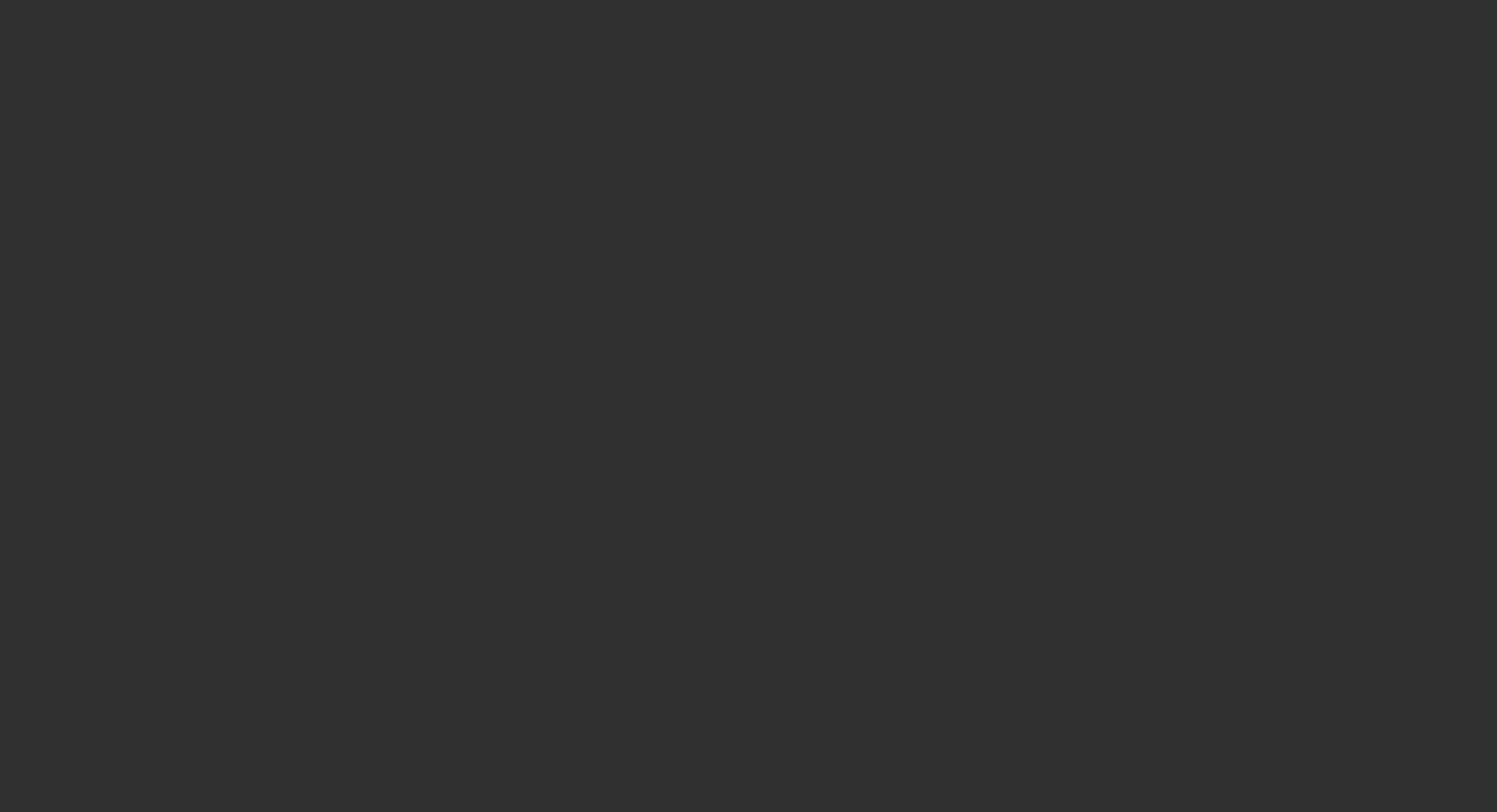 scroll, scrollTop: 0, scrollLeft: 0, axis: both 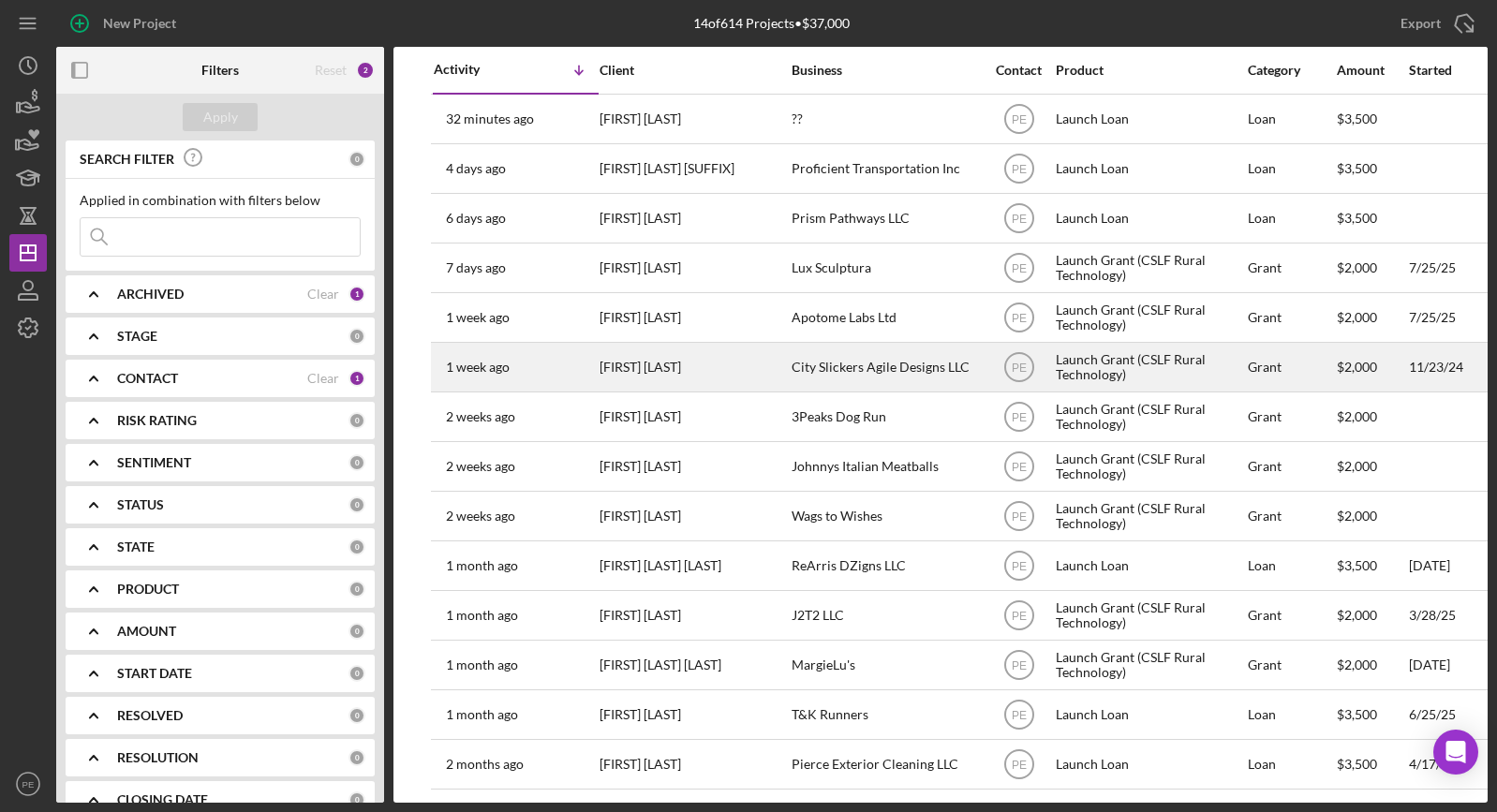 click on "[TIME] ago [FIRST] [LAST]" at bounding box center (515, 367) 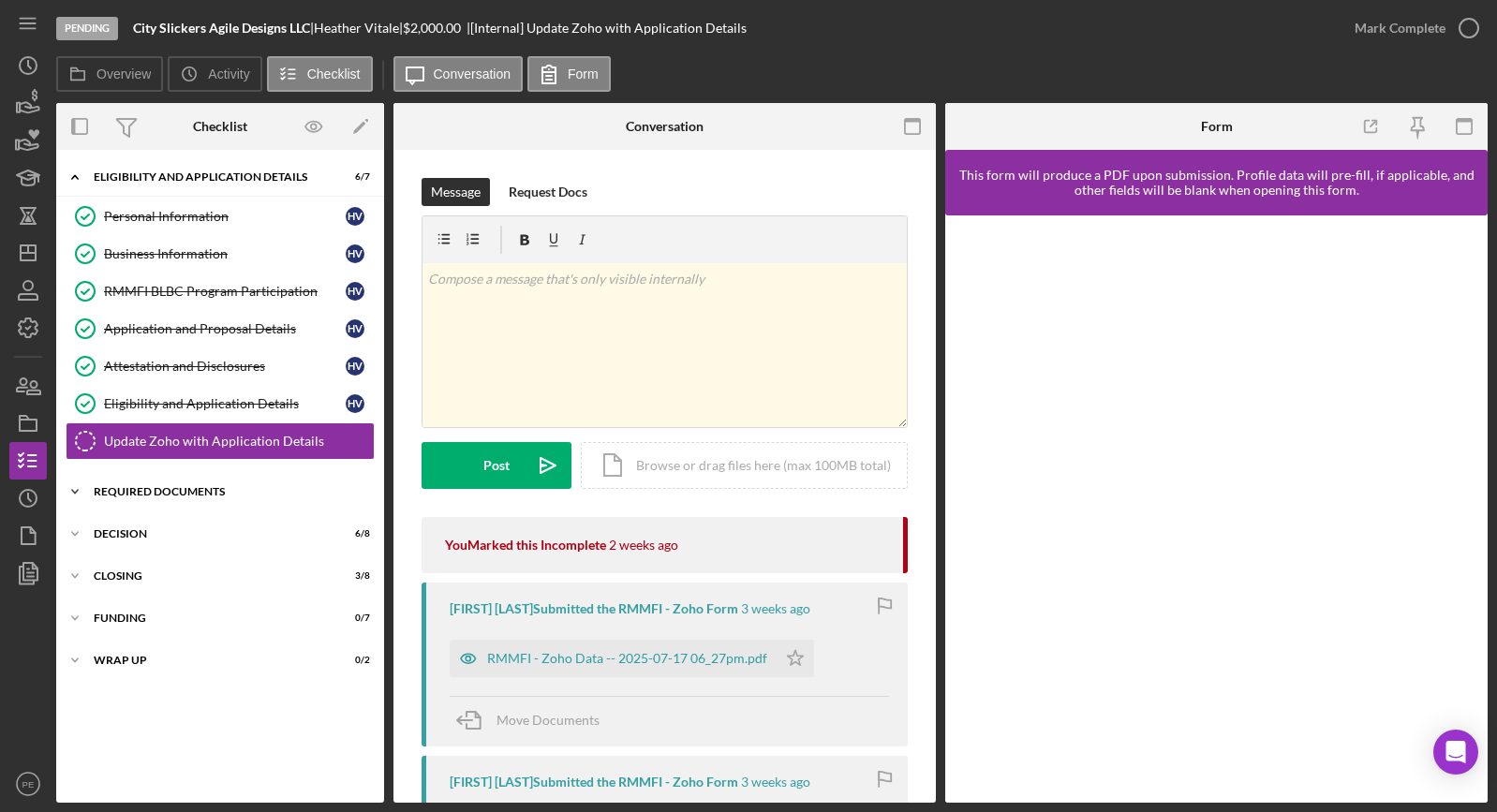 click on "Required Documents" at bounding box center [227, 492] 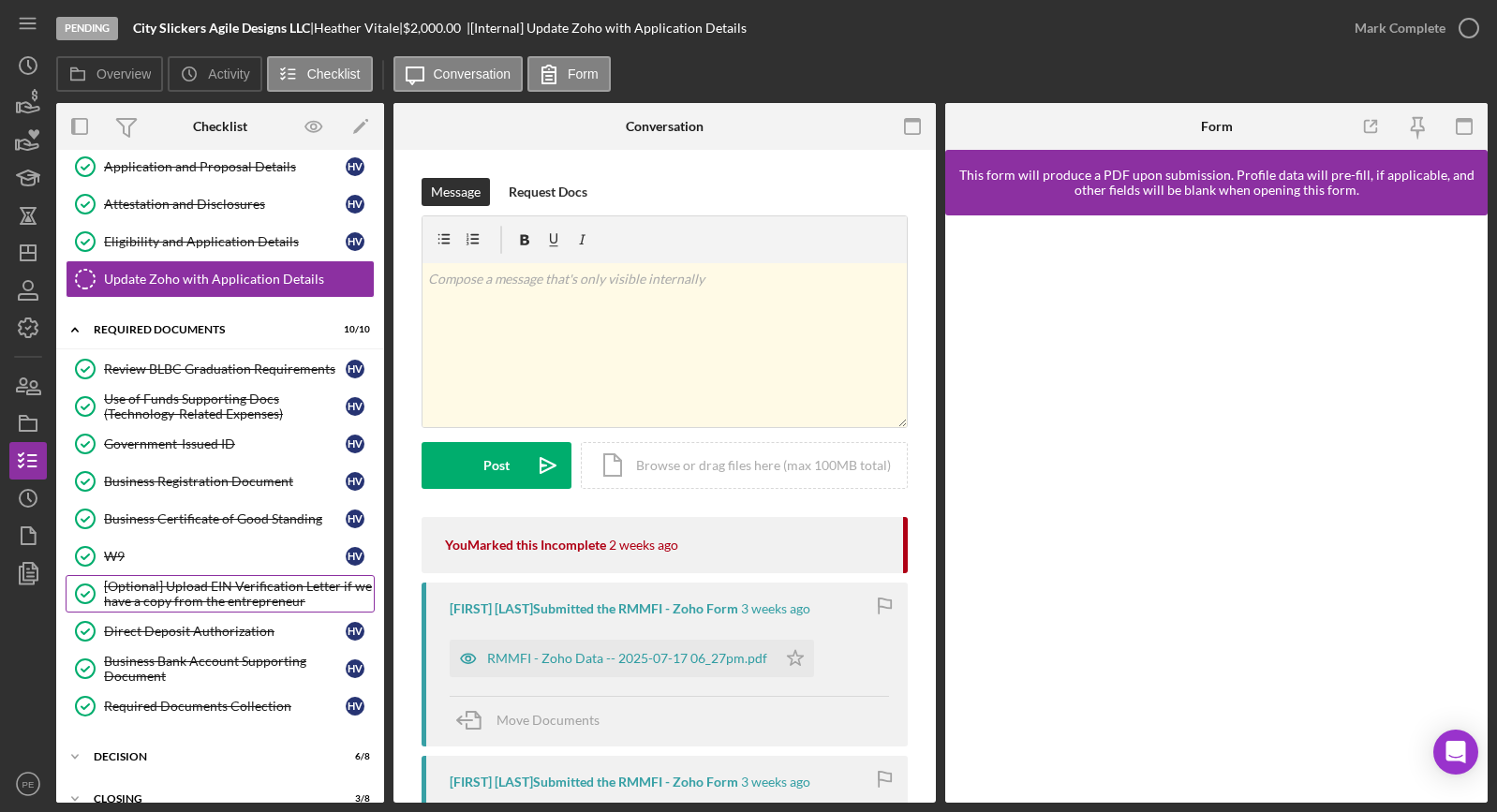 scroll, scrollTop: 272, scrollLeft: 0, axis: vertical 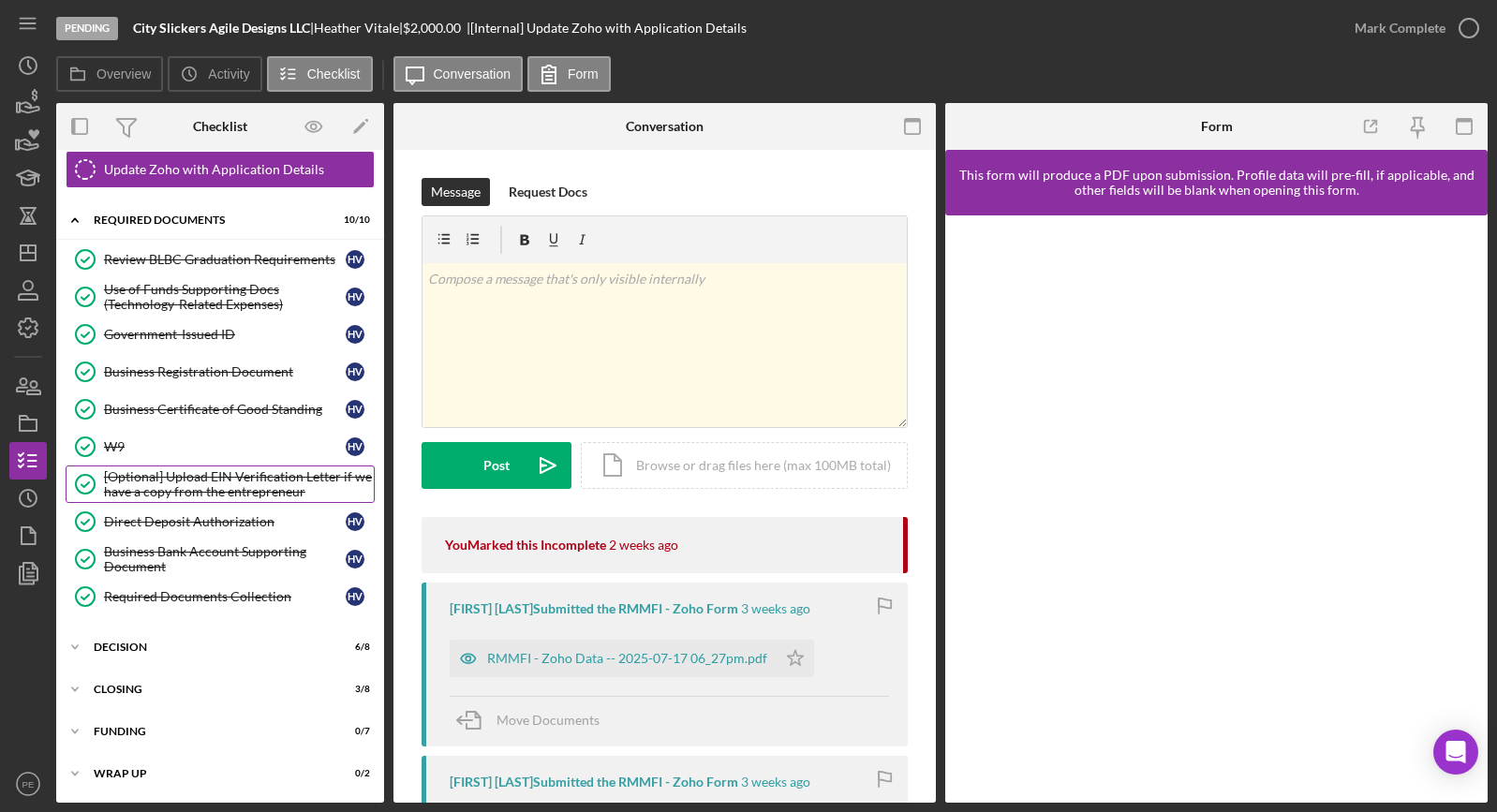 click on "[Optional] Upload EIN Verification Letter if we have a copy from the entrepreneur" at bounding box center (239, 484) 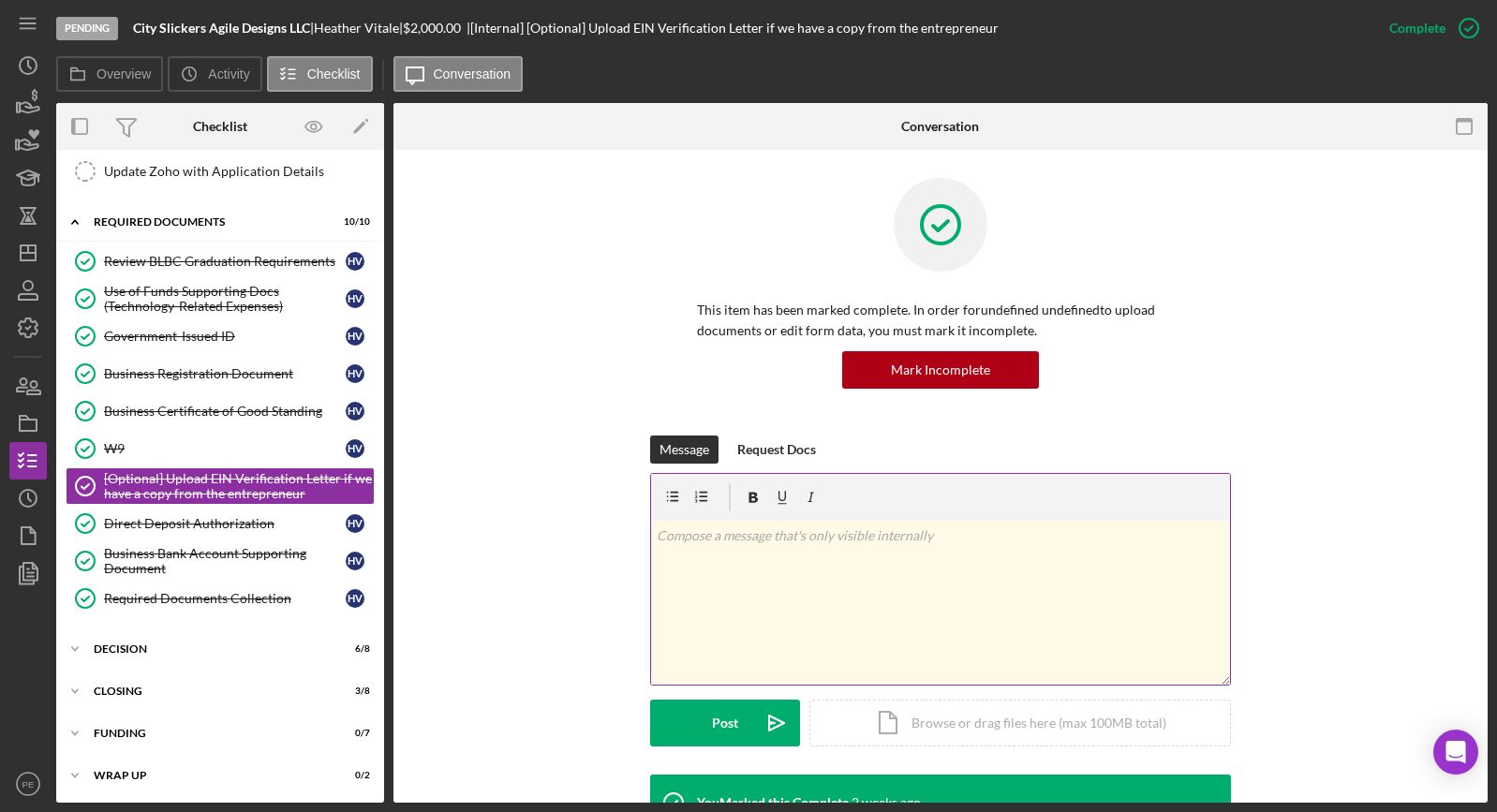 scroll, scrollTop: 272, scrollLeft: 0, axis: vertical 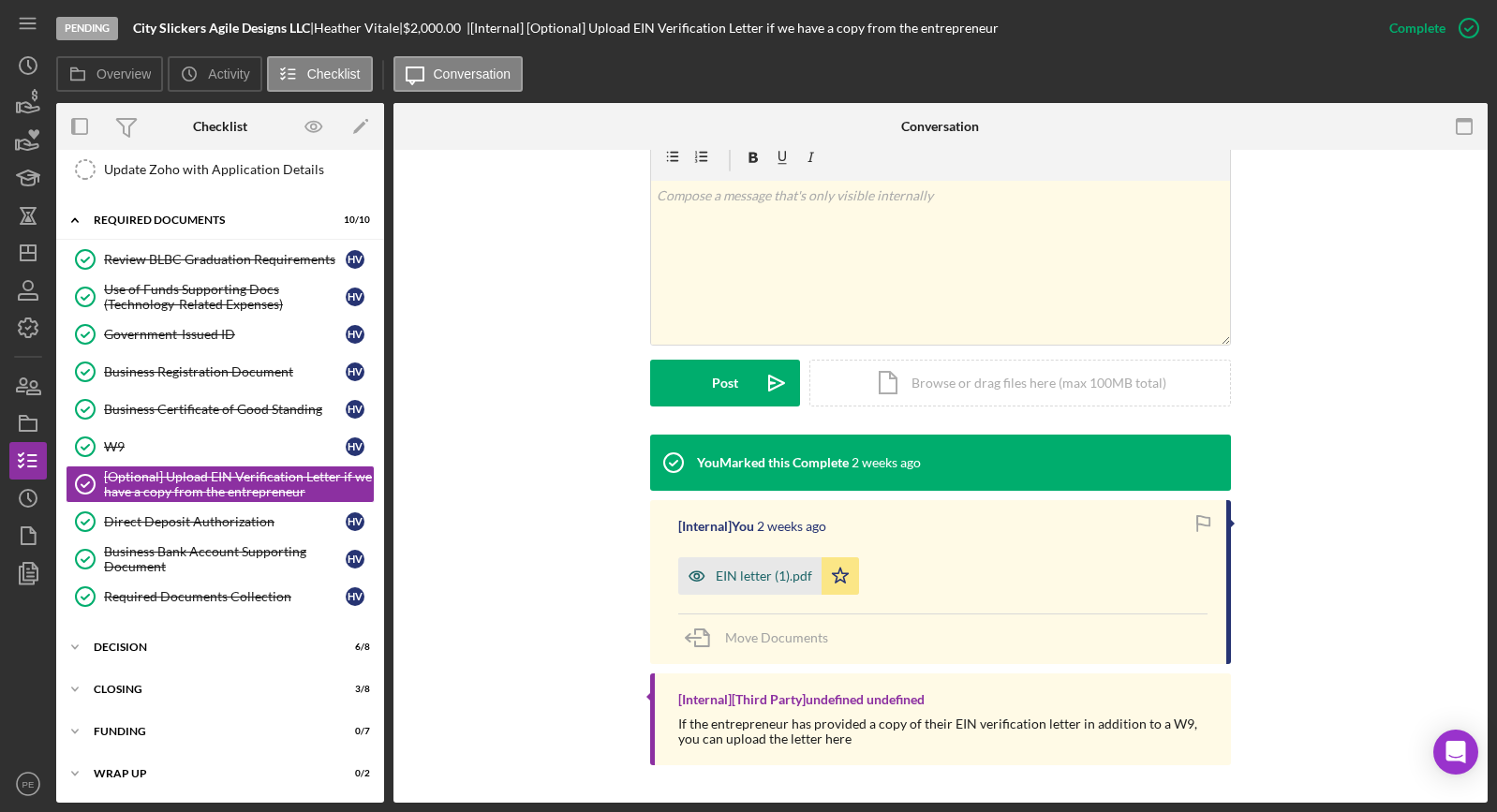 click on "EIN letter (1).pdf" at bounding box center (749, 576) 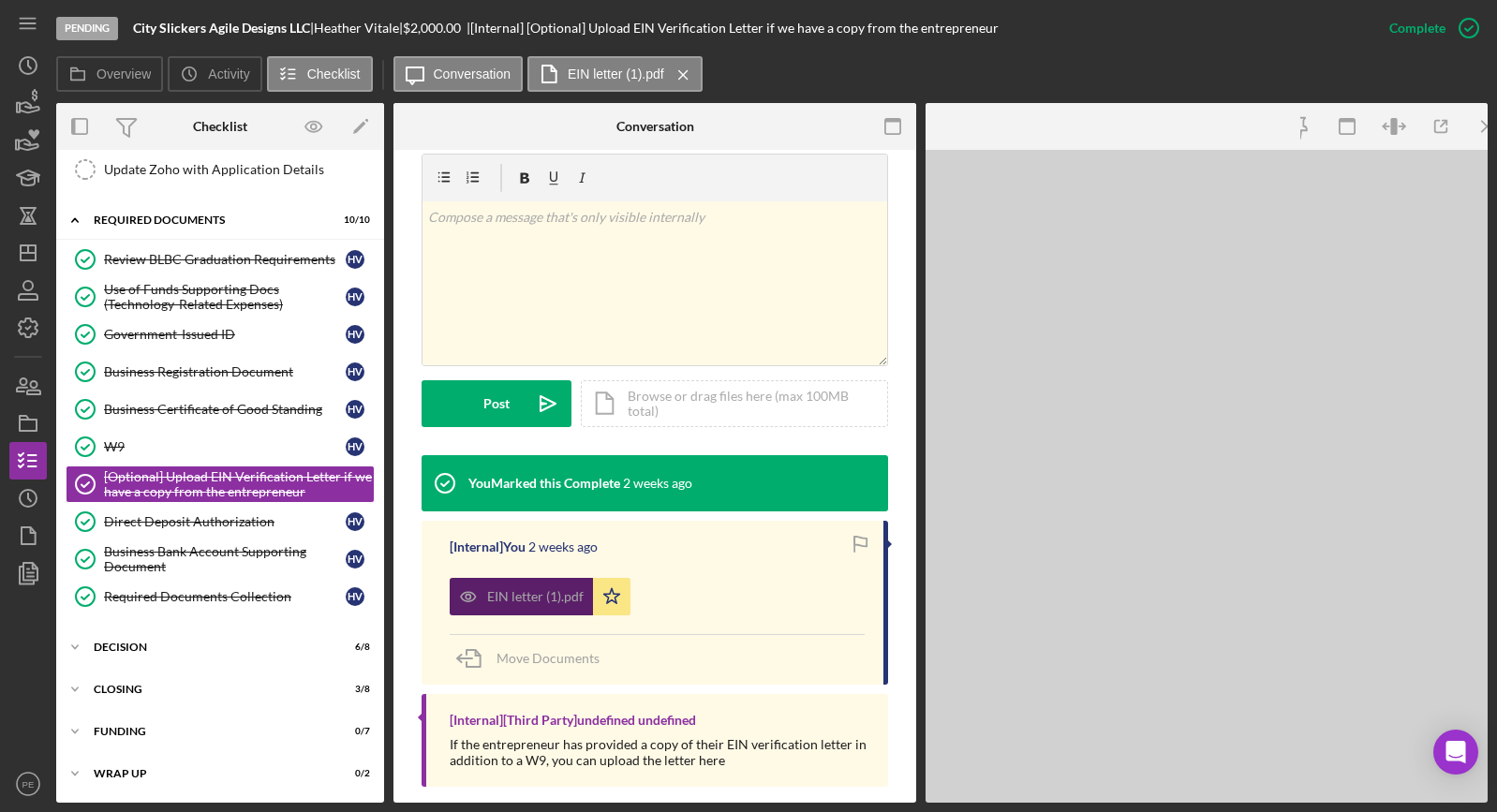 scroll, scrollTop: 362, scrollLeft: 0, axis: vertical 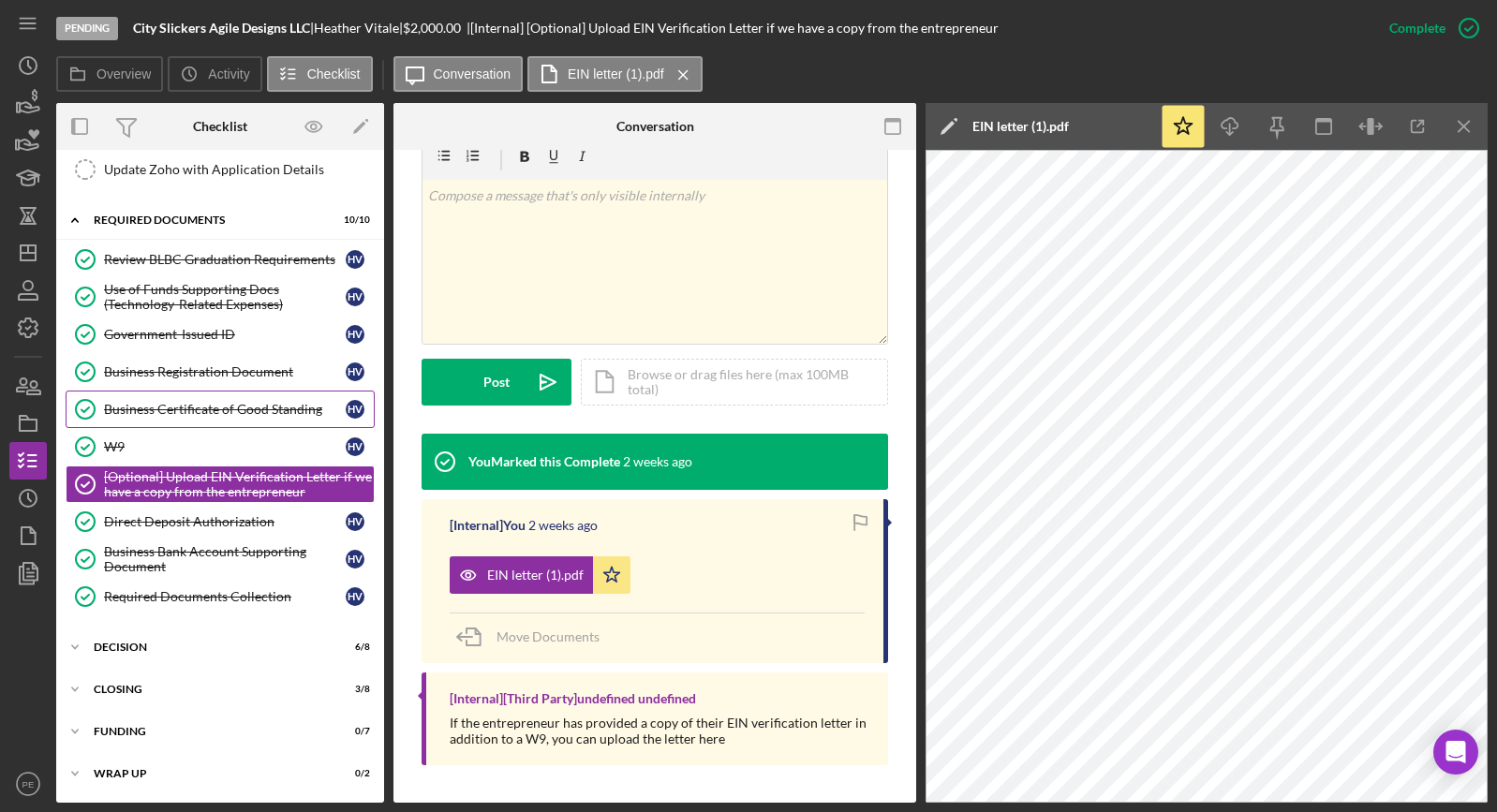click on "Business Certificate of Good Standing" at bounding box center (225, 409) 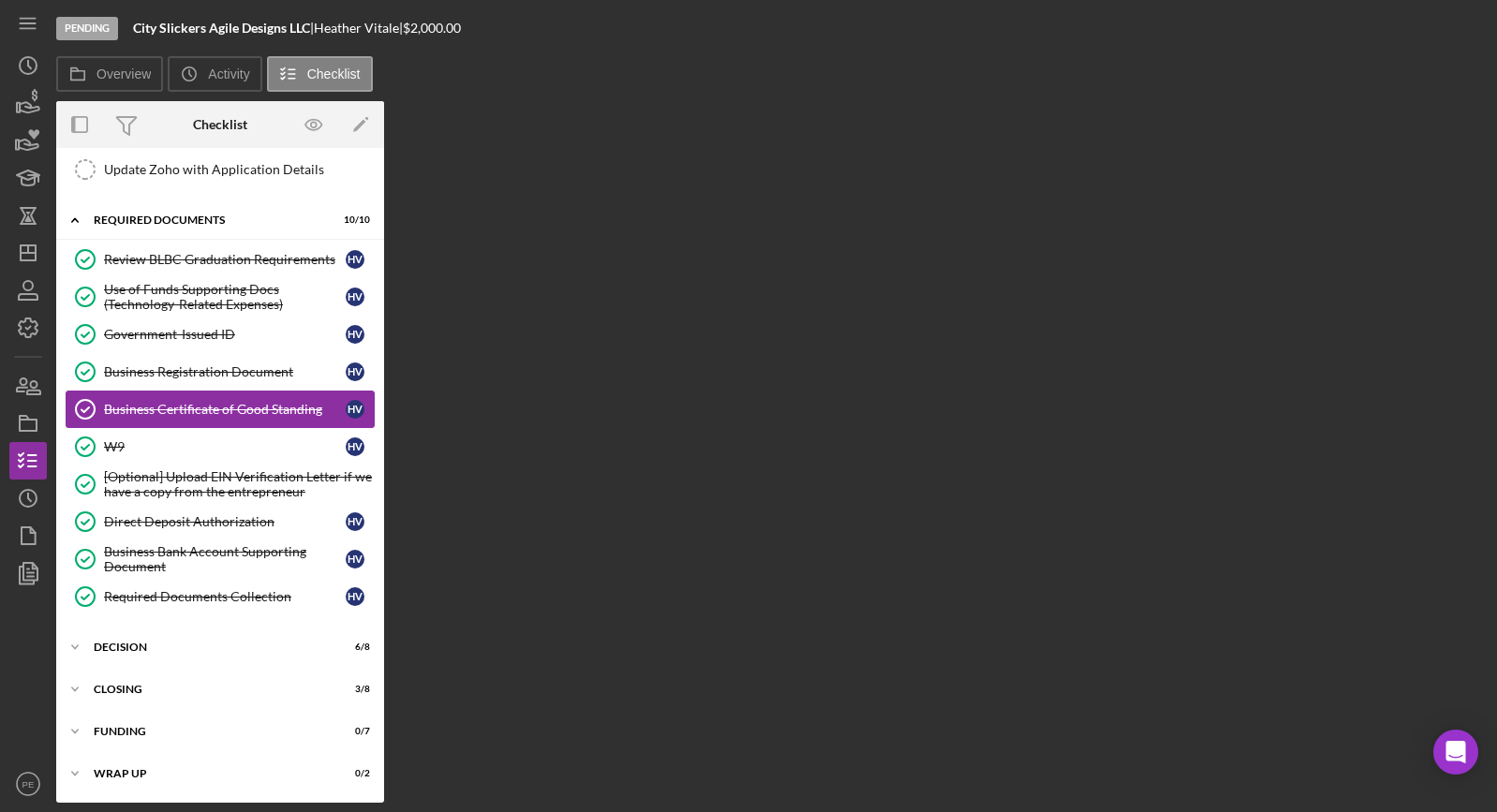 scroll, scrollTop: 272, scrollLeft: 0, axis: vertical 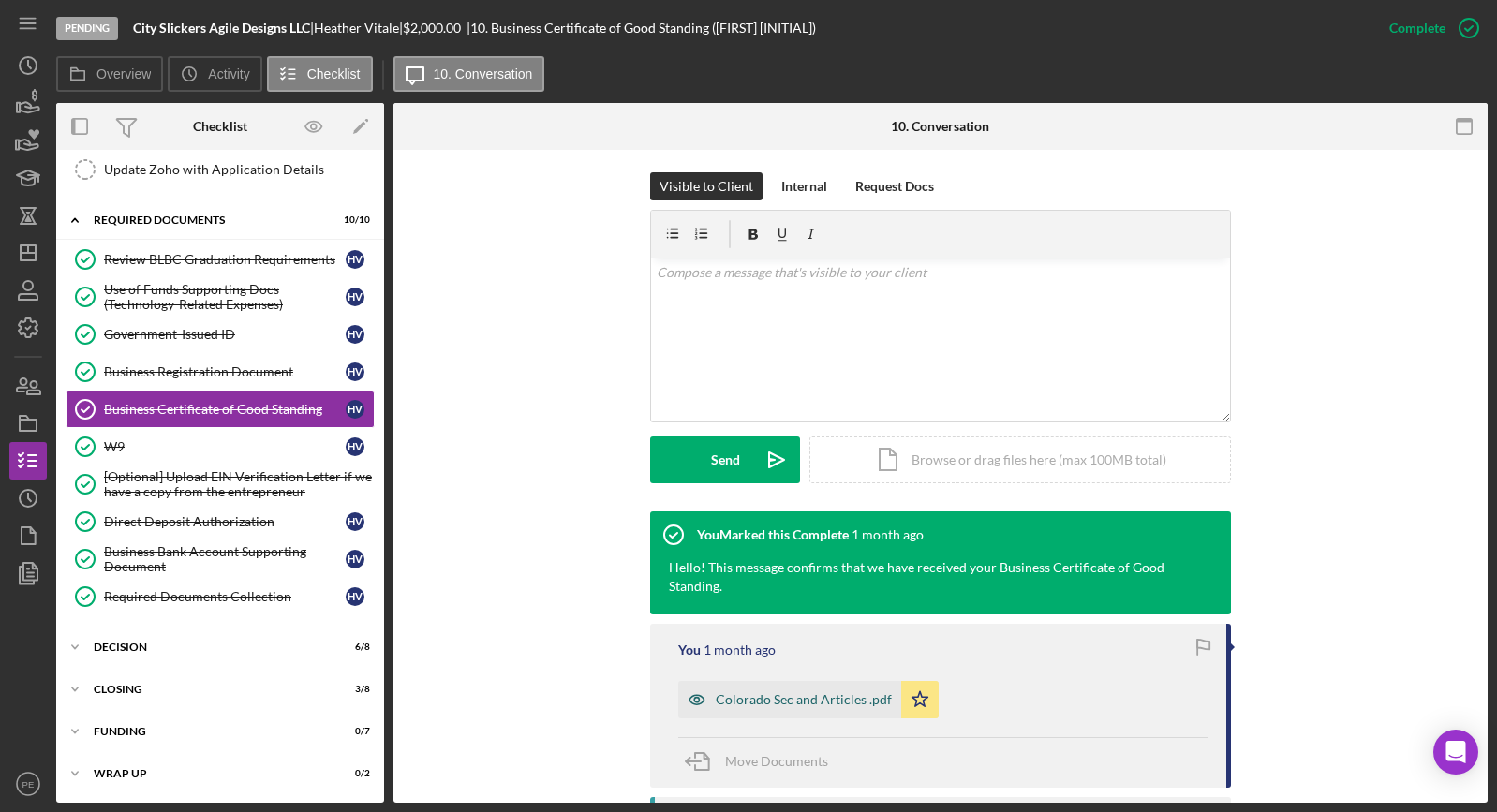 click on "Colorado Sec and Articles .pdf" at bounding box center (790, 700) 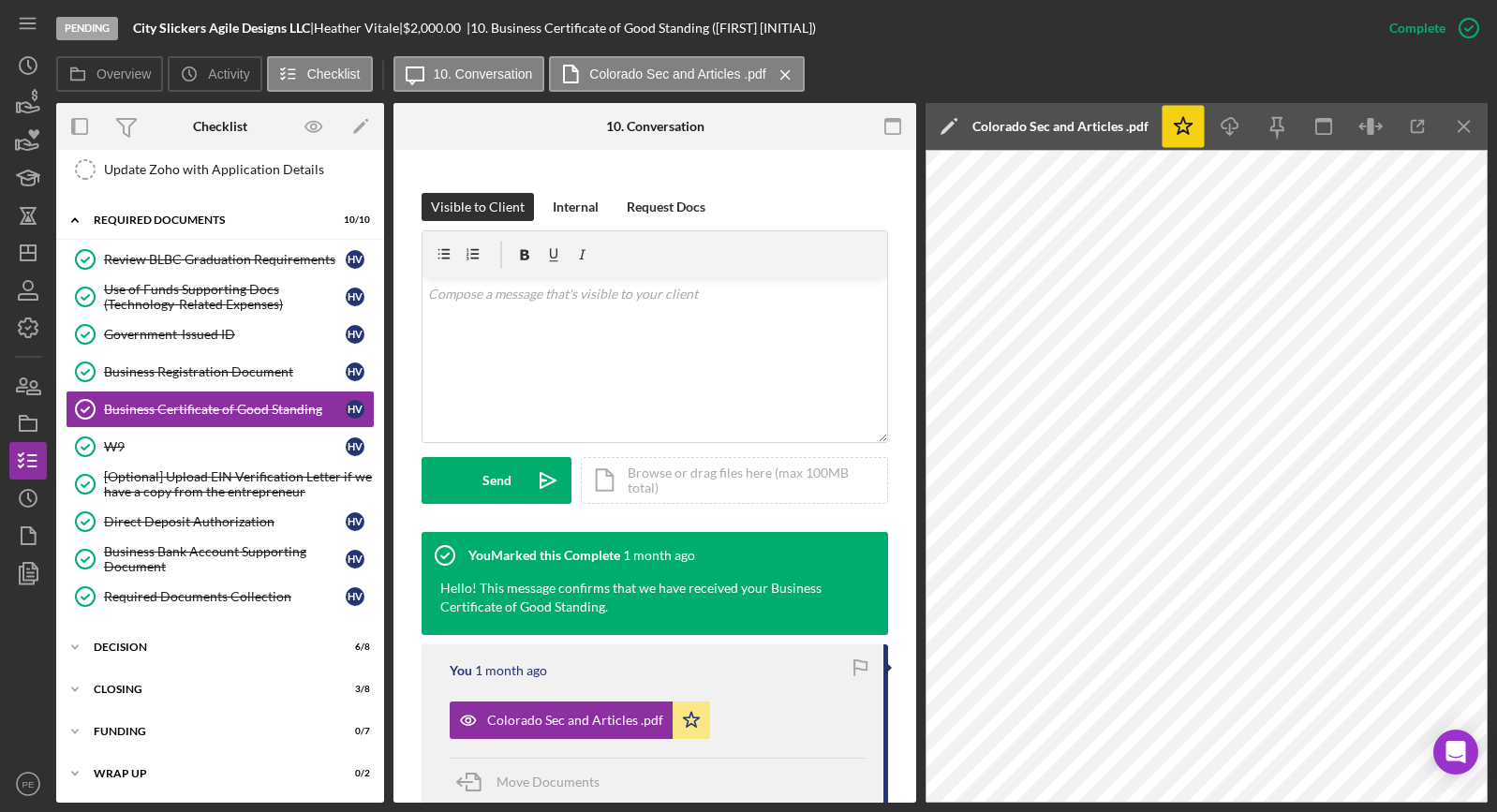 click on "Icon/Star" 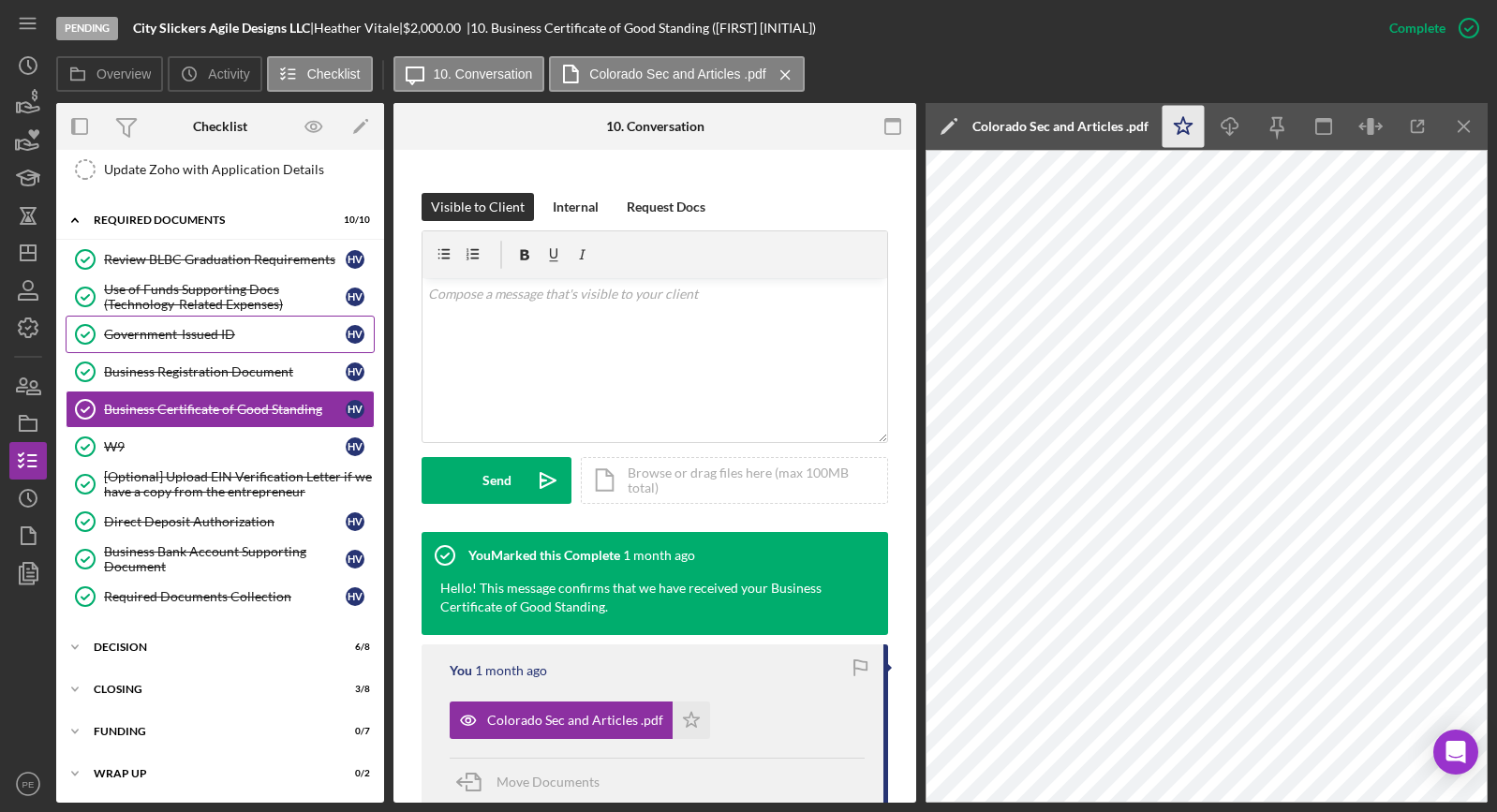 scroll, scrollTop: 0, scrollLeft: 0, axis: both 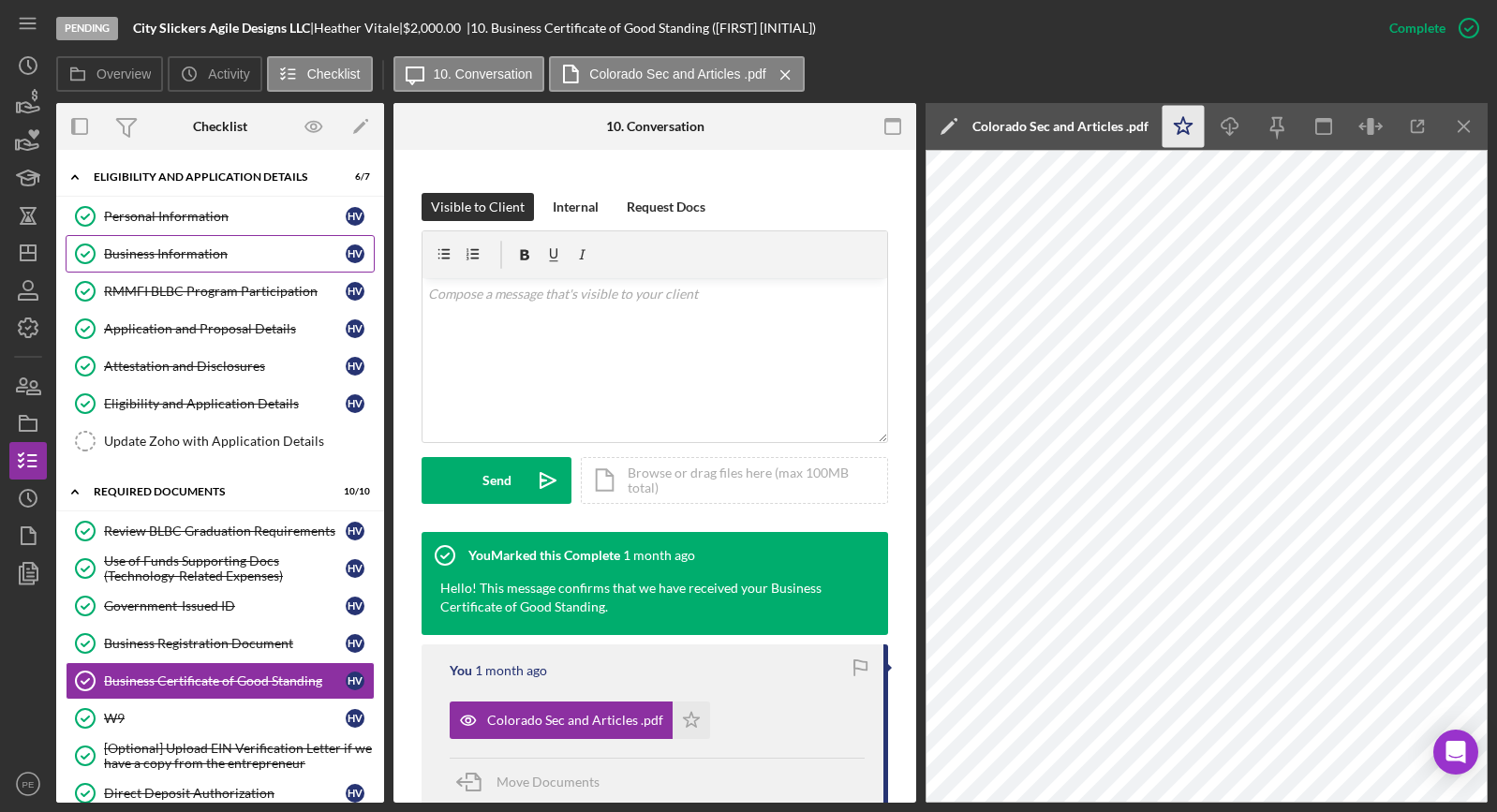 click on "Business Information" at bounding box center [225, 254] 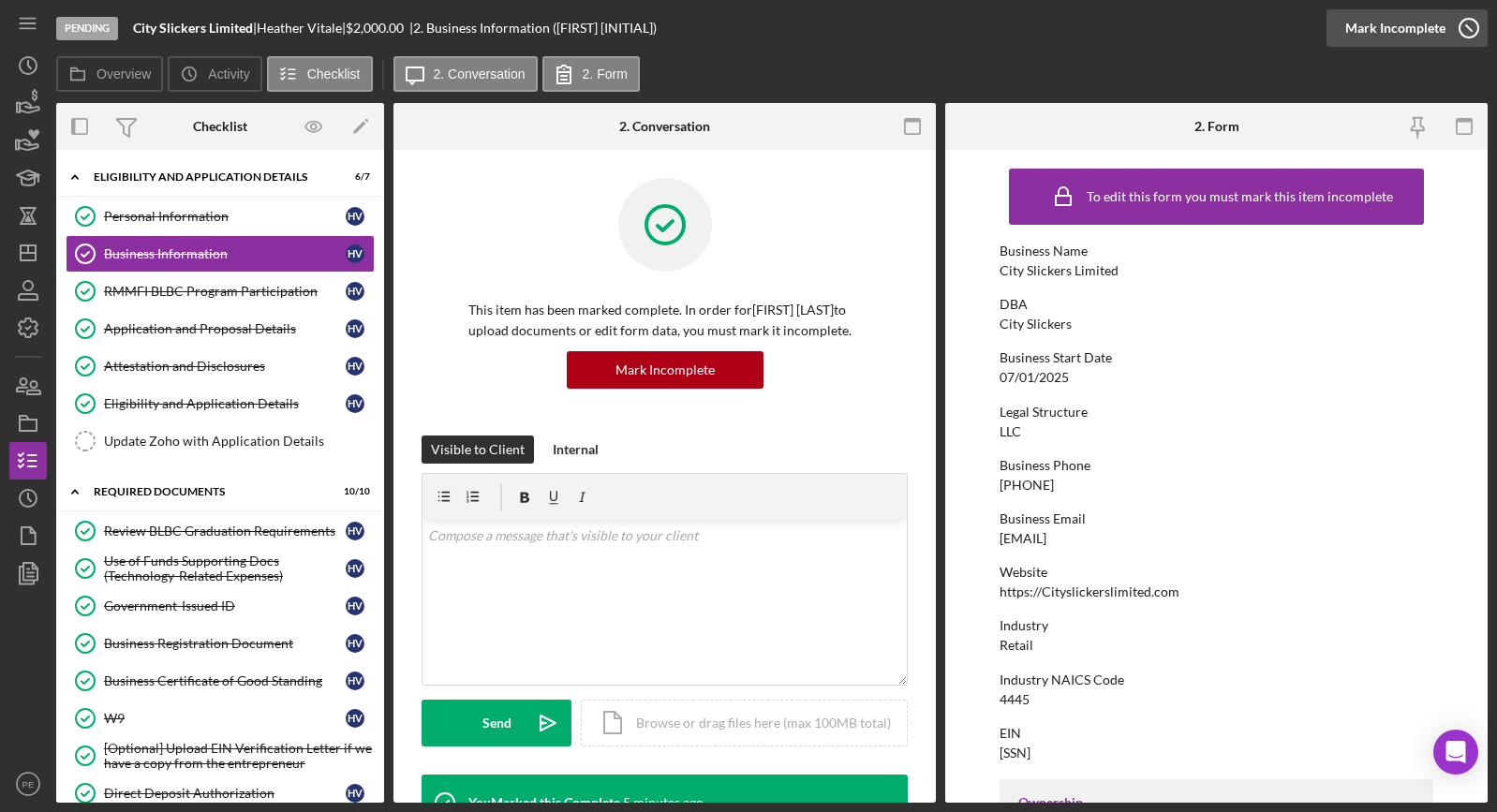 click on "Mark Incomplete" at bounding box center [1395, 28] 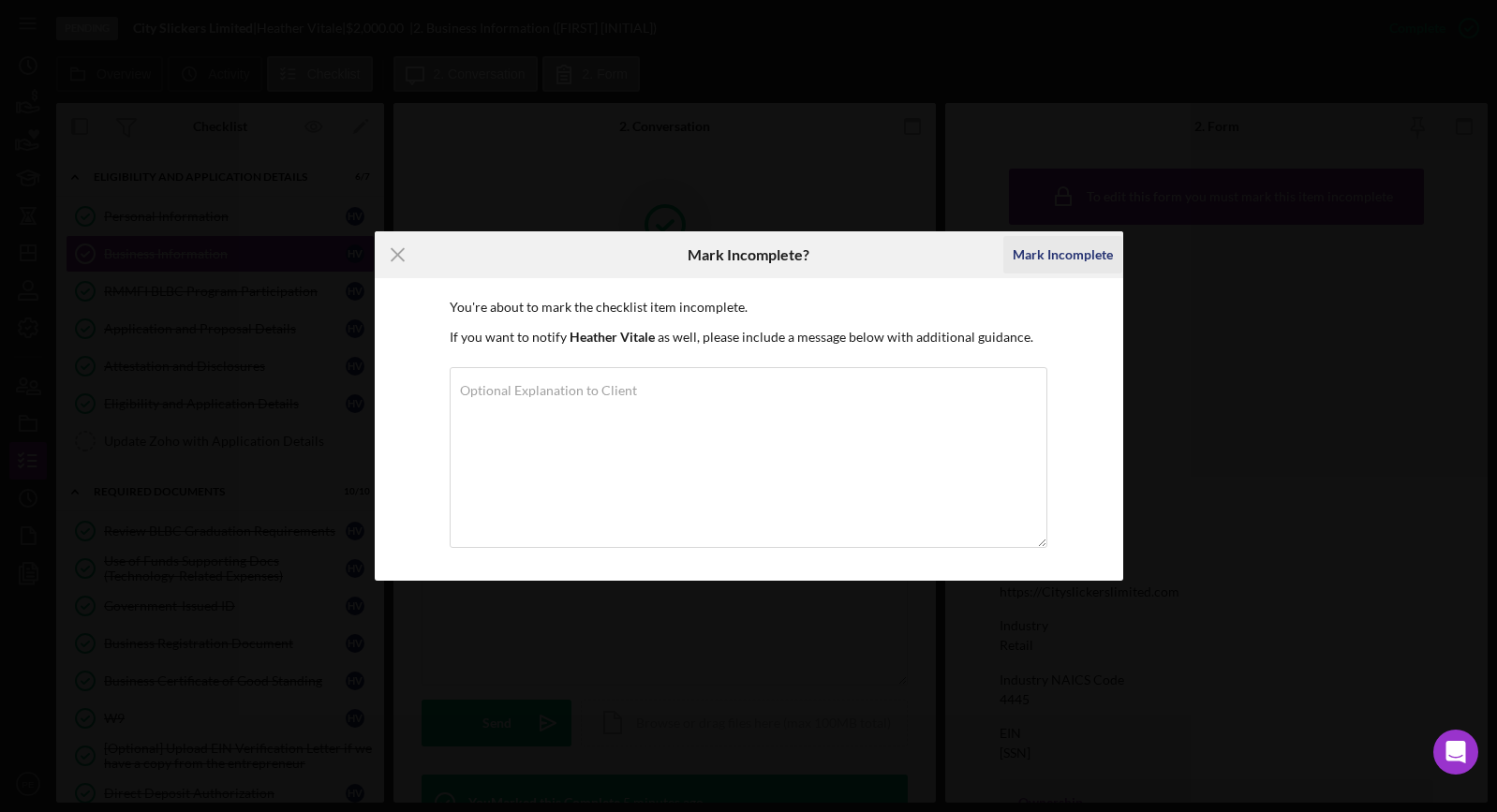 click on "Mark Incomplete" at bounding box center [1062, 255] 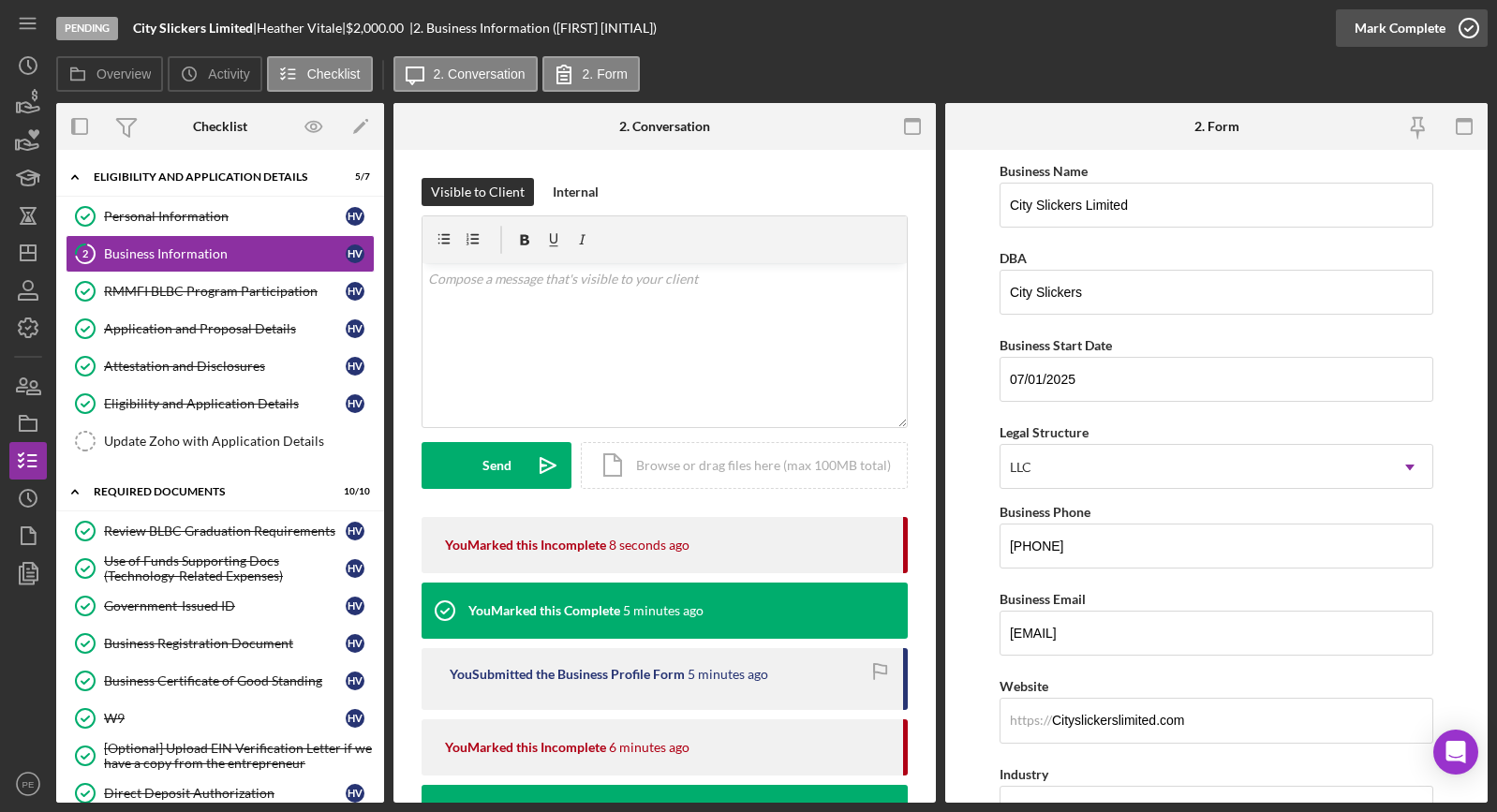 click on "Mark Complete" at bounding box center [1400, 28] 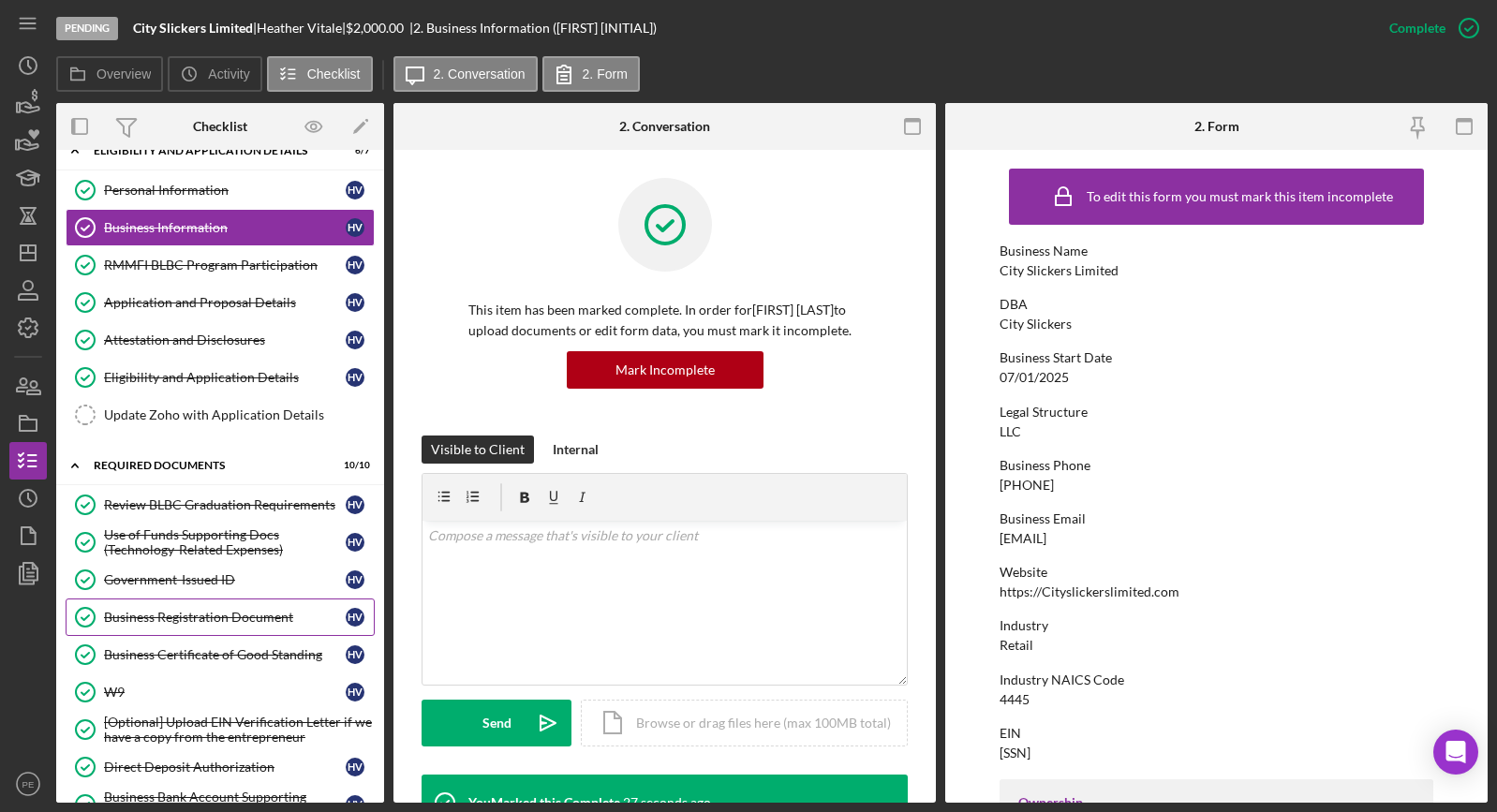 scroll, scrollTop: 27, scrollLeft: 0, axis: vertical 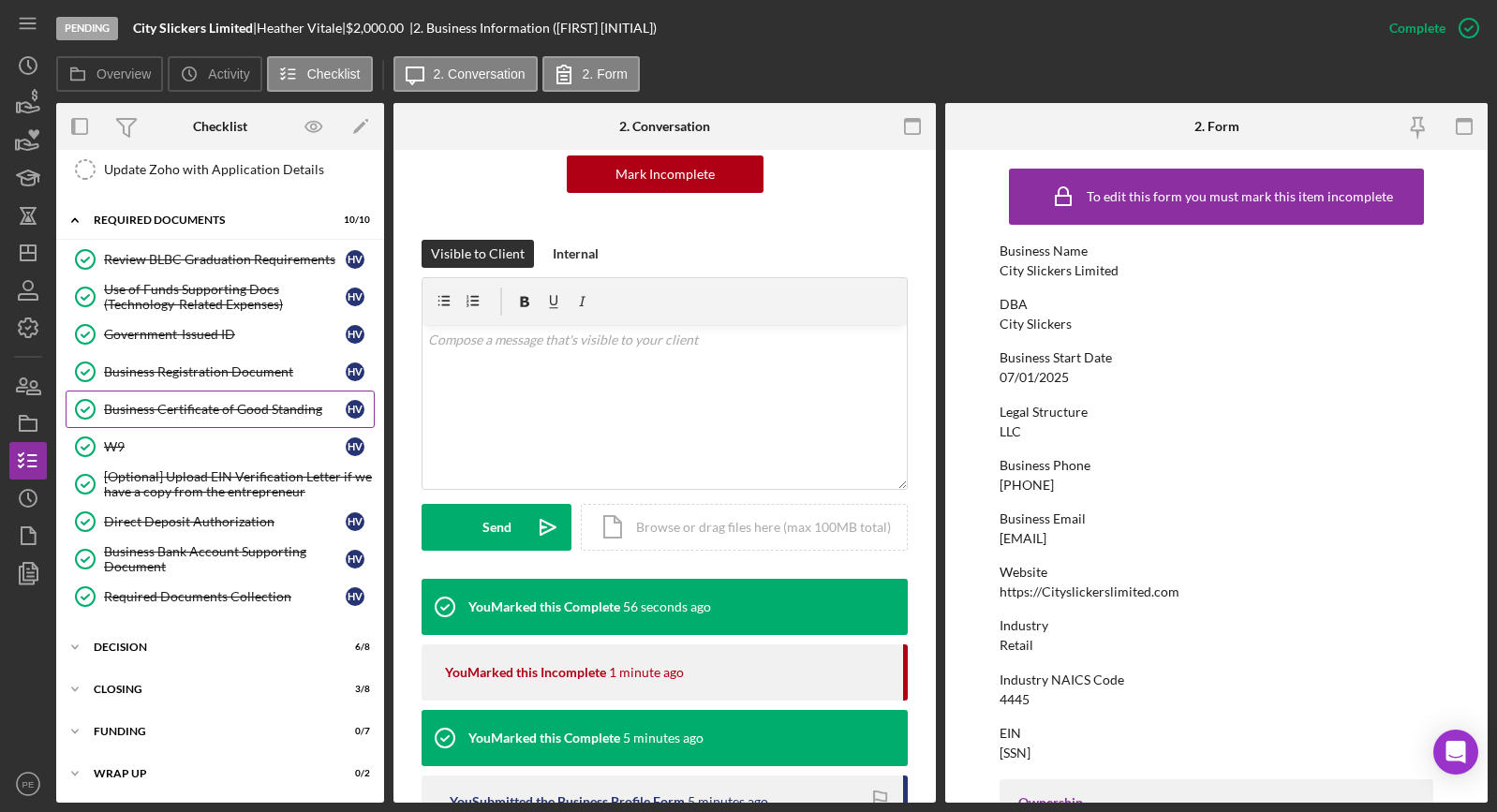 click on "Business Certificate of Good Standing" at bounding box center [225, 409] 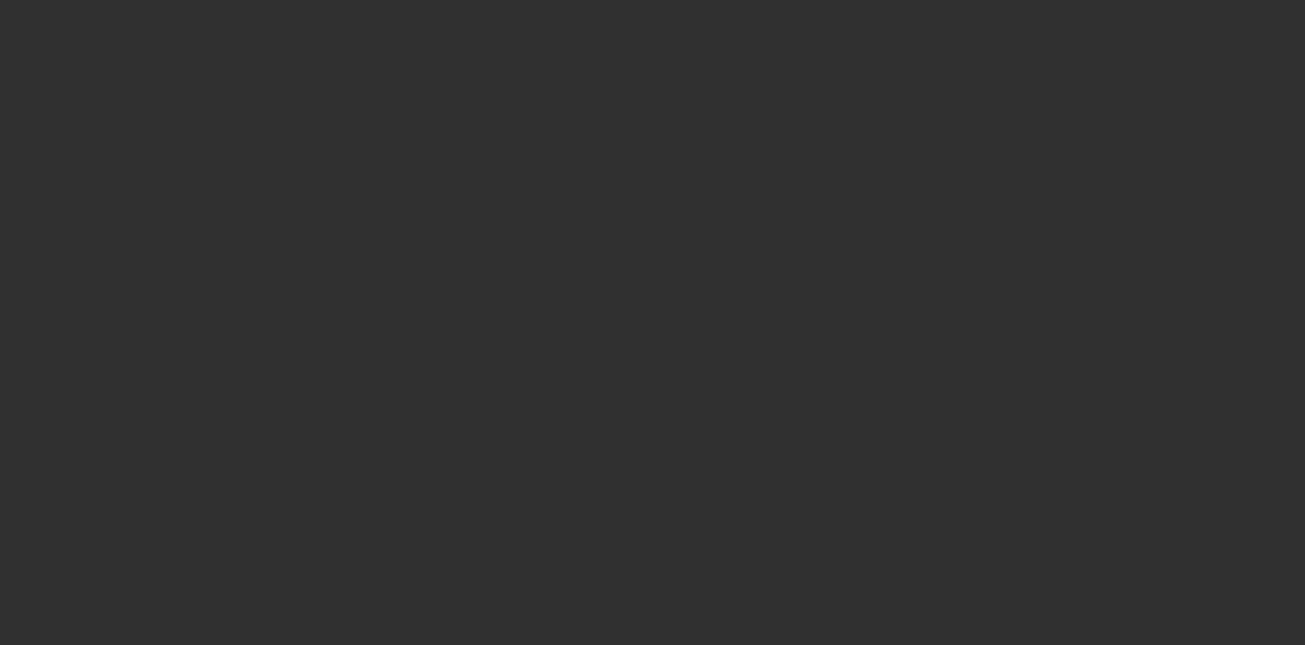 scroll, scrollTop: 0, scrollLeft: 0, axis: both 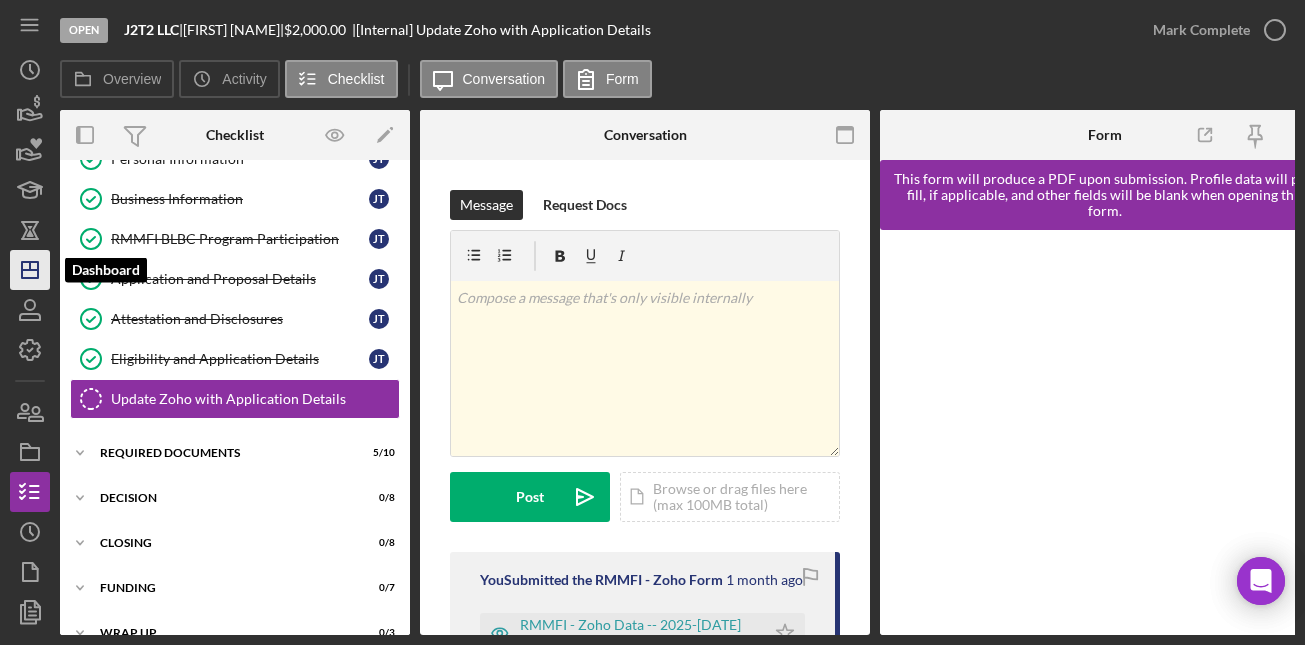 click on "Icon/Dashboard" 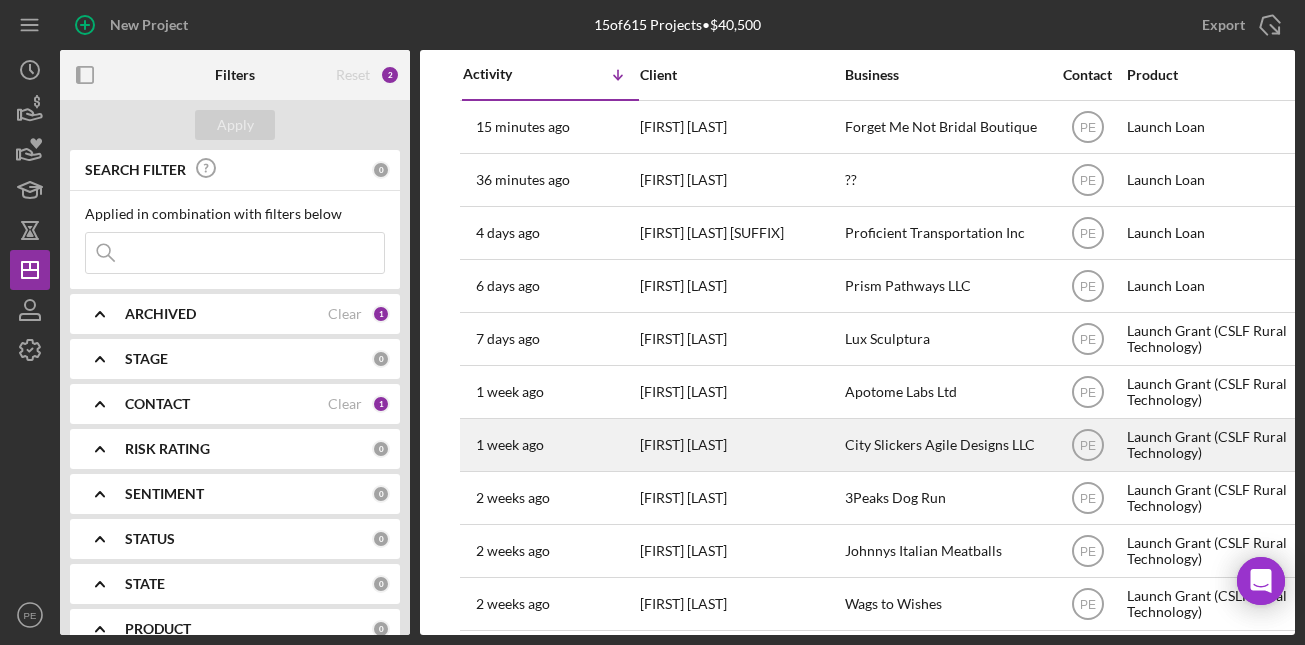 click on "[FIRST] [LAST]" at bounding box center (740, 445) 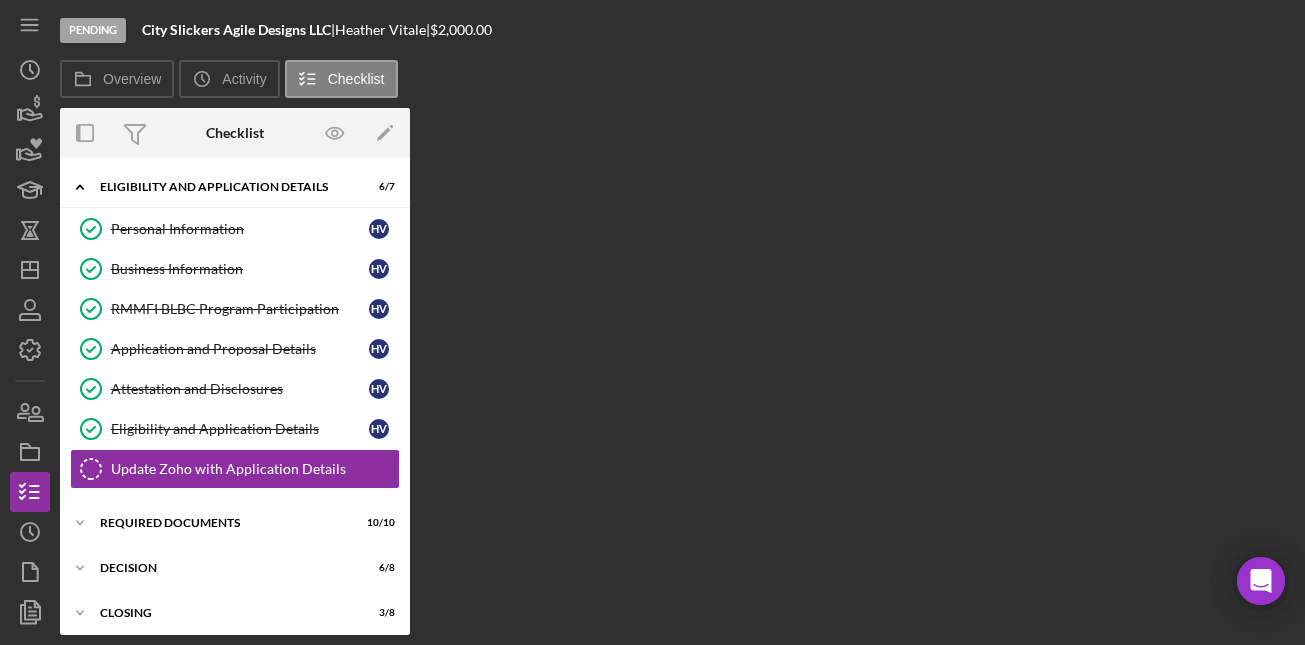 scroll, scrollTop: 73, scrollLeft: 0, axis: vertical 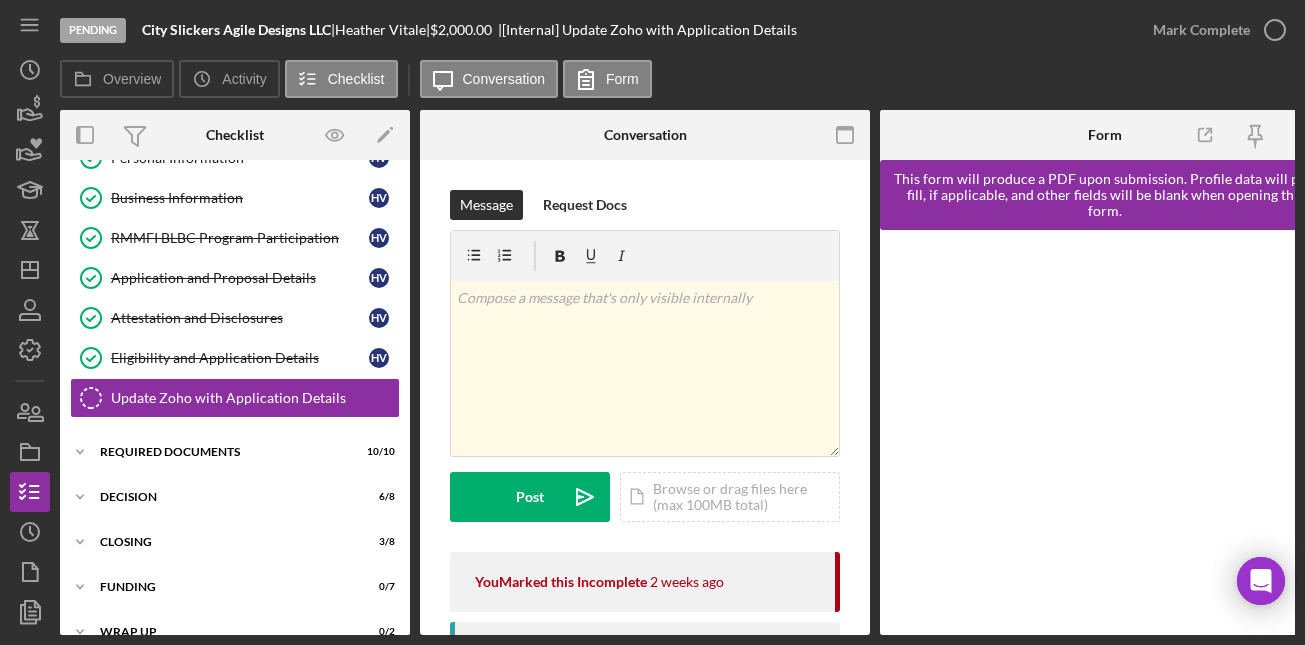 click on "City Slickers Agile Designs LLC" at bounding box center [236, 29] 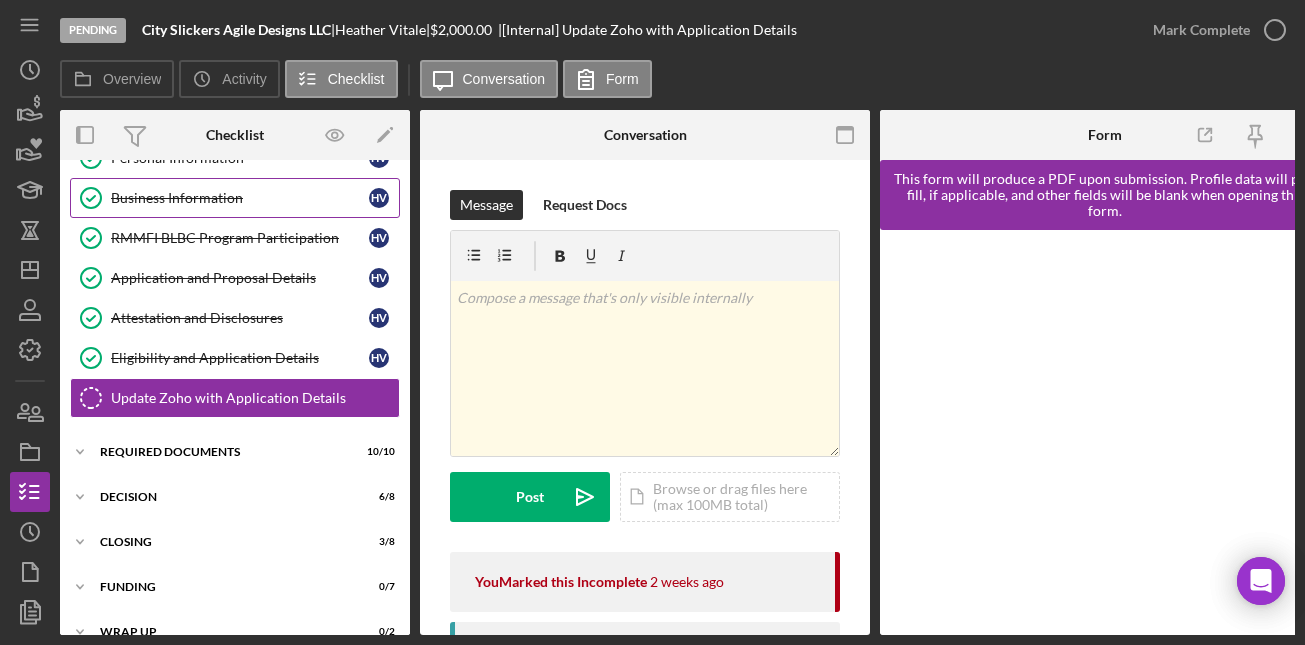 scroll, scrollTop: 0, scrollLeft: 0, axis: both 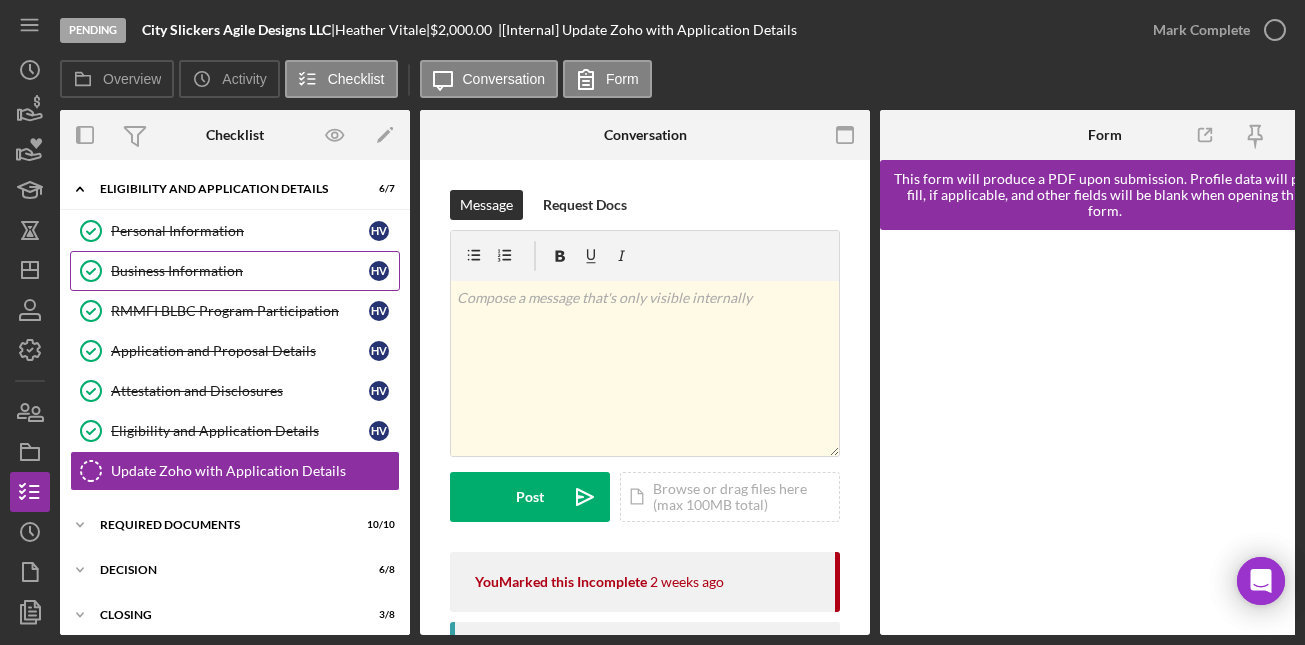 click on "Business Information" at bounding box center [240, 271] 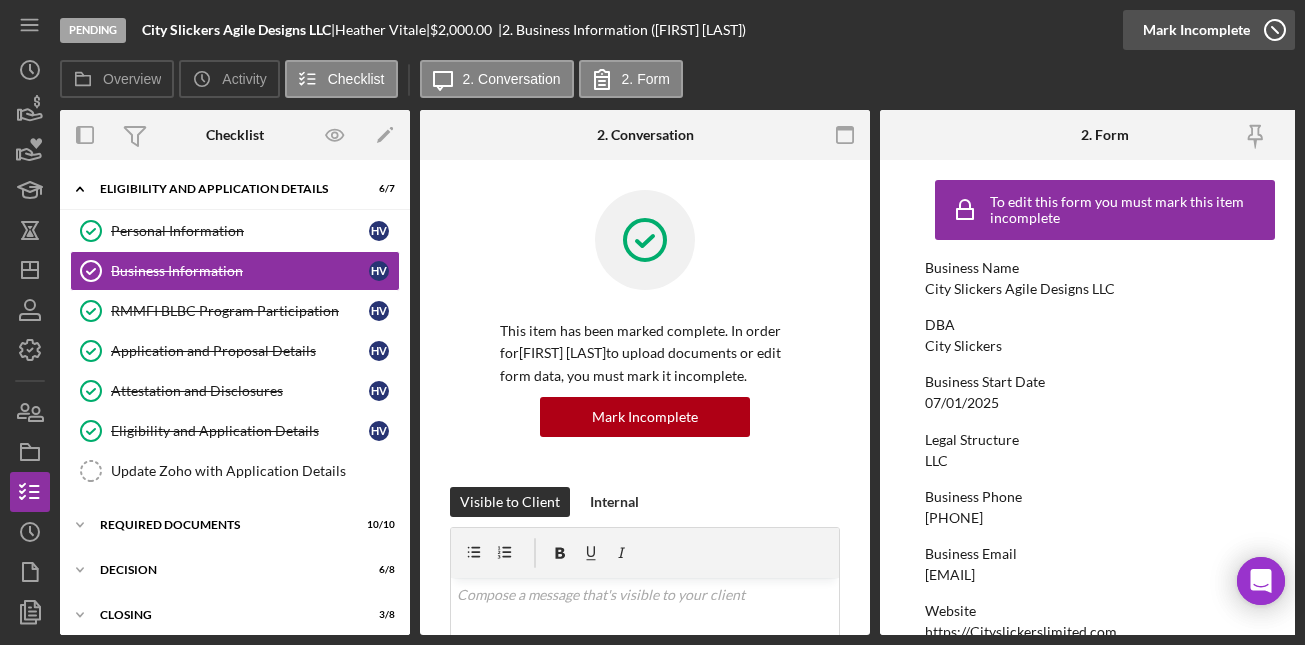 click on "Complete Mark Incomplete" at bounding box center (1209, 30) 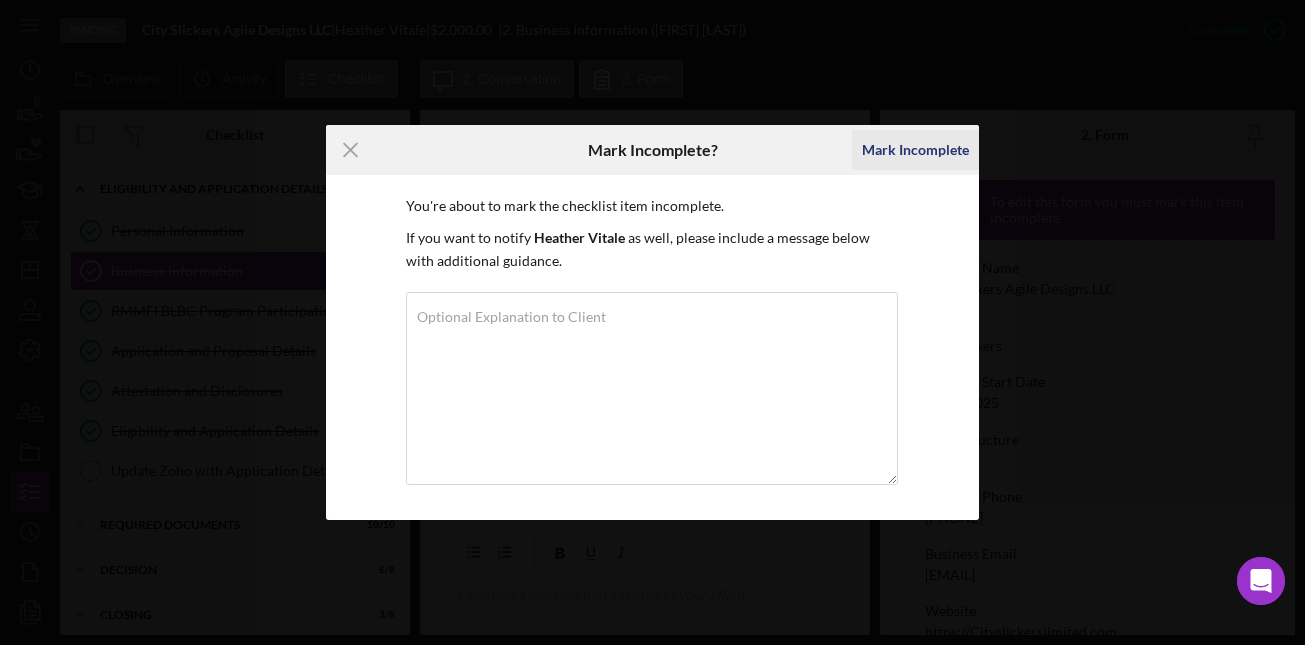 click on "Mark Incomplete" at bounding box center (915, 150) 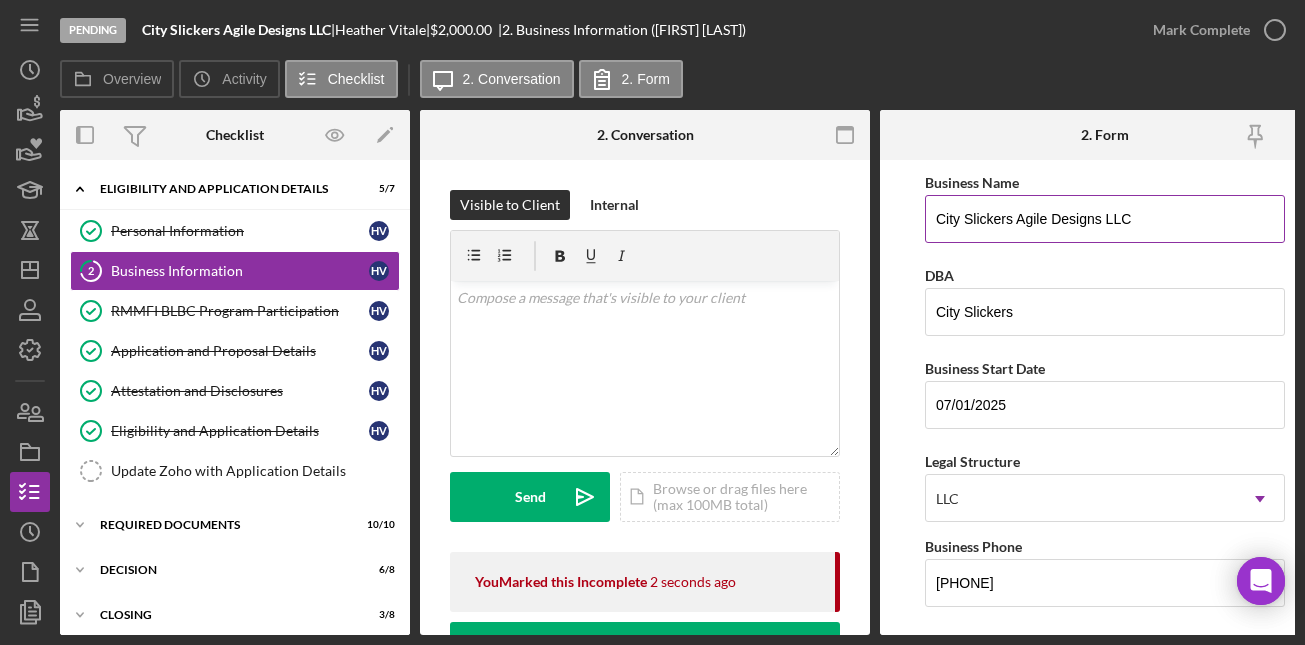 click on "City Slickers Agile Designs LLC" at bounding box center (1105, 219) 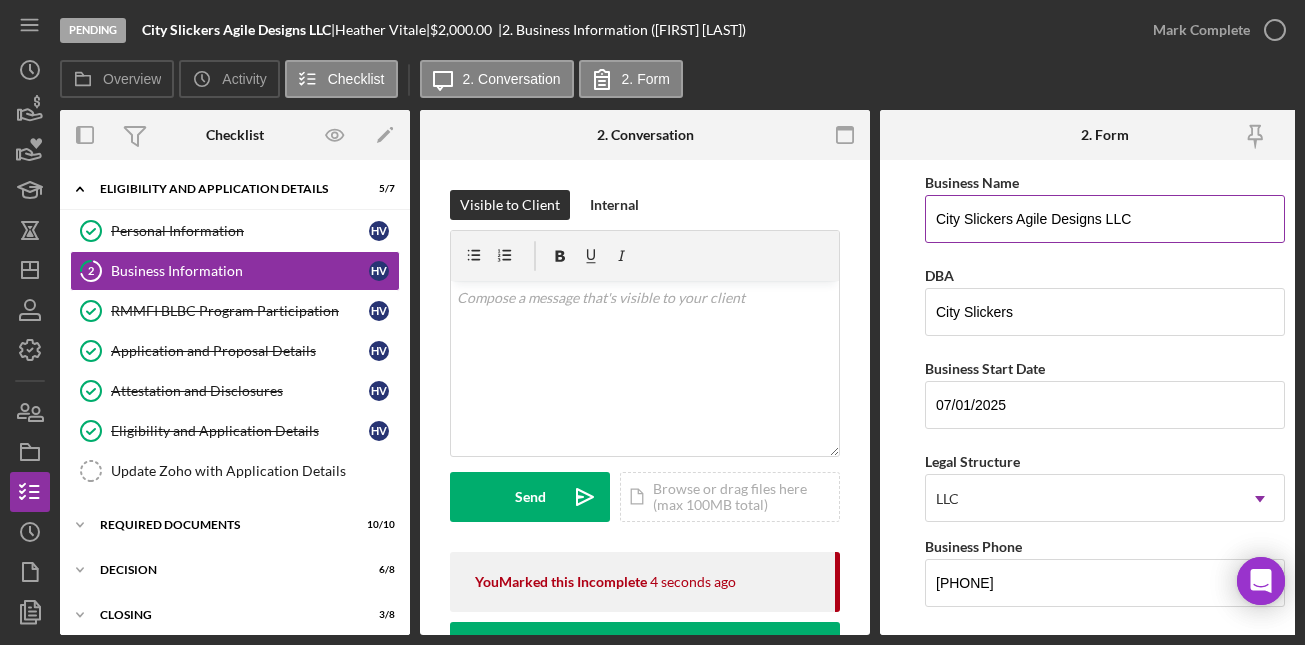 click on "City Slickers Agile Designs LLC" at bounding box center (1105, 219) 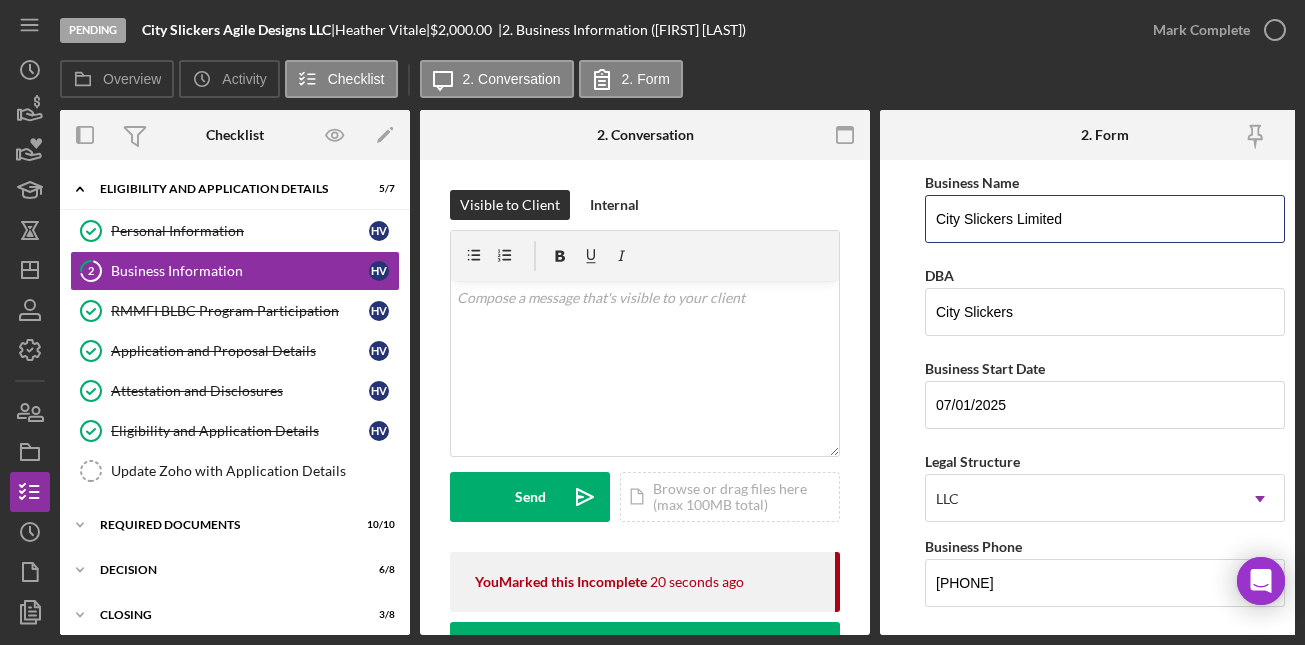 type on "City Slickers Limited" 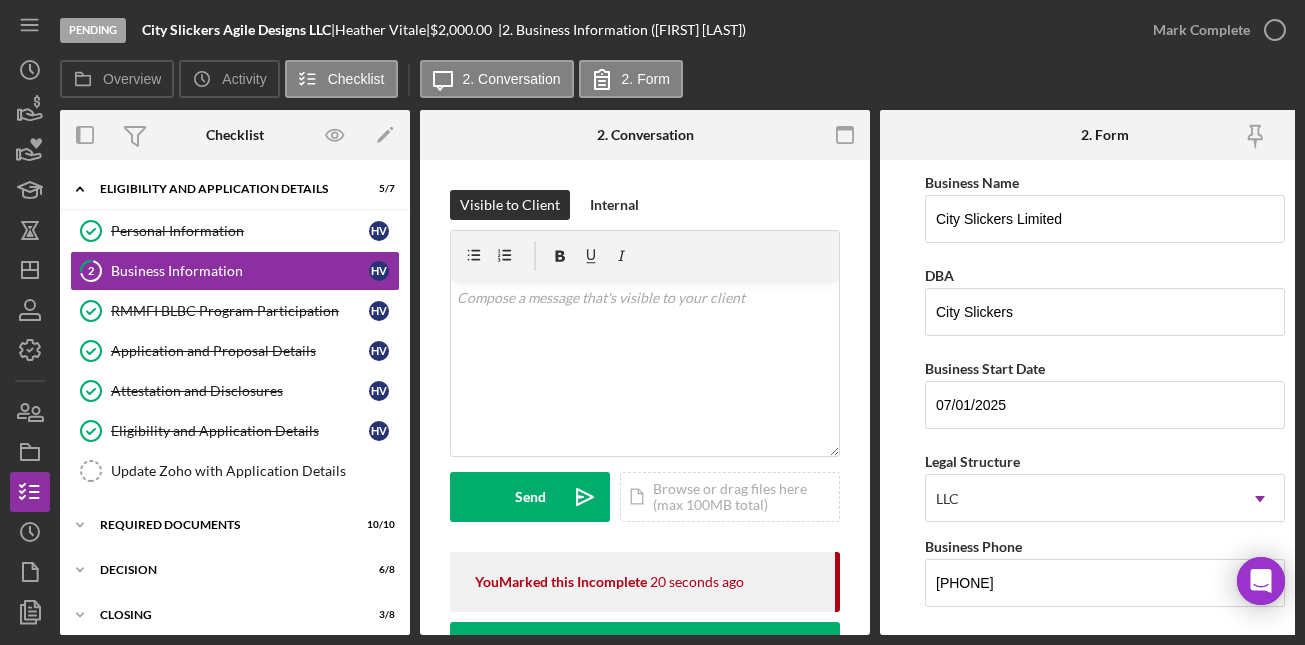 click on "Business Name City Slickers Limited DBA City Slickers Business Start Date 07/01/2025 Legal Structure LLC Icon/Dropdown Arrow Business Phone (719) 493-2874 Business Email Heatherbyars75@gmail.com https:// Website Cityslickerslimited.com Industry Retail Industry NAICS Code 4445 EIN 39-2738767 Ownership Business Ownership Type Woman-Owned Veteran-Owned Icon/Menu Close Icon/Dropdown Arrow Do you own 100% of the business? Yes No Business Street Address 2 meadow ln City Swink State CO Icon/Dropdown Arrow Zip 81077 County Otero Is your Mailing Address the same as your Business Address? Yes No Mailing Street Address Po box181 City Swink State CO Icon/Dropdown Arrow Zip 81077 County Otero Do you own or lease your business premisses? Leased Icon/Dropdown Arrow Annual Gross Revenue $0 Number of Full-Time Employees 1 Number of Part-Time Employees 0 Additional Demographic Info Internal Only Low Income Owned OFF" at bounding box center [1105, 1442] 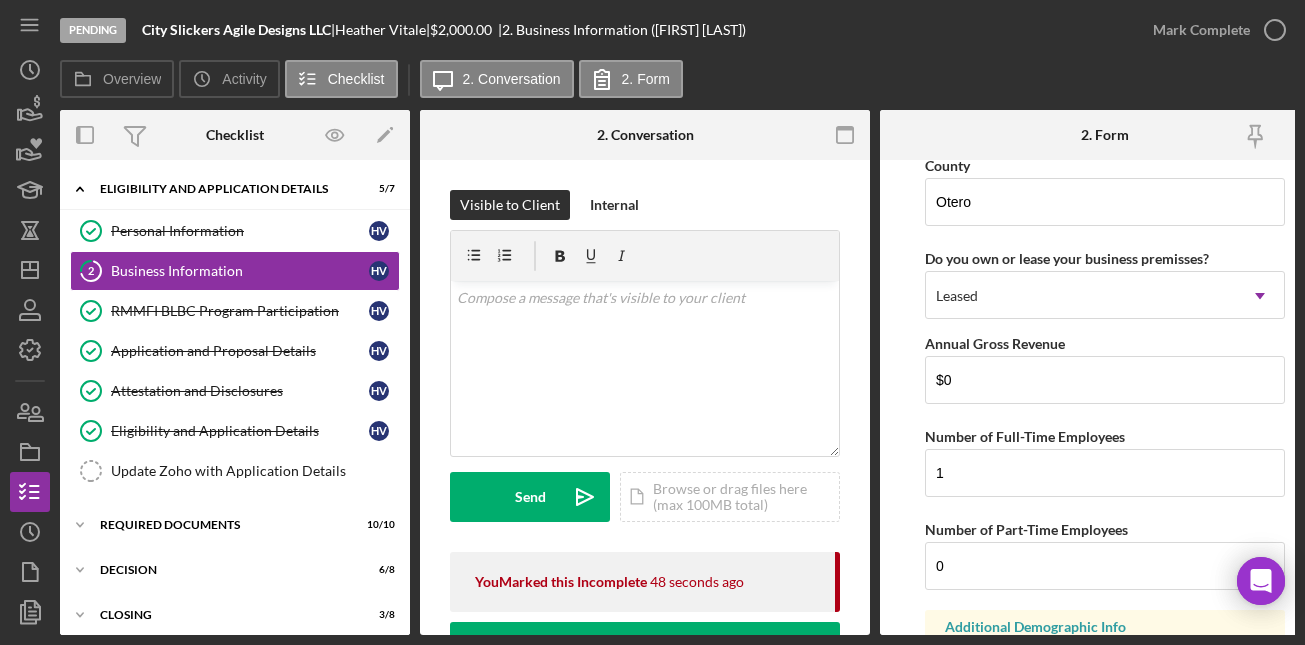 scroll, scrollTop: 2139, scrollLeft: 0, axis: vertical 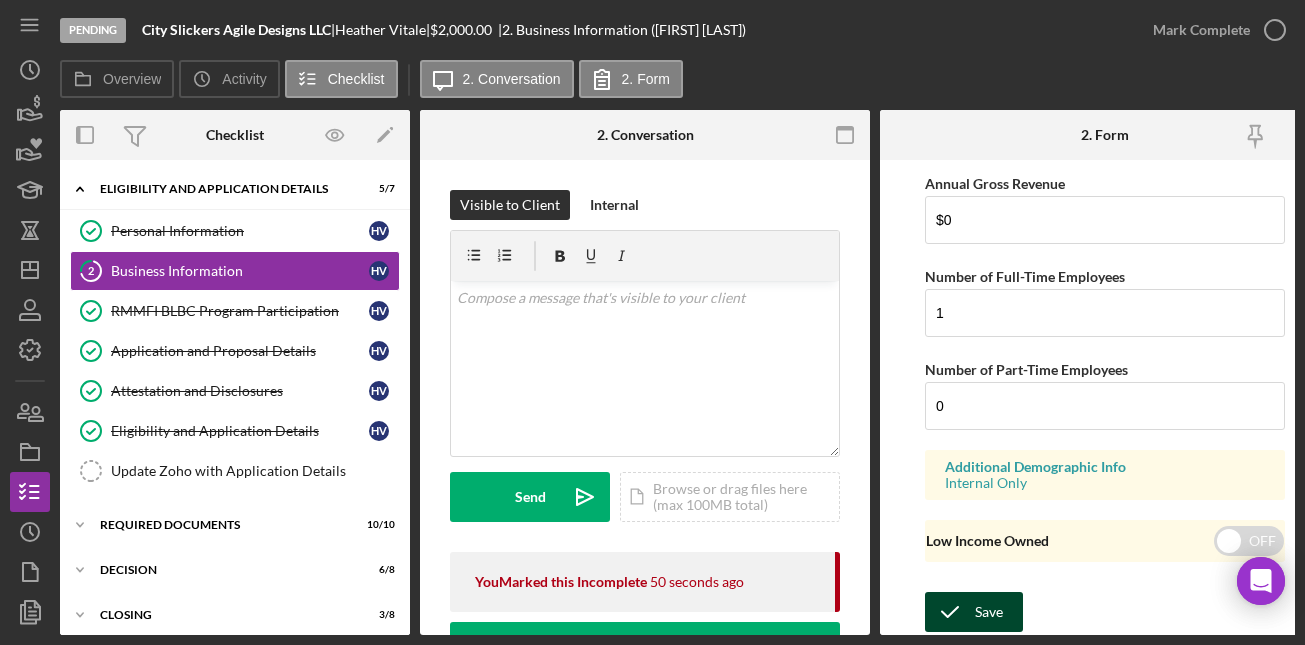 click on "Save" at bounding box center [989, 612] 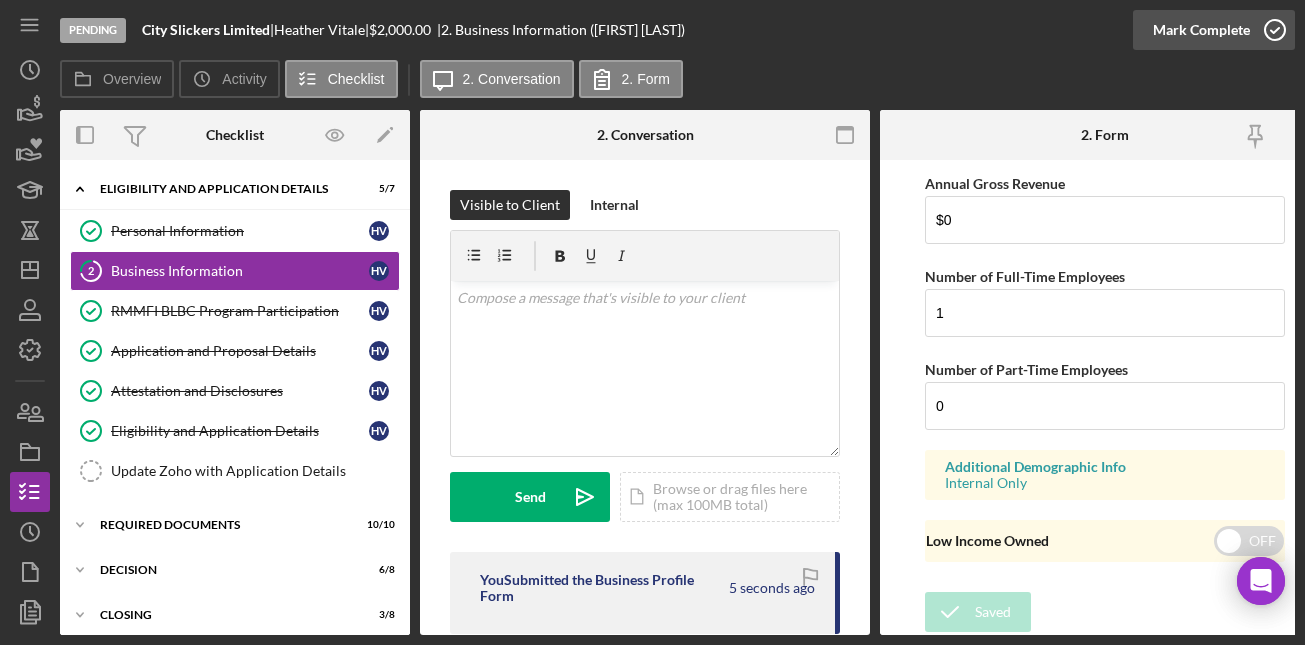 click on "Mark Complete" at bounding box center [1201, 30] 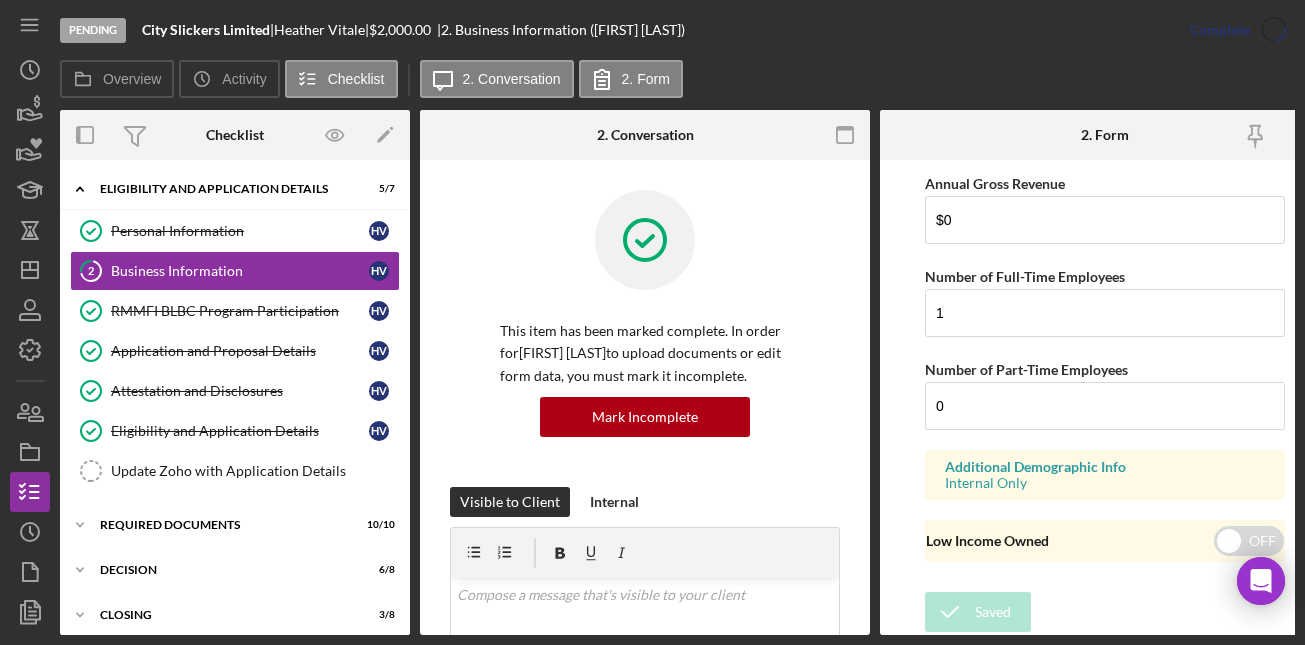 scroll, scrollTop: 1284, scrollLeft: 0, axis: vertical 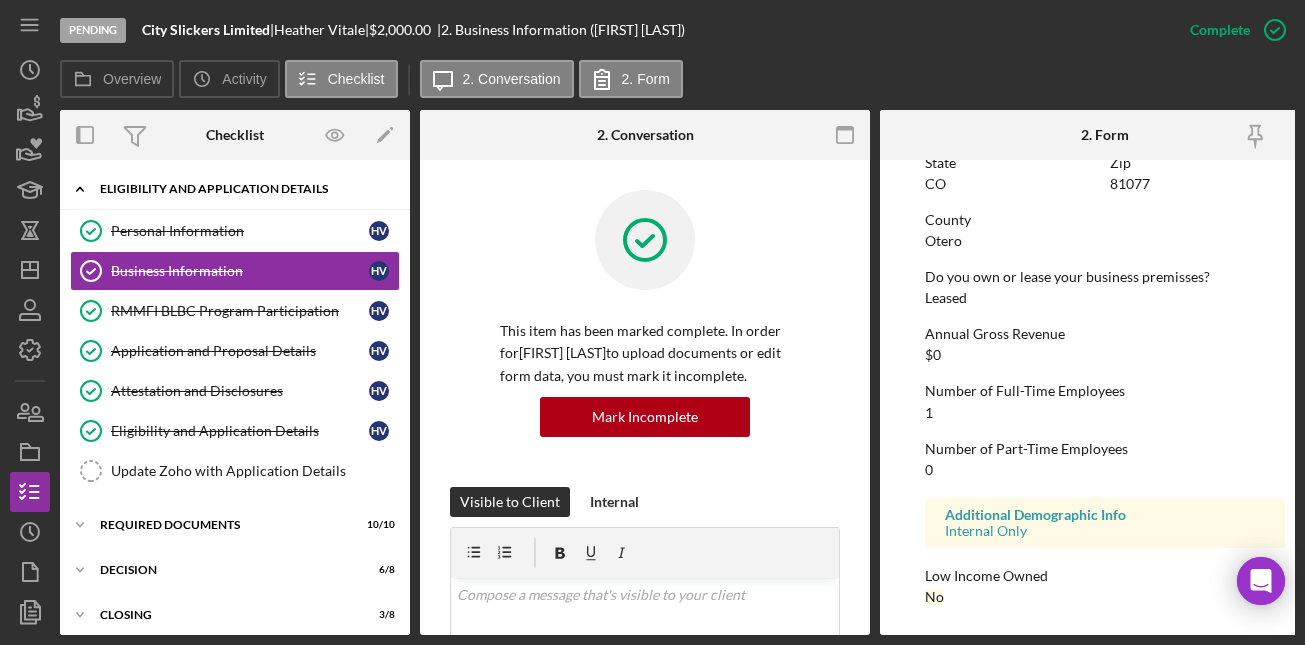 click on "Icon/Expander" 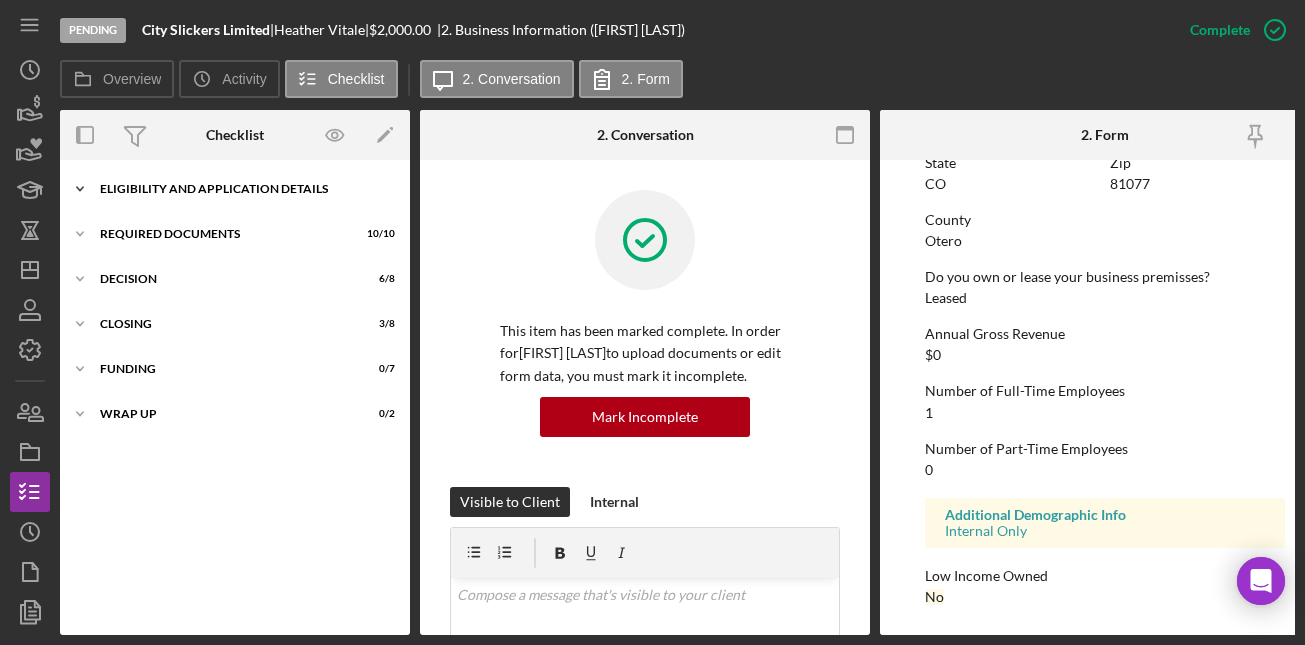 click on "Icon/Expander" 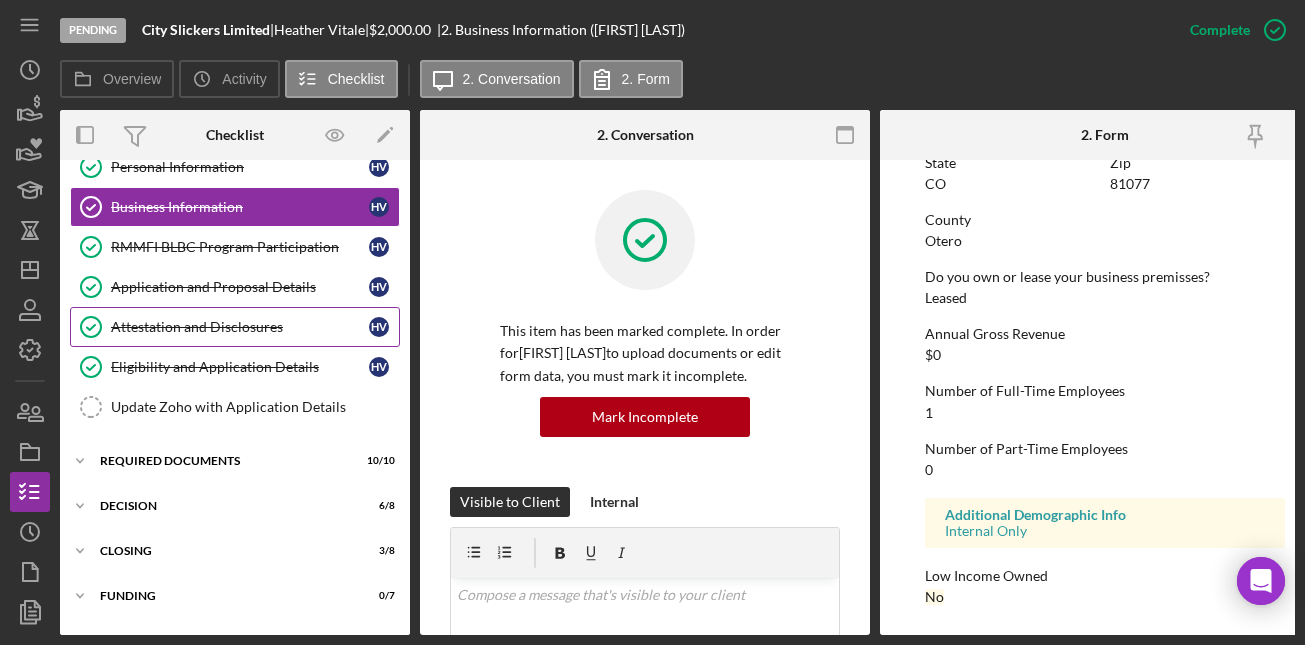 scroll, scrollTop: 107, scrollLeft: 0, axis: vertical 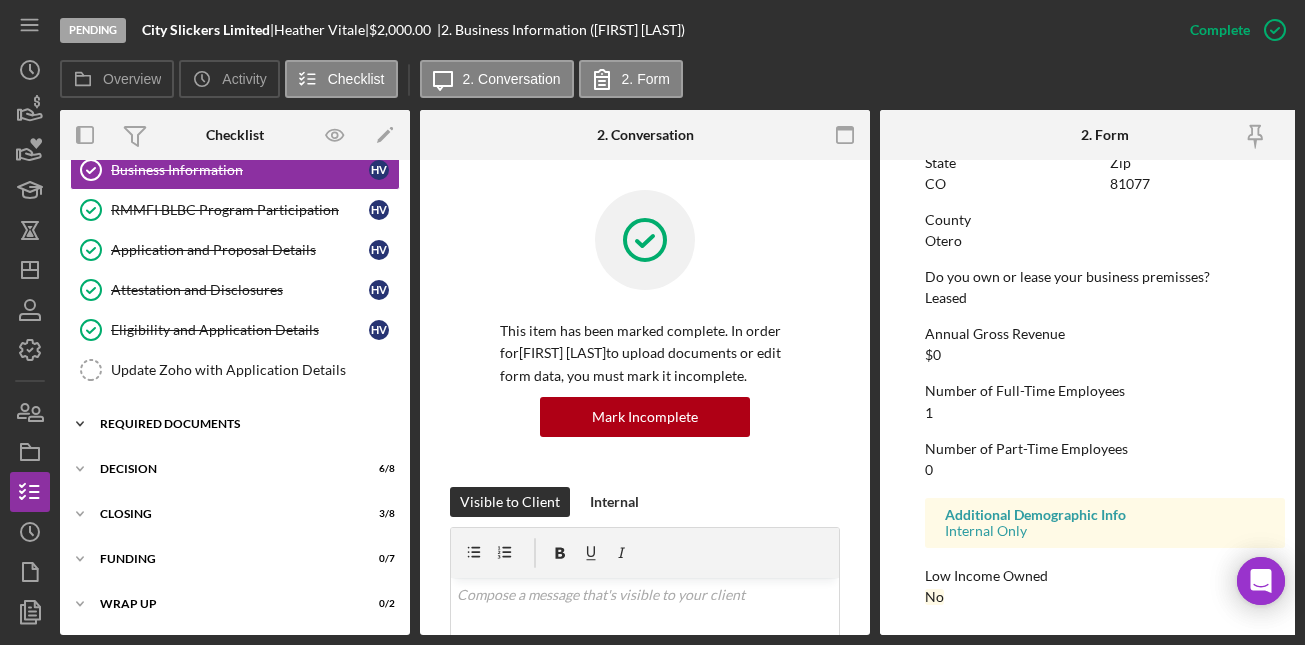 click on "Icon/Expander Required Documents 10 / 10" at bounding box center [235, 424] 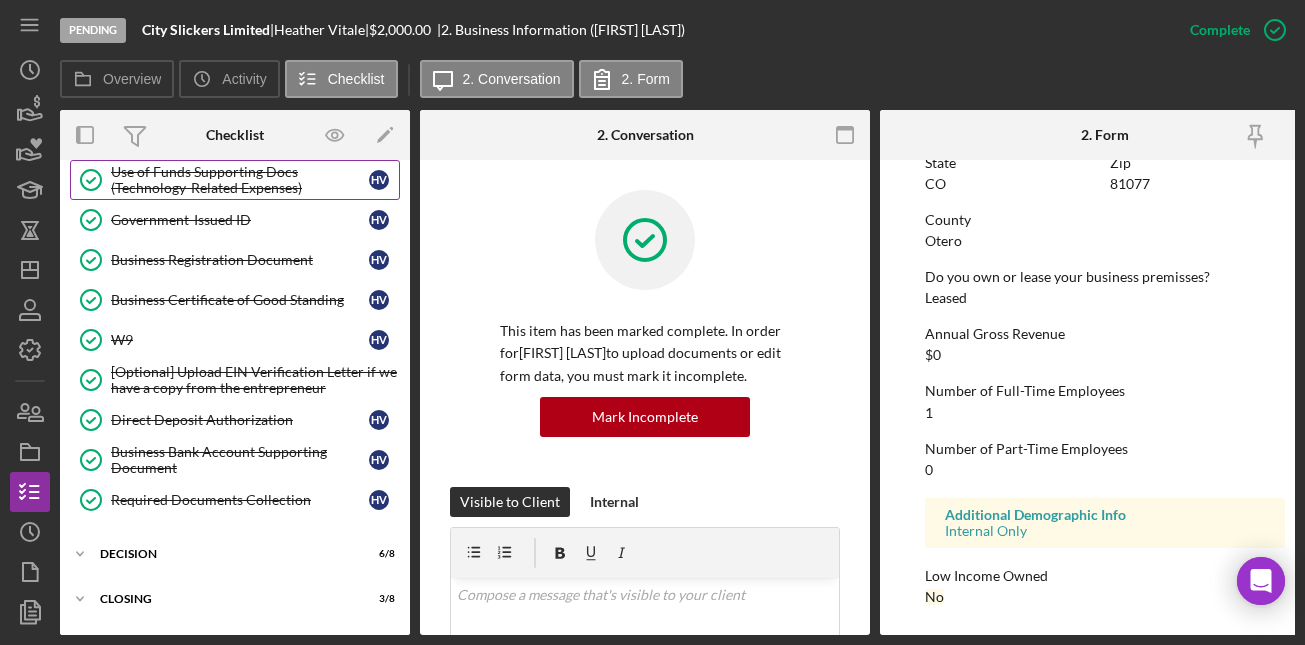 scroll, scrollTop: 434, scrollLeft: 0, axis: vertical 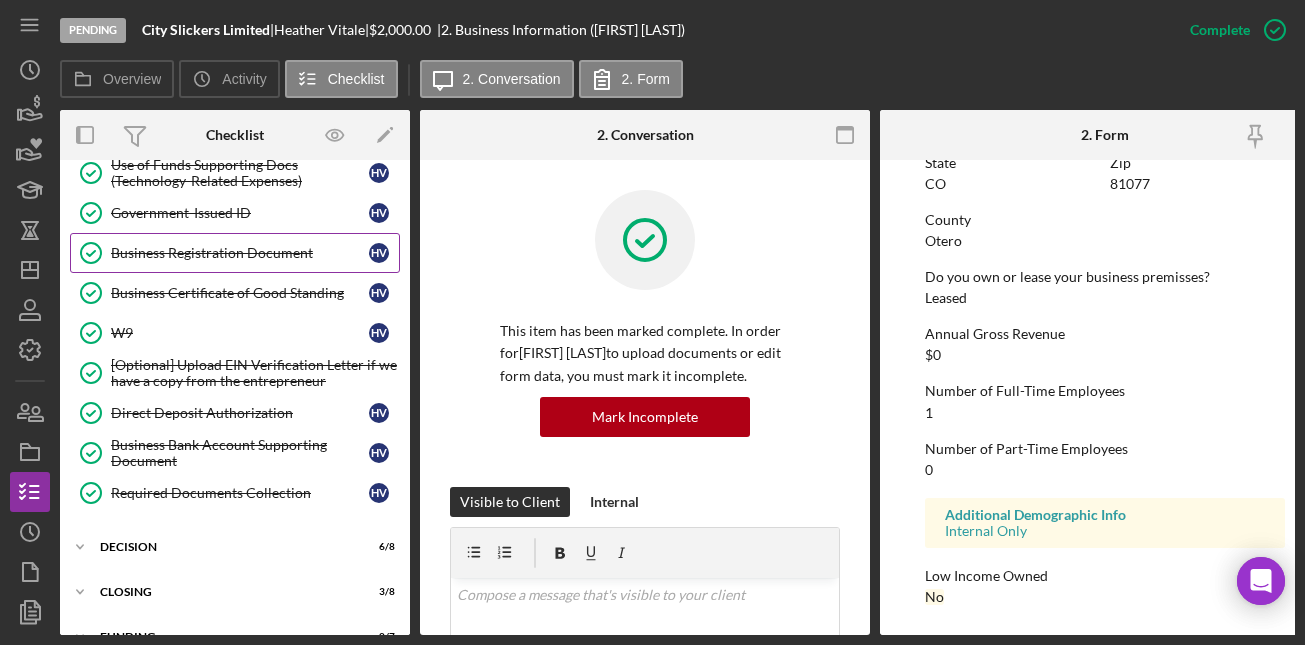 click on "Business Registration Document" at bounding box center [240, 253] 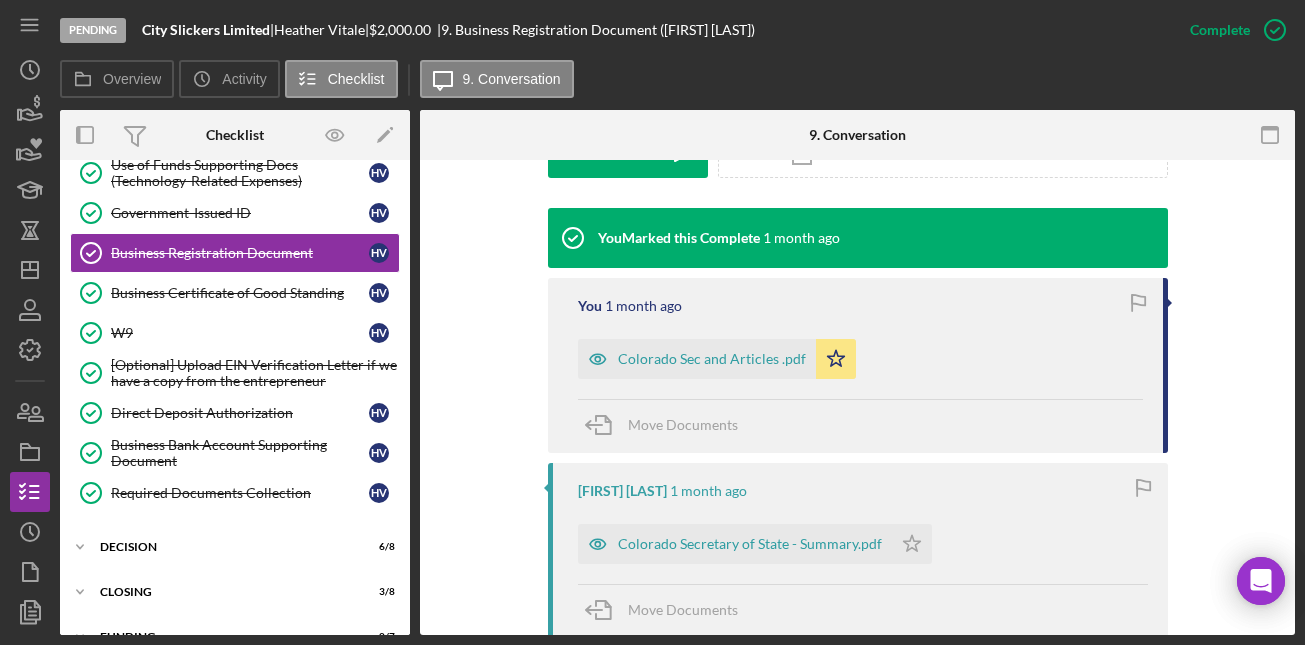 scroll, scrollTop: 618, scrollLeft: 0, axis: vertical 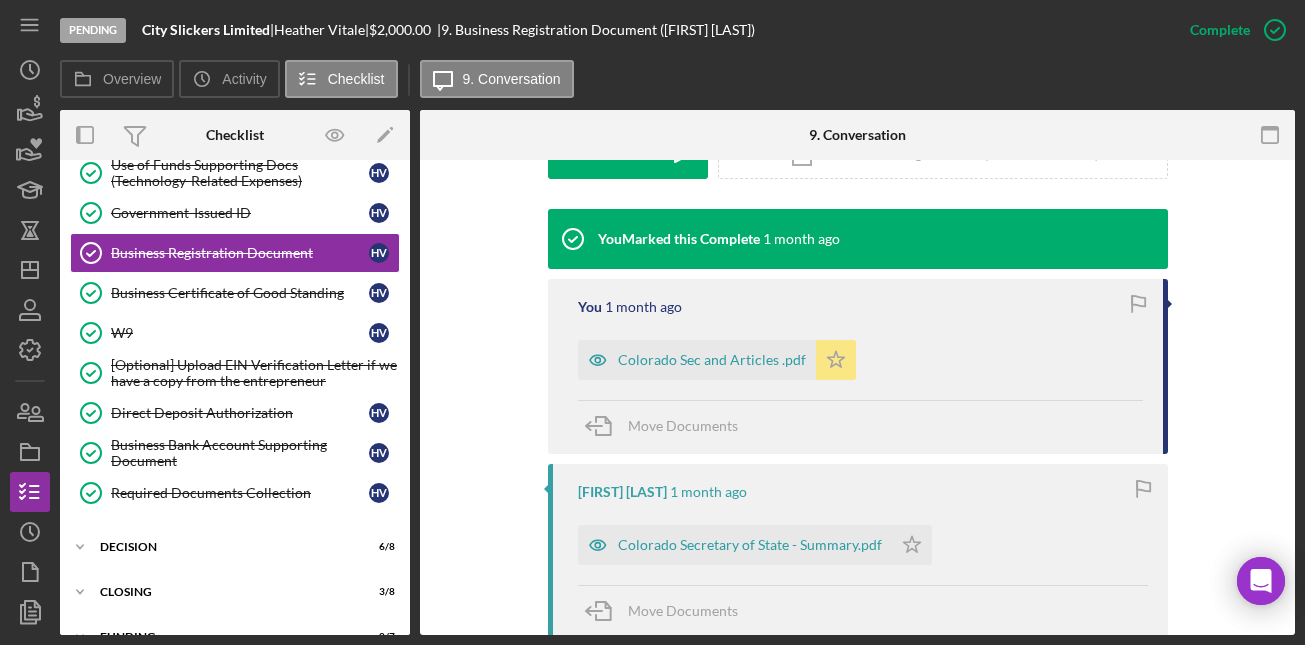 click on "Icon/Star" 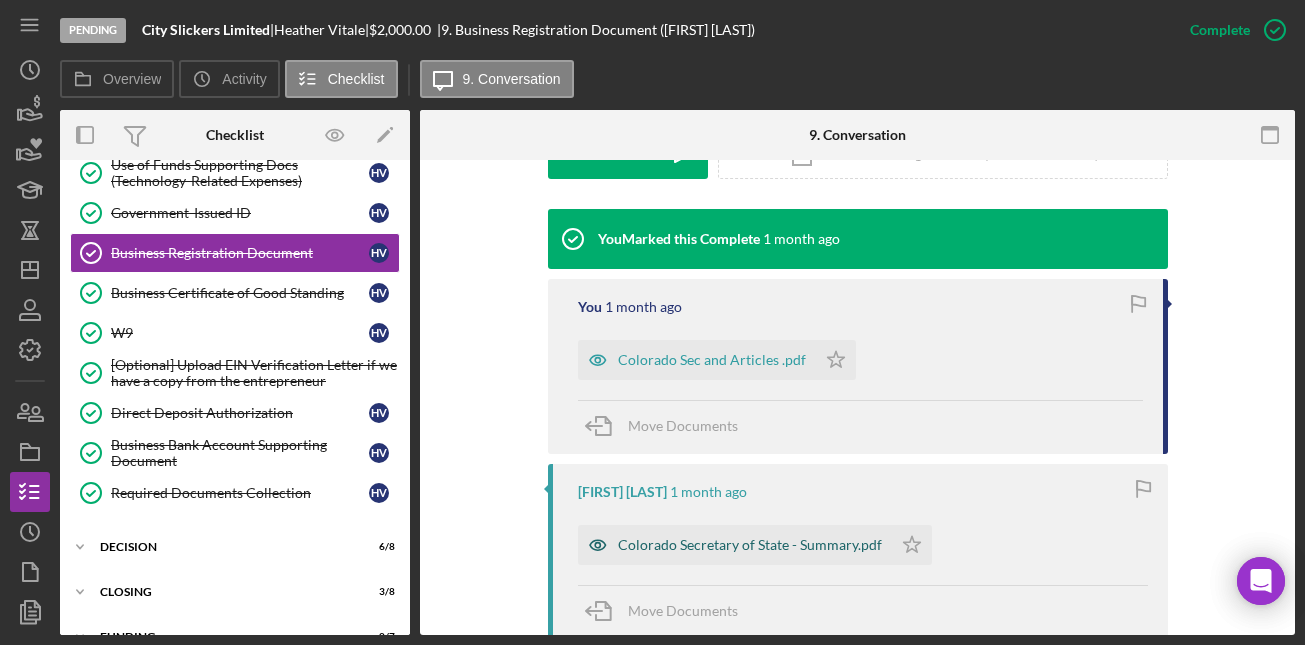 click on "Colorado Secretary of State - Summary.pdf" at bounding box center (735, 545) 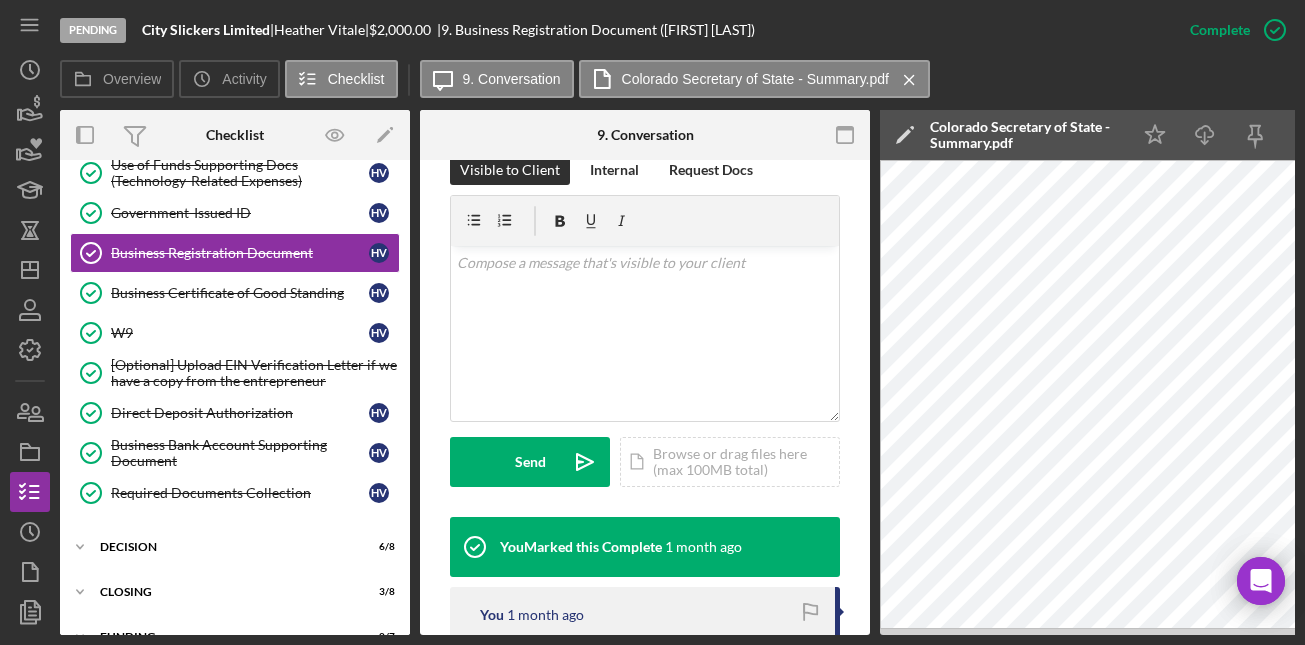 scroll, scrollTop: 556, scrollLeft: 0, axis: vertical 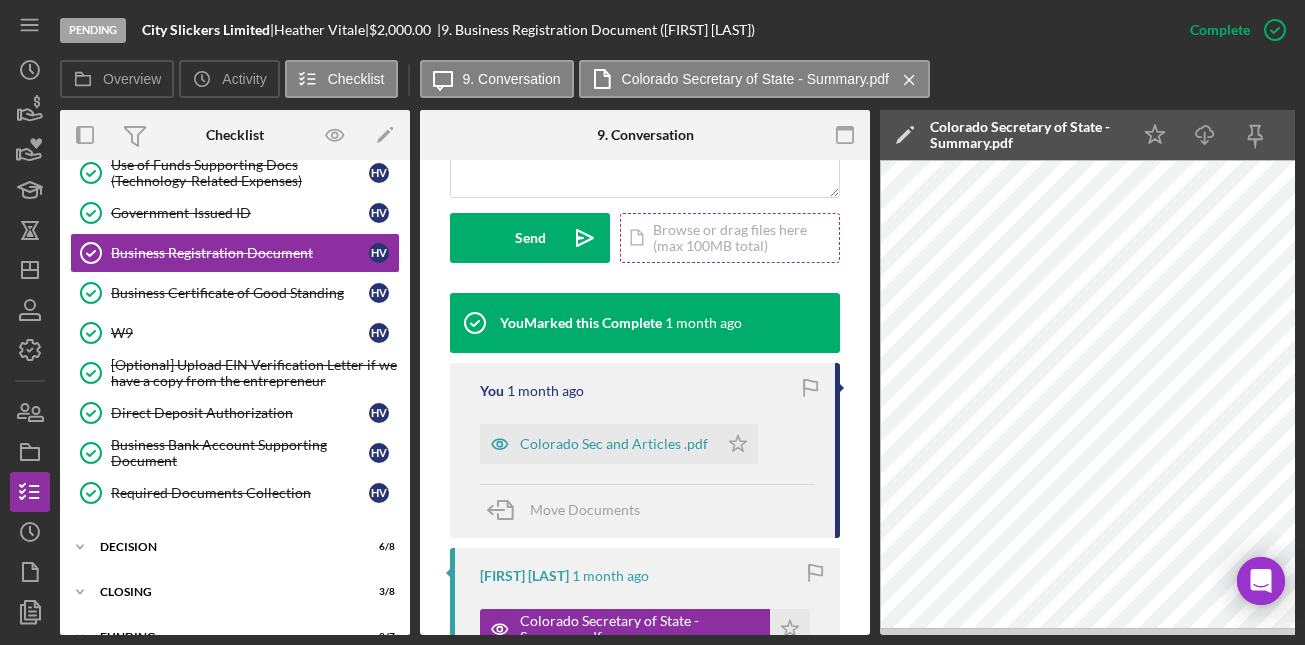click on "Icon/Document Browse or drag files here (max 100MB total) Tap to choose files or take a photo" at bounding box center (730, 238) 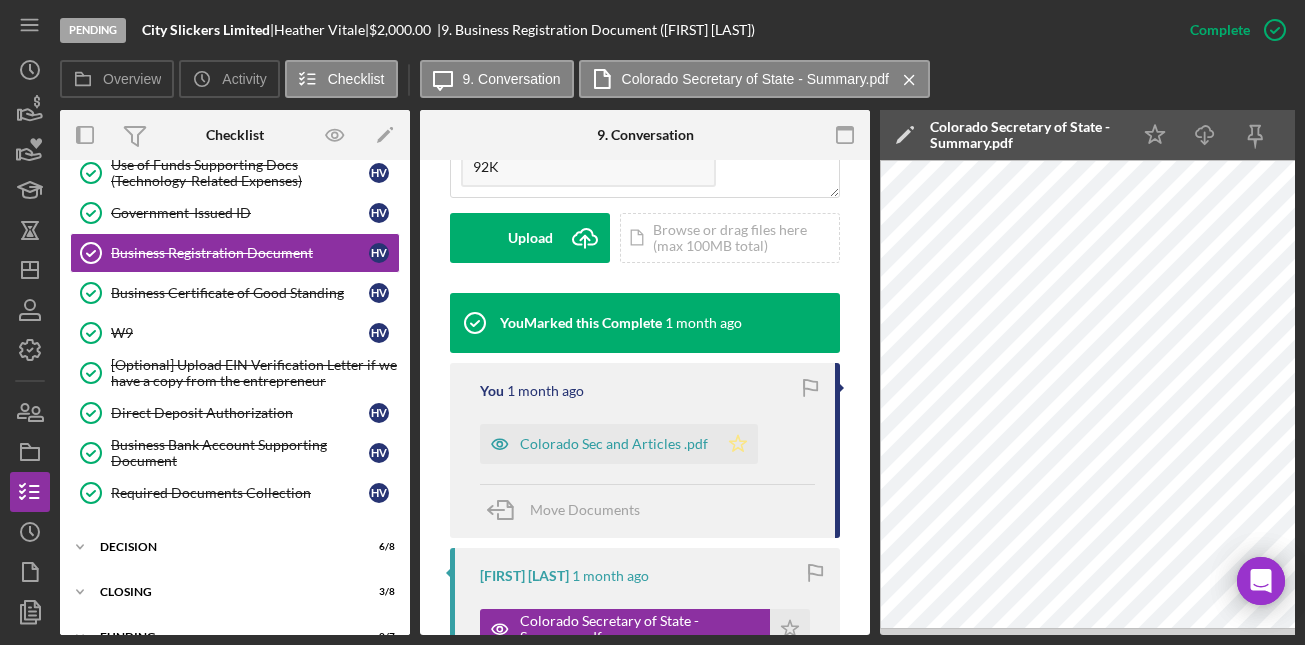 click on "Icon/Star" 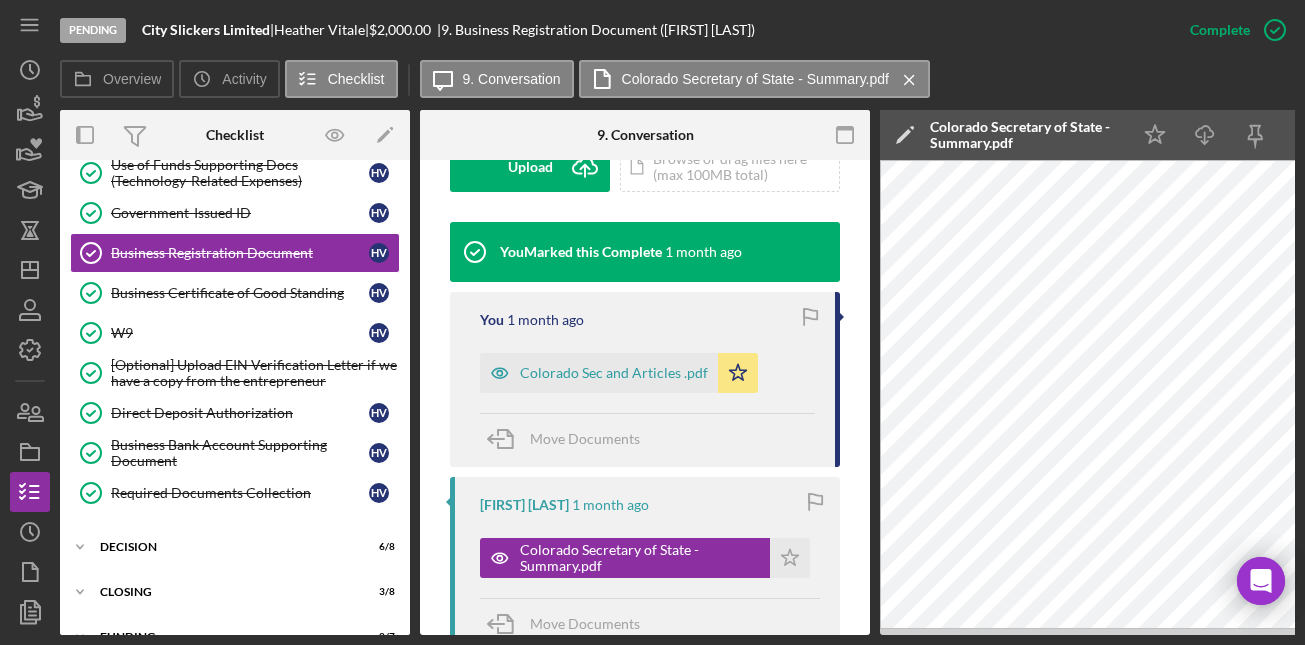 scroll, scrollTop: 645, scrollLeft: 0, axis: vertical 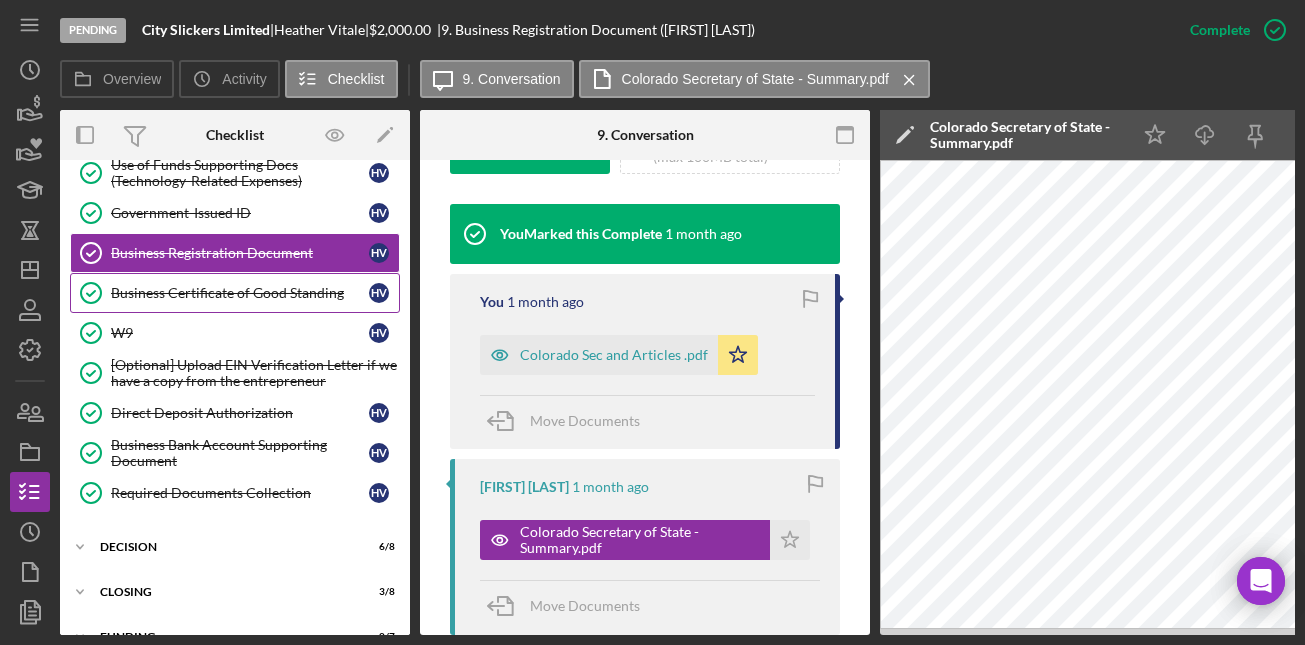 click on "Business Certificate of Good Standing" at bounding box center [240, 293] 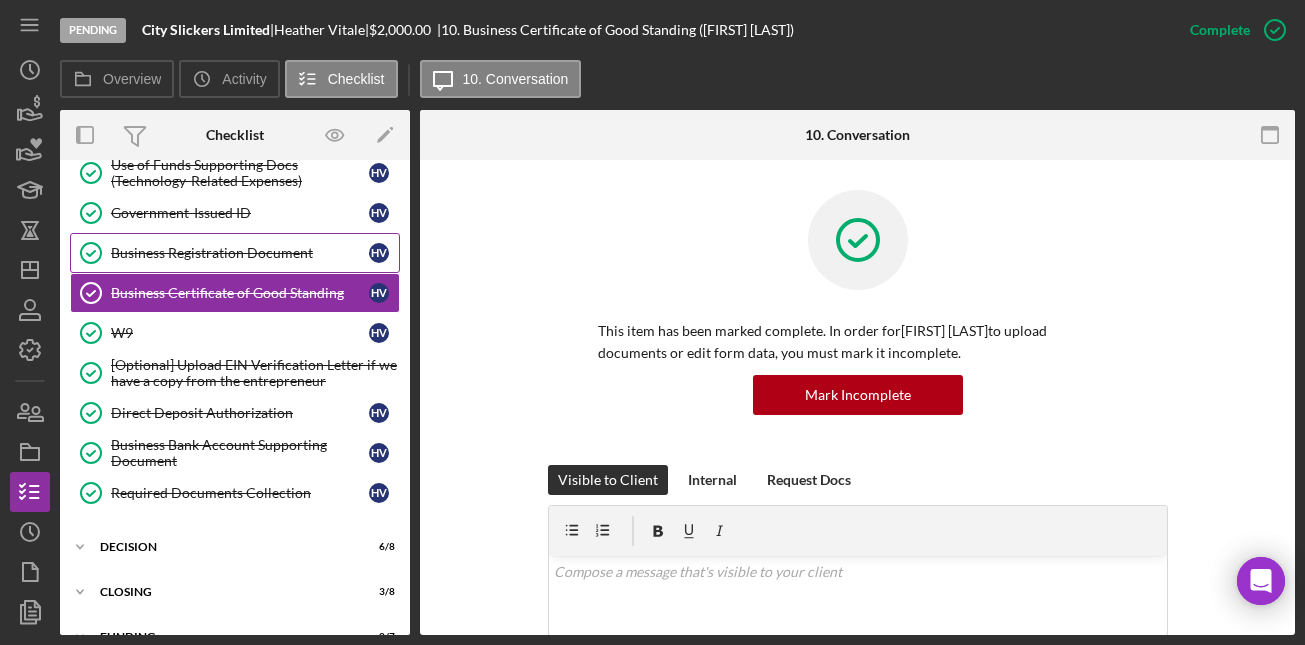 click on "Business Registration Document" at bounding box center [240, 253] 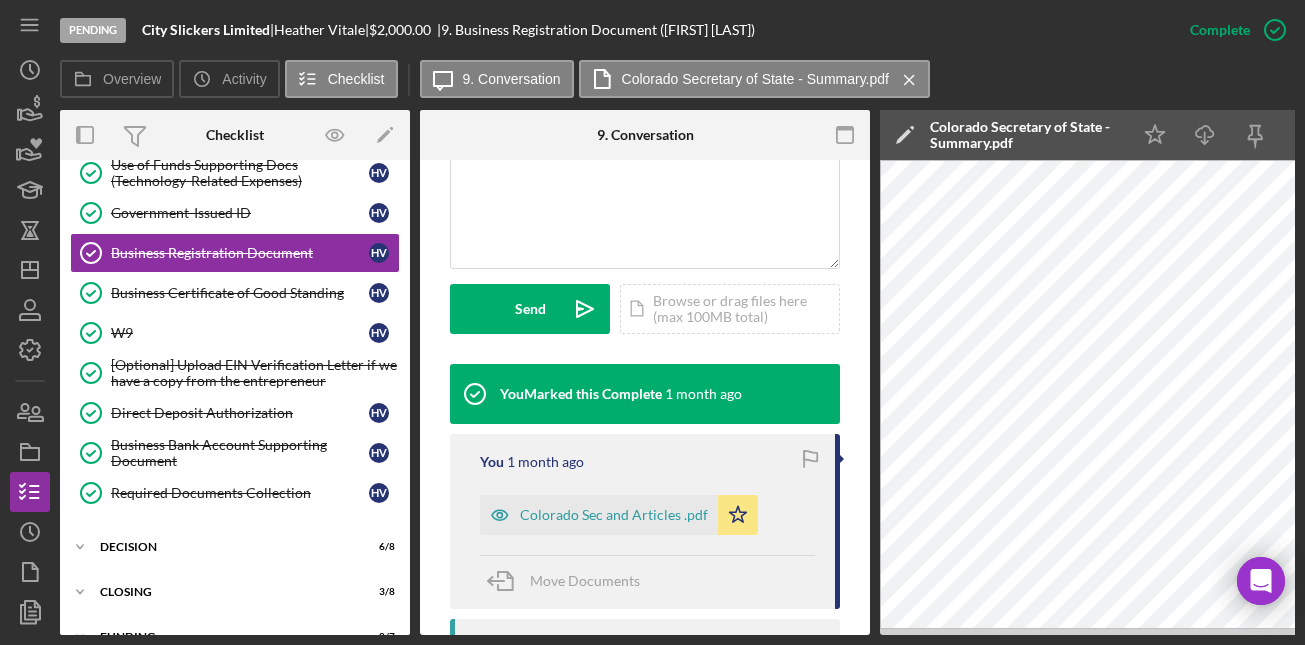 scroll, scrollTop: 509, scrollLeft: 0, axis: vertical 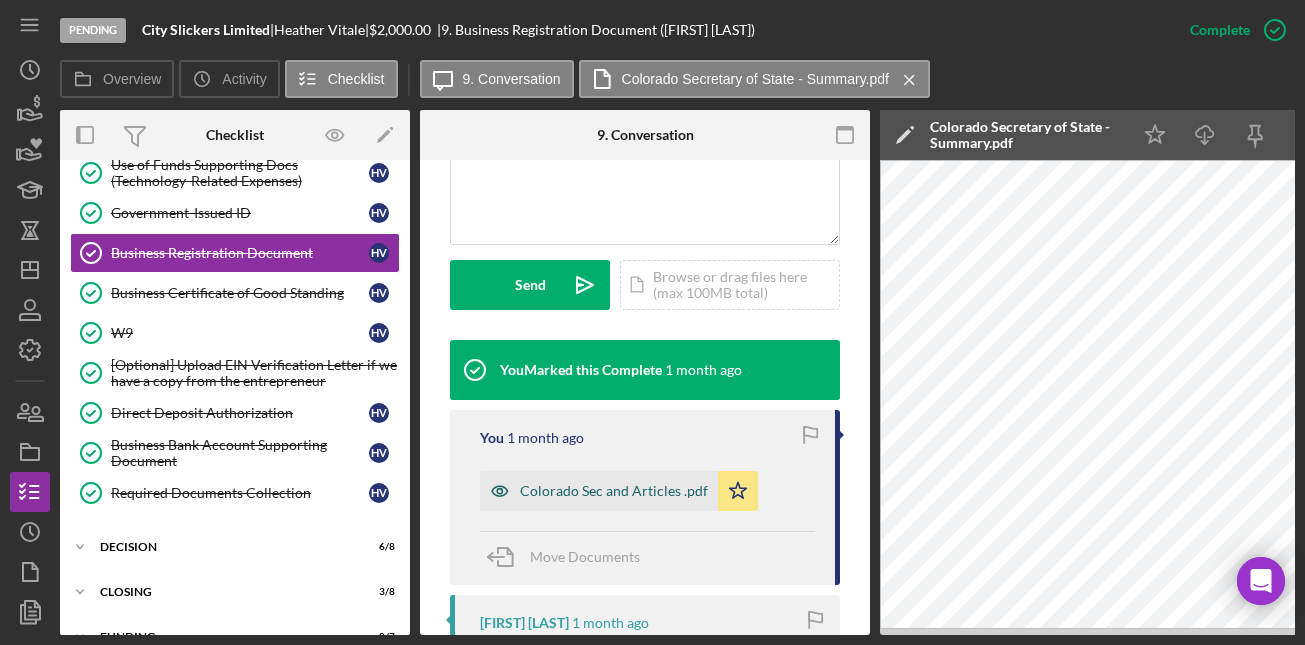 click on "Colorado Sec and Articles .pdf" at bounding box center (599, 491) 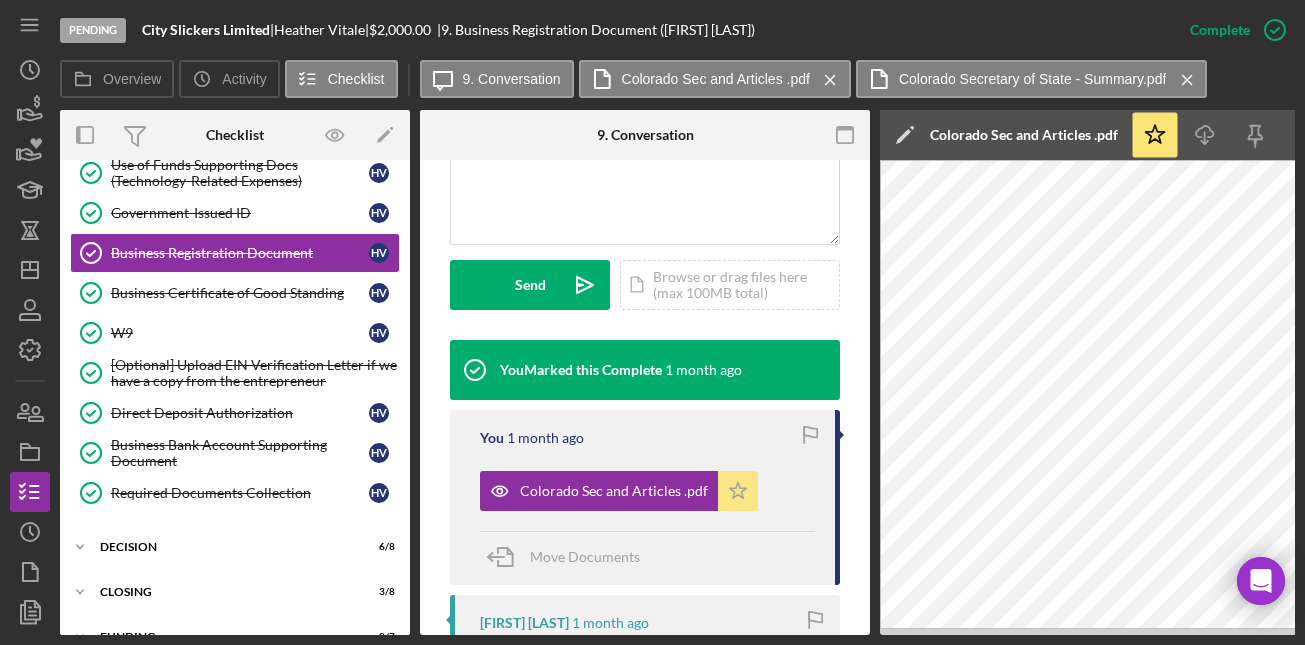 click on "Icon/Star" 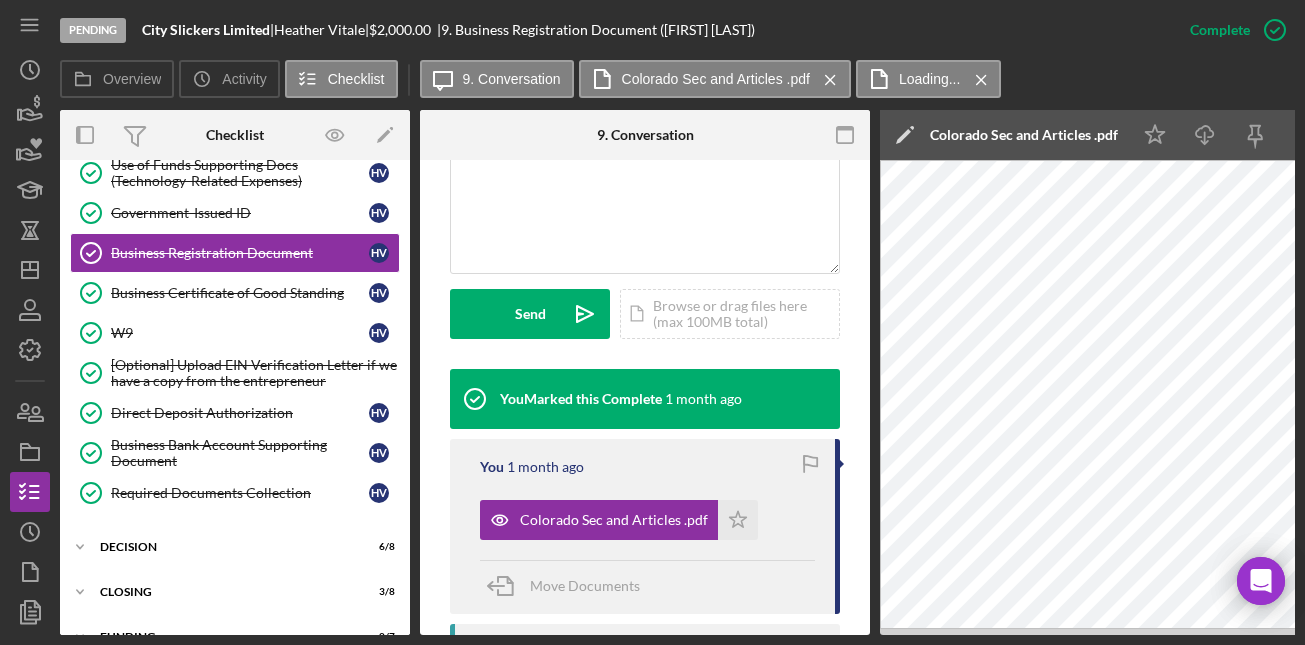 scroll, scrollTop: 479, scrollLeft: 0, axis: vertical 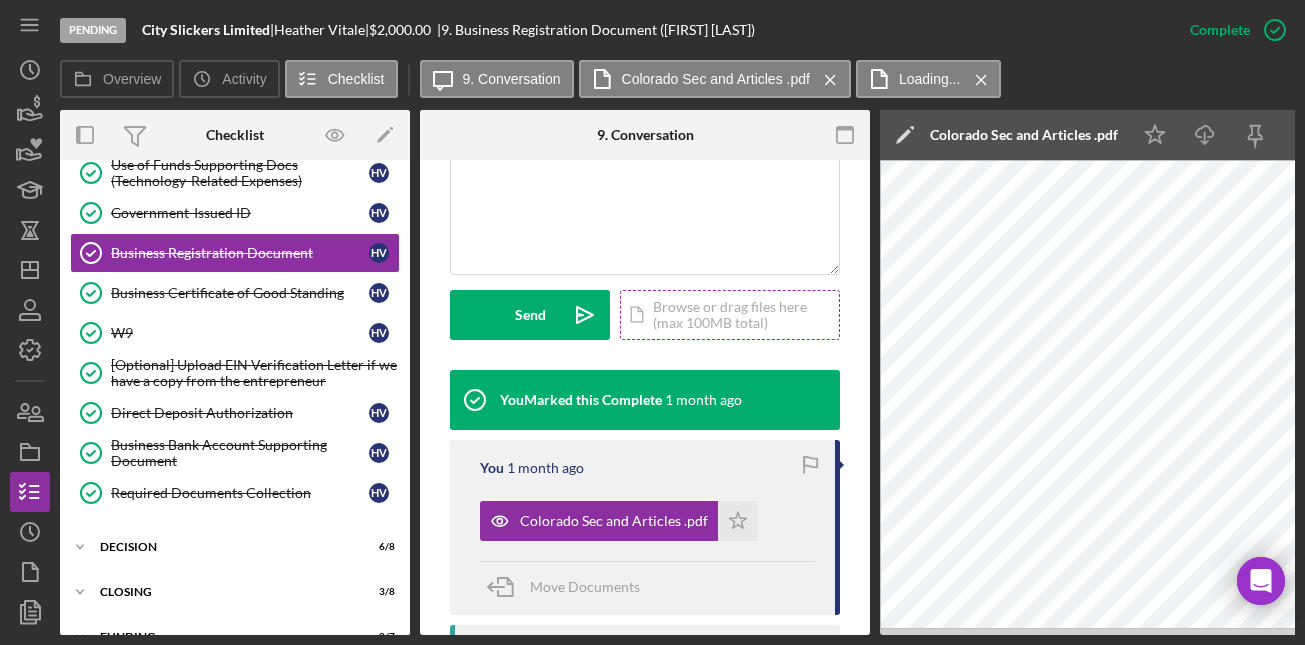 click on "Icon/Document Browse or drag files here (max 100MB total) Tap to choose files or take a photo" at bounding box center (730, 315) 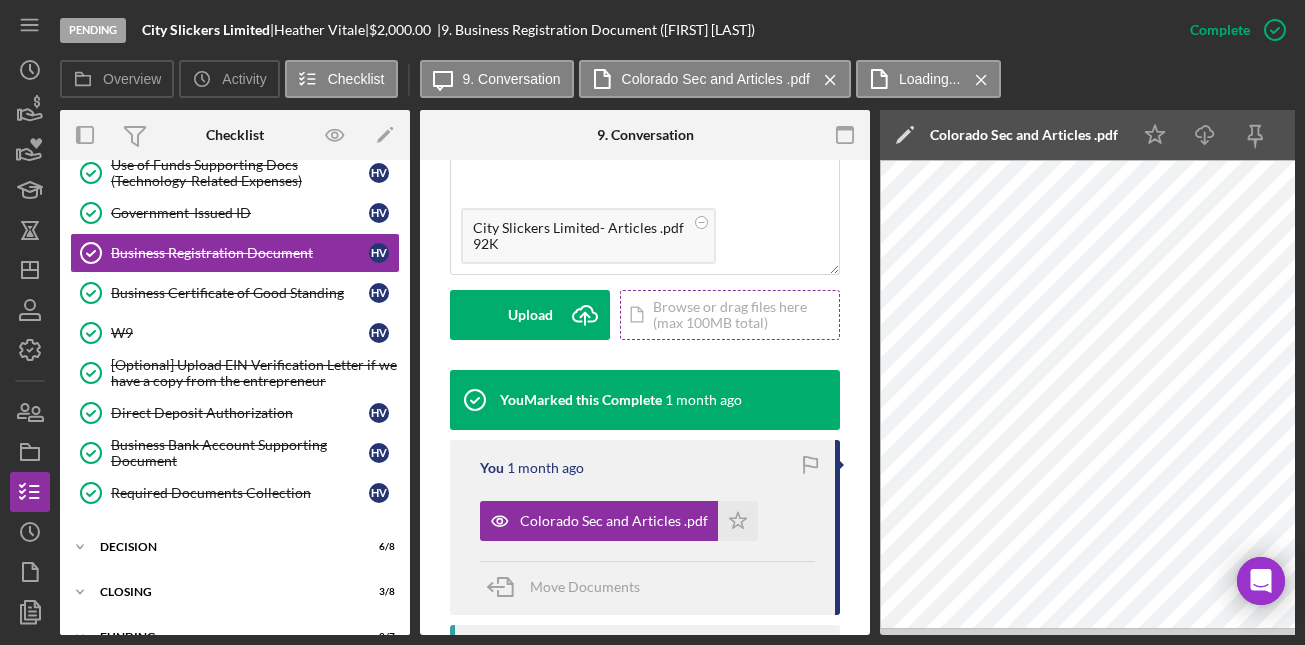 scroll, scrollTop: 483, scrollLeft: 0, axis: vertical 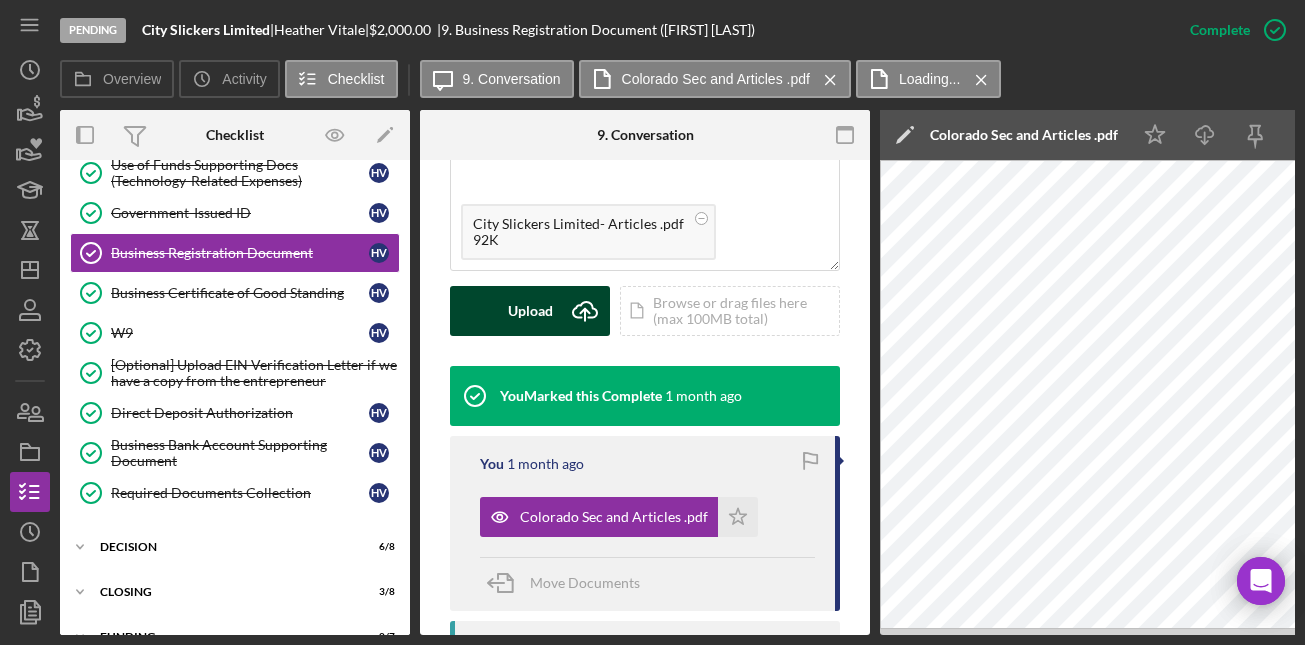 click on "Upload Icon/Upload" at bounding box center [530, 311] 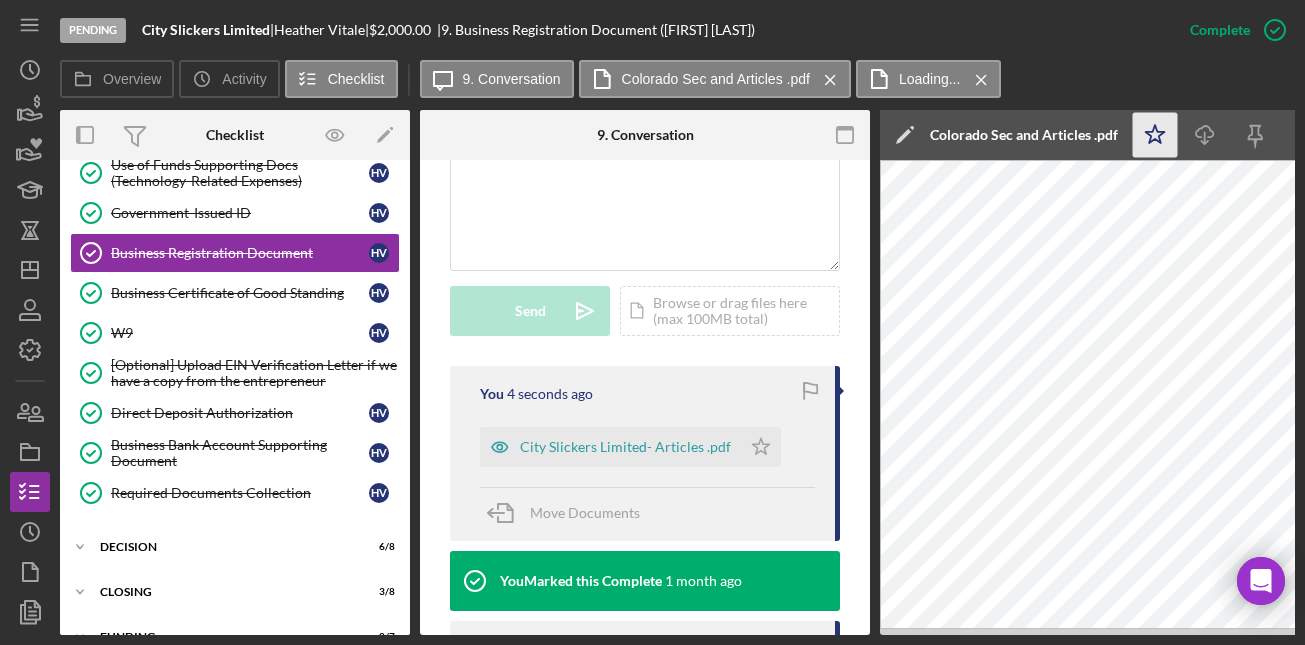 click on "Icon/Star" 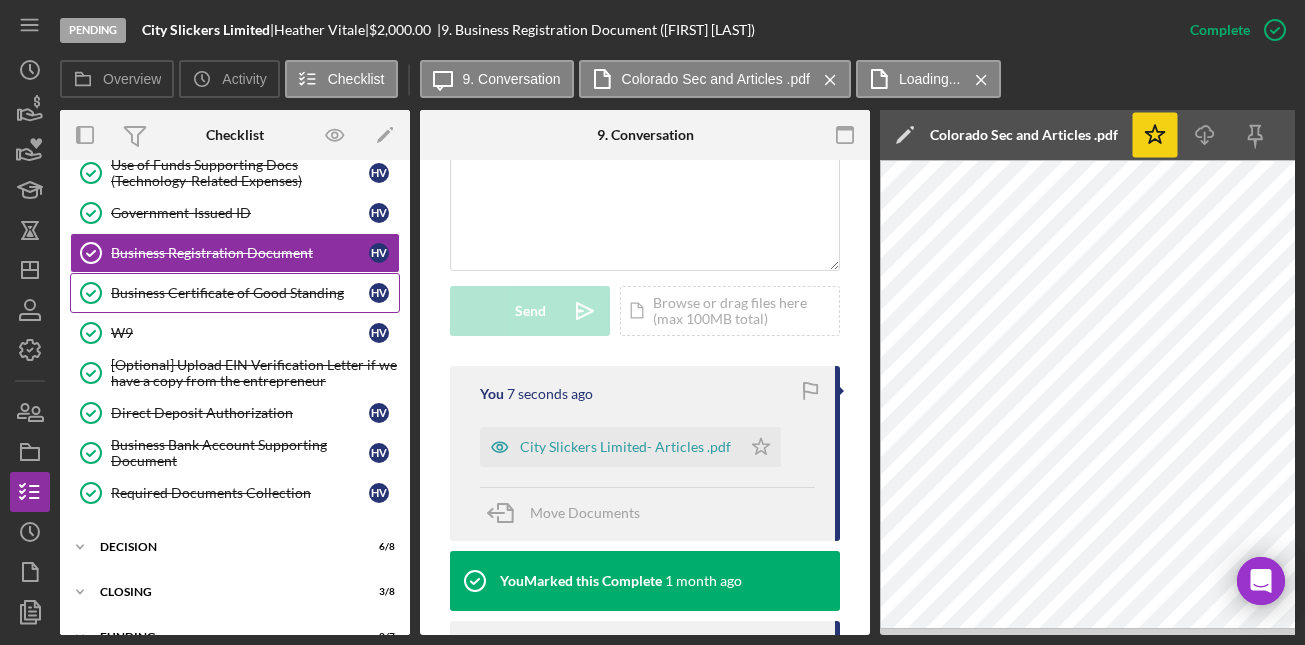 click on "Business Certificate of Good Standing" at bounding box center [240, 293] 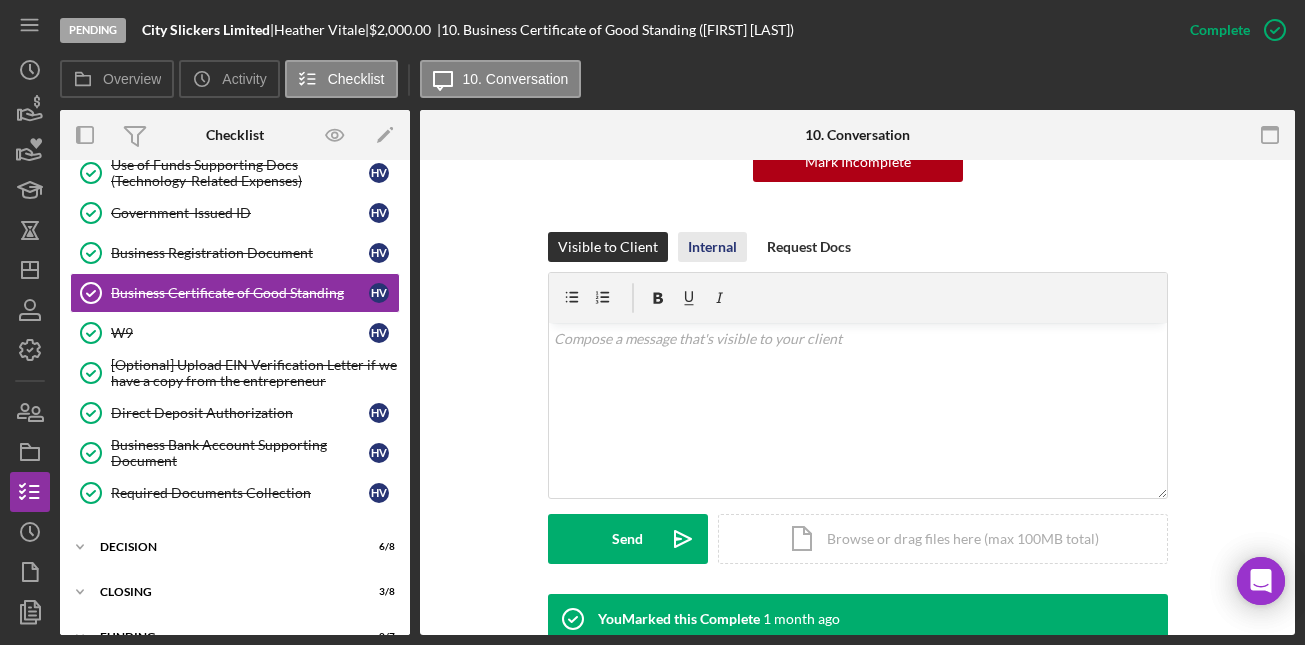 scroll, scrollTop: 267, scrollLeft: 0, axis: vertical 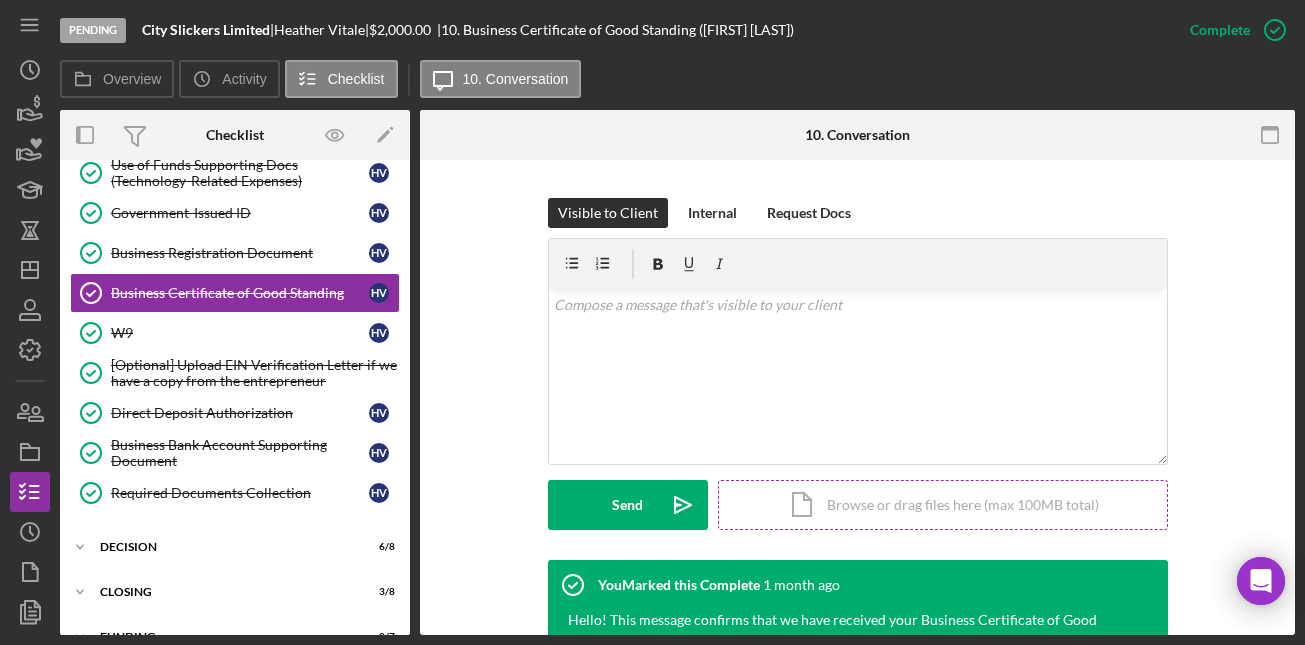 click on "Icon/Document Browse or drag files here (max 100MB total) Tap to choose files or take a photo" at bounding box center (943, 505) 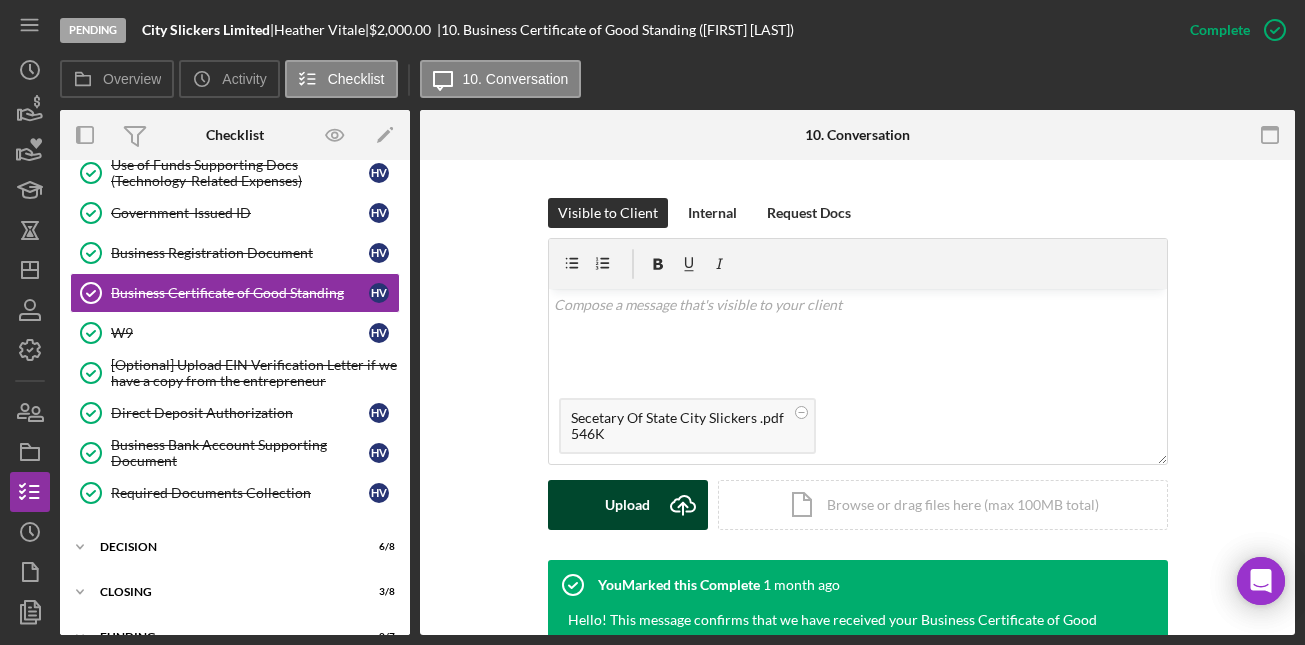 click on "Upload" at bounding box center [627, 505] 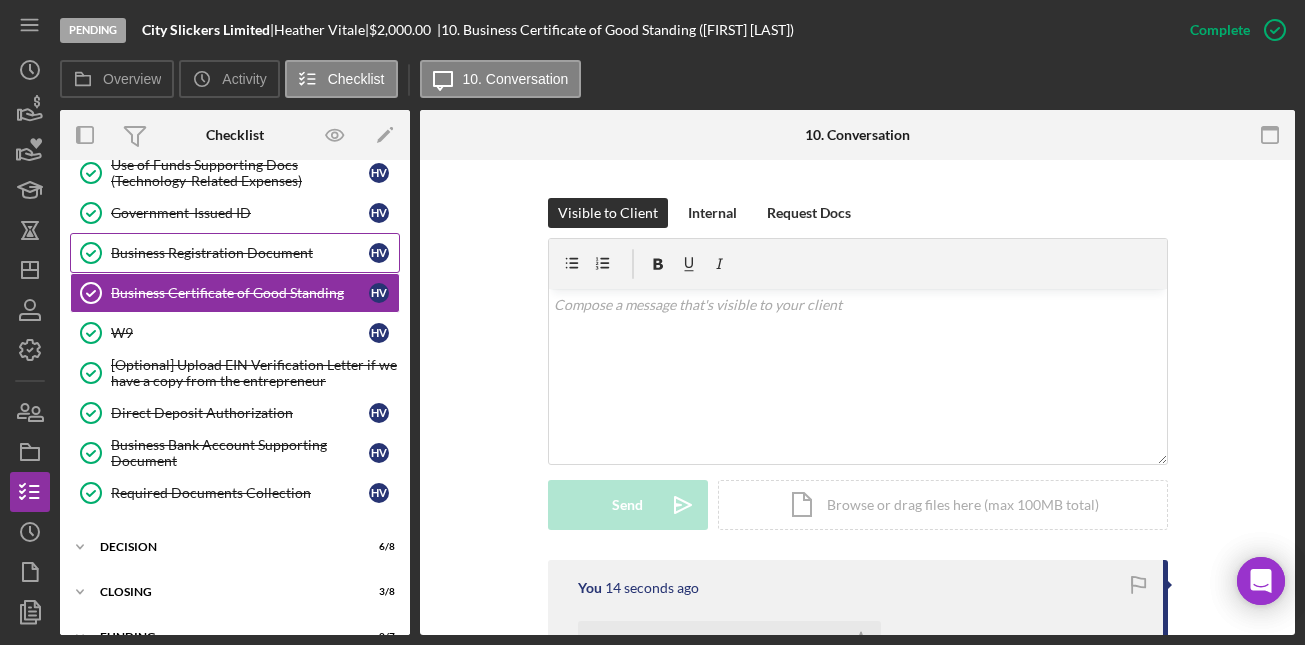 click on "Business Registration Document" at bounding box center (240, 253) 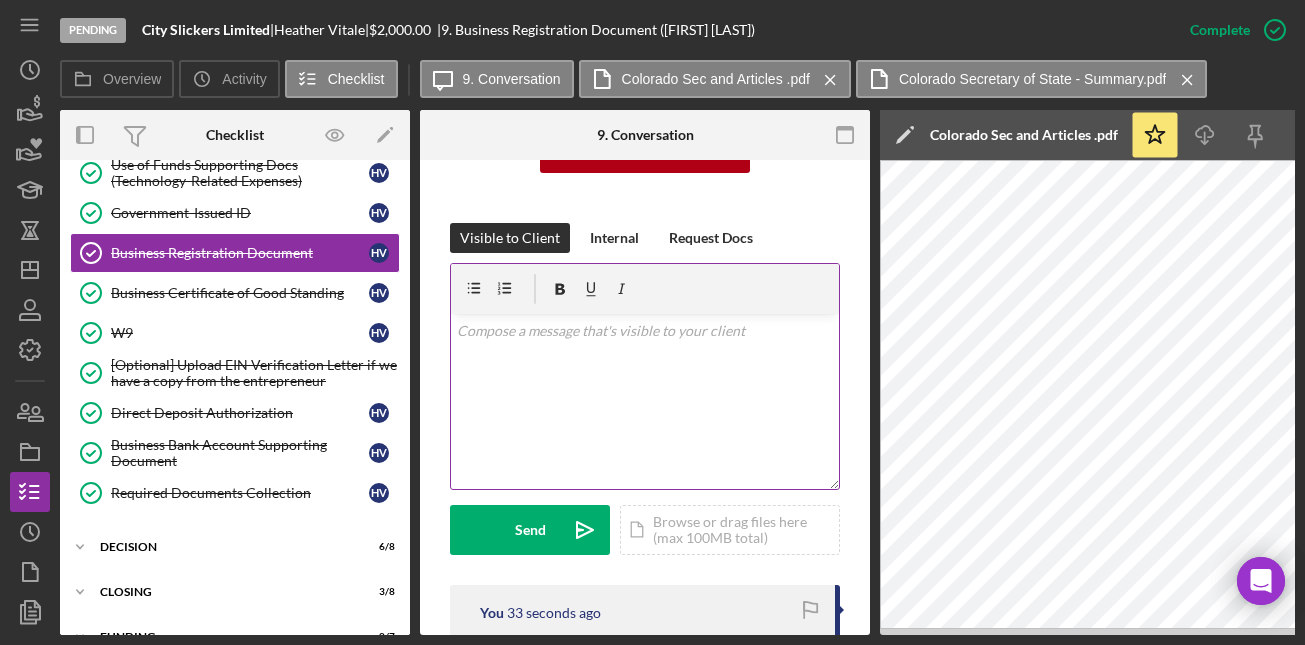 scroll, scrollTop: 488, scrollLeft: 0, axis: vertical 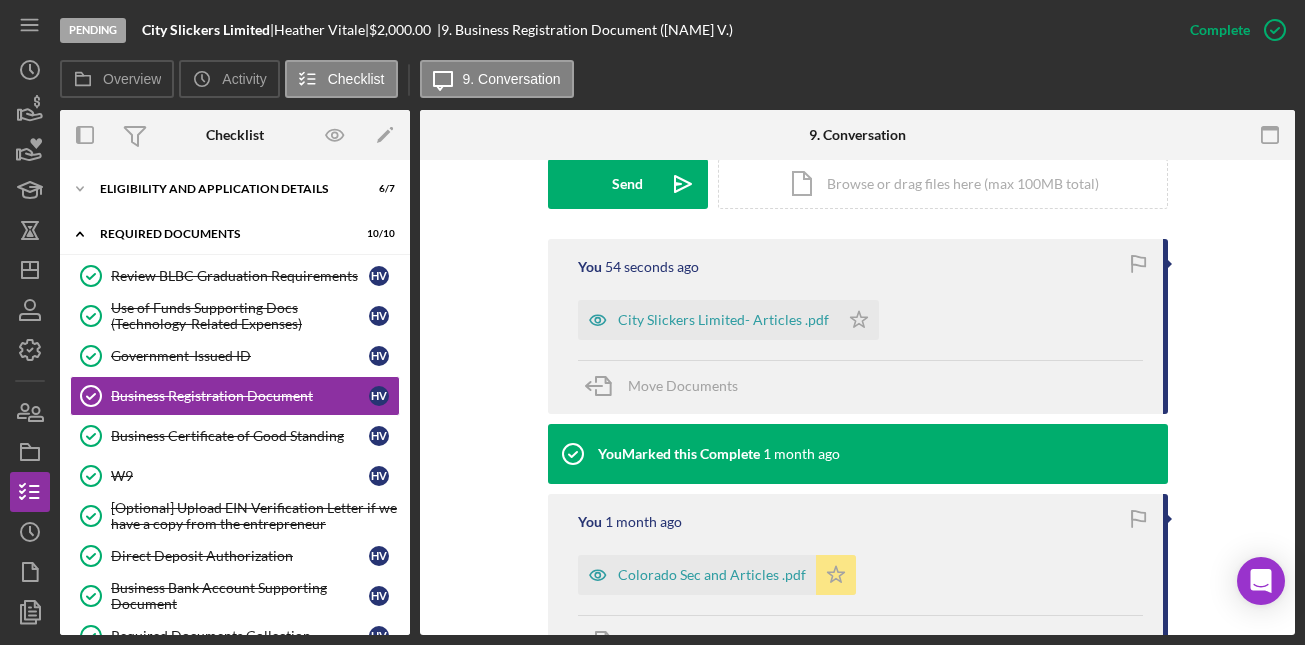 click on "Icon/Star" 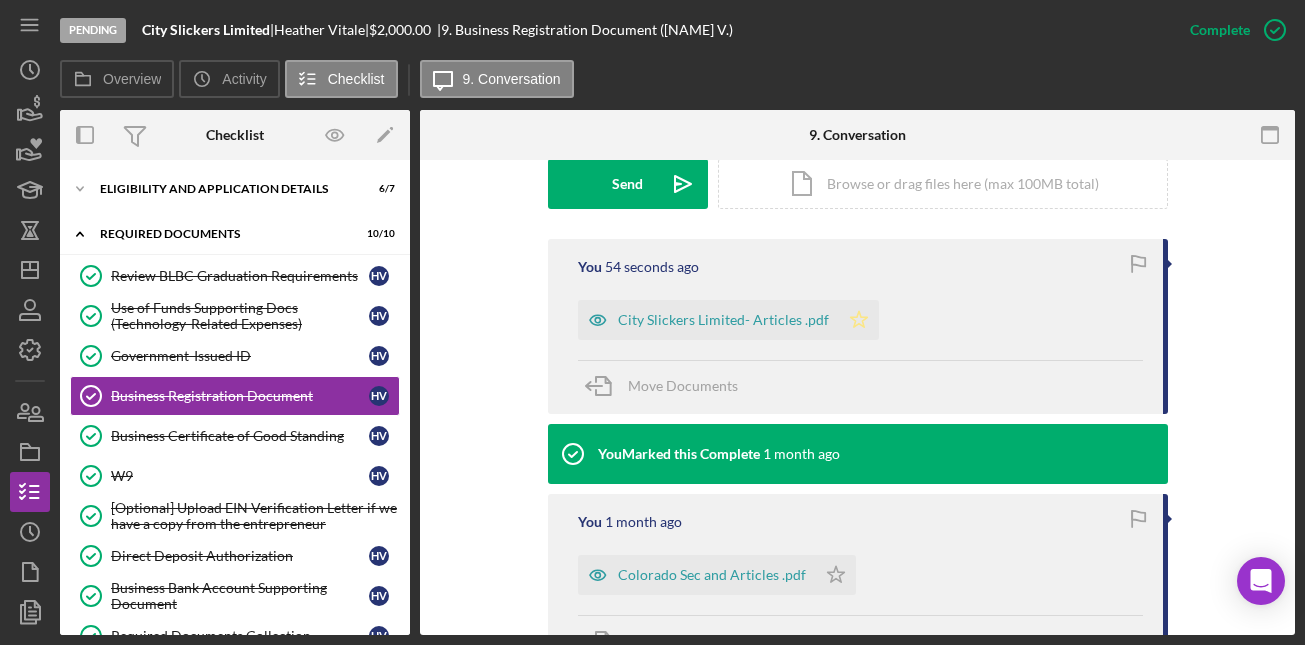 click on "Icon/Star" 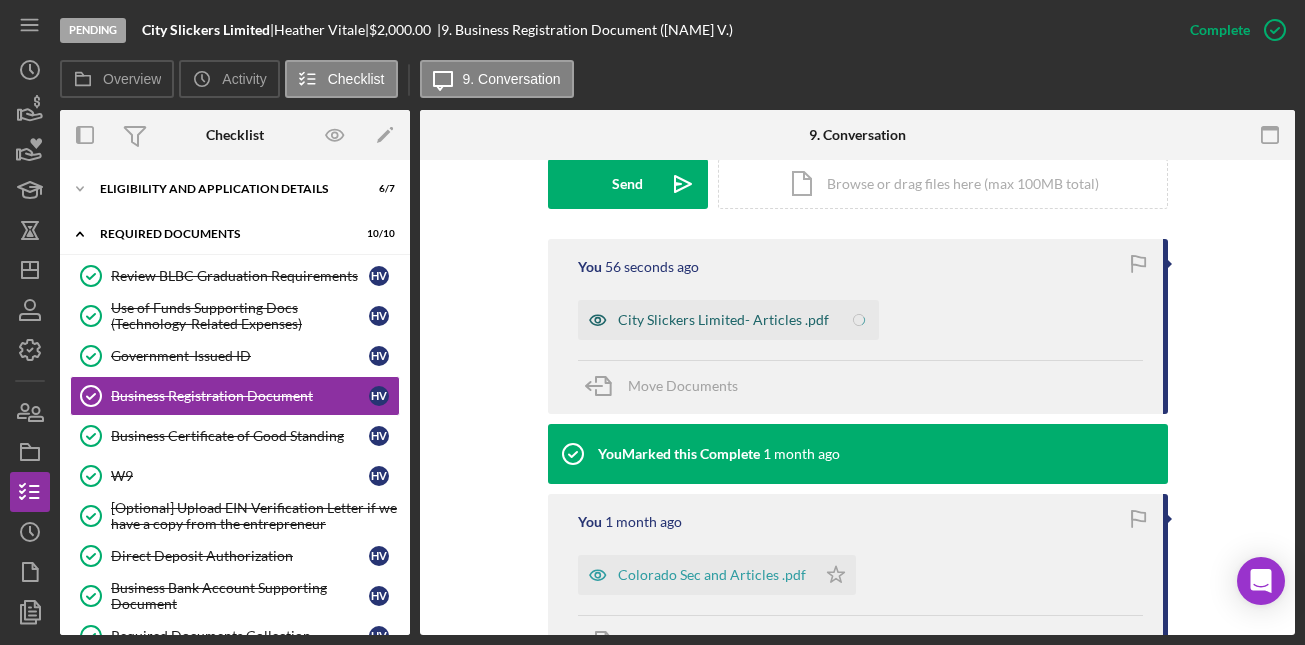 click on "City Slickers Limited- Articles .pdf" at bounding box center (708, 320) 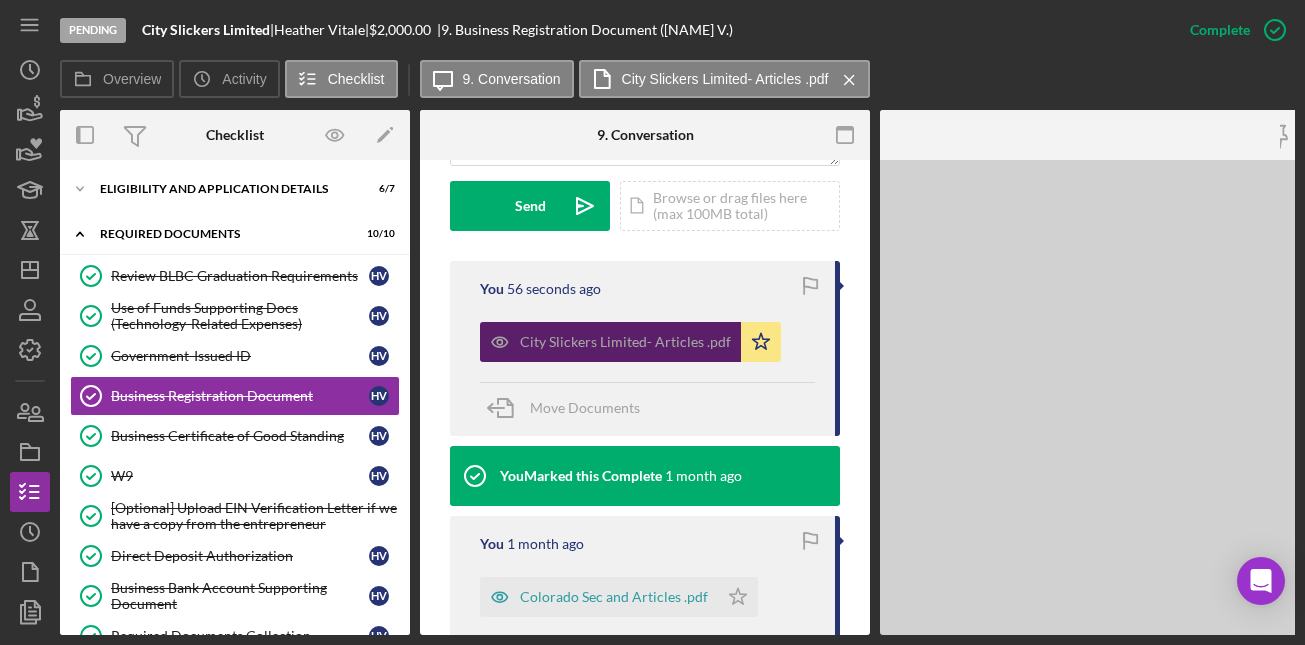 scroll, scrollTop: 610, scrollLeft: 0, axis: vertical 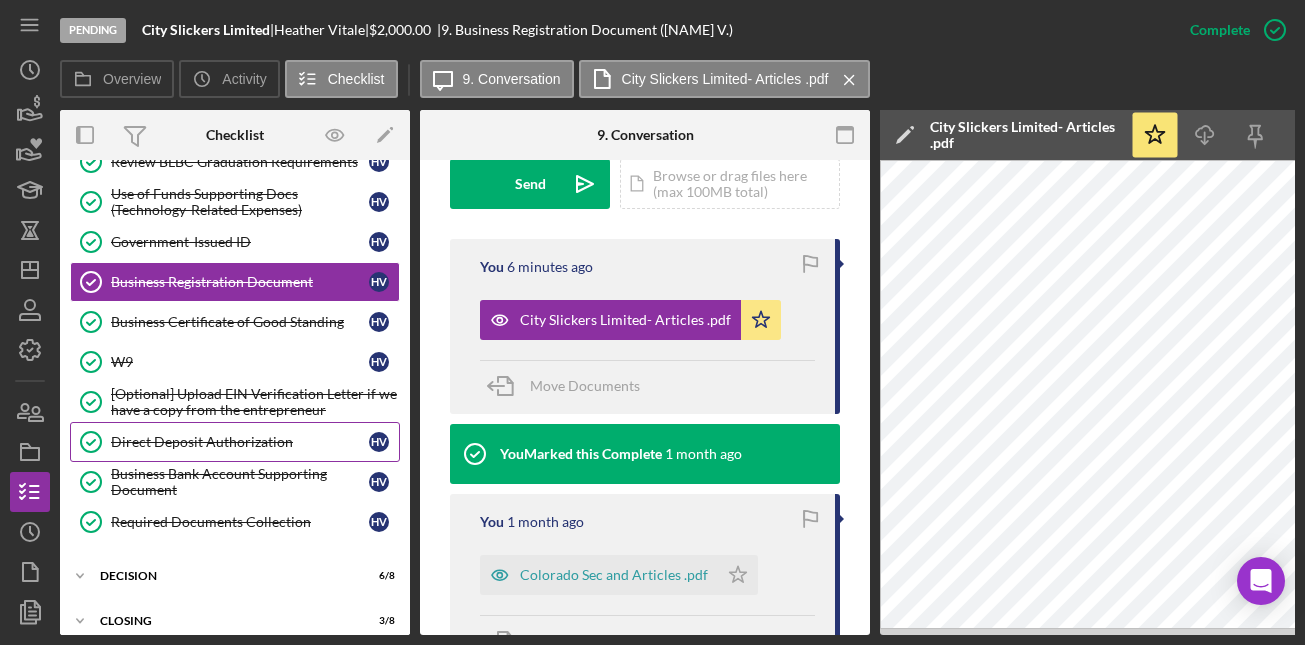 click on "Direct Deposit Authorization" at bounding box center [240, 442] 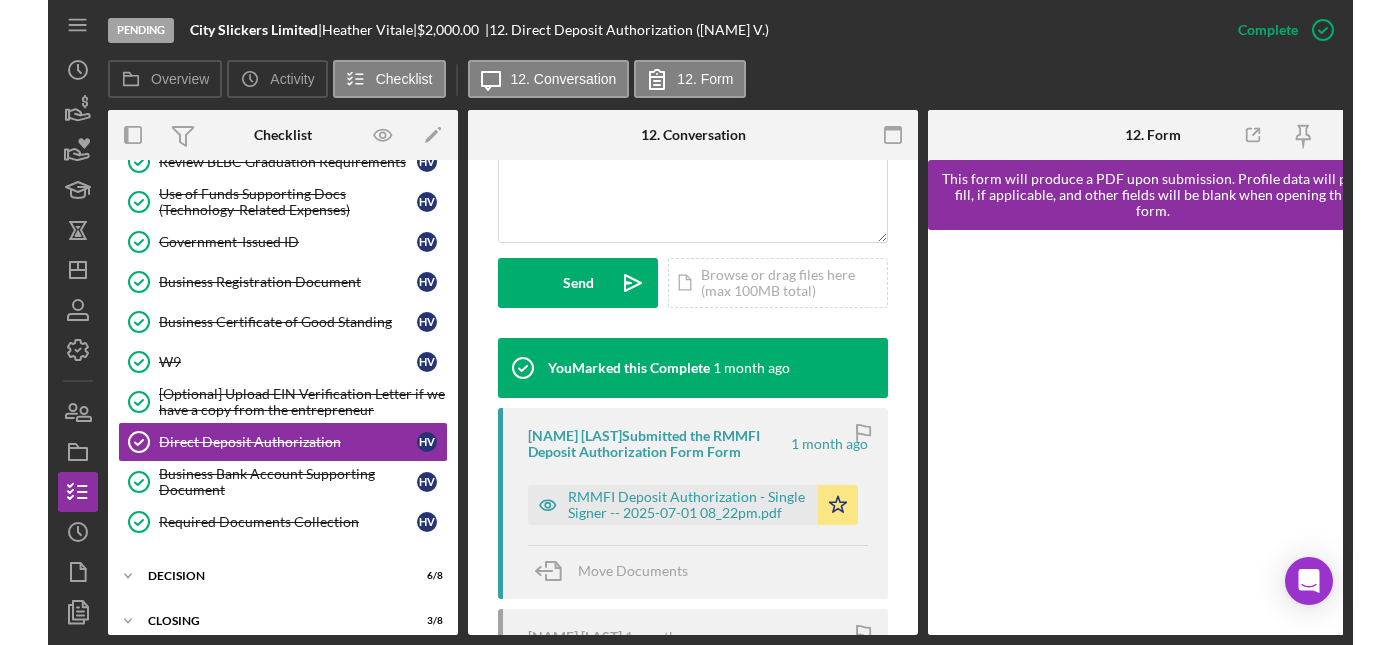 scroll, scrollTop: 636, scrollLeft: 0, axis: vertical 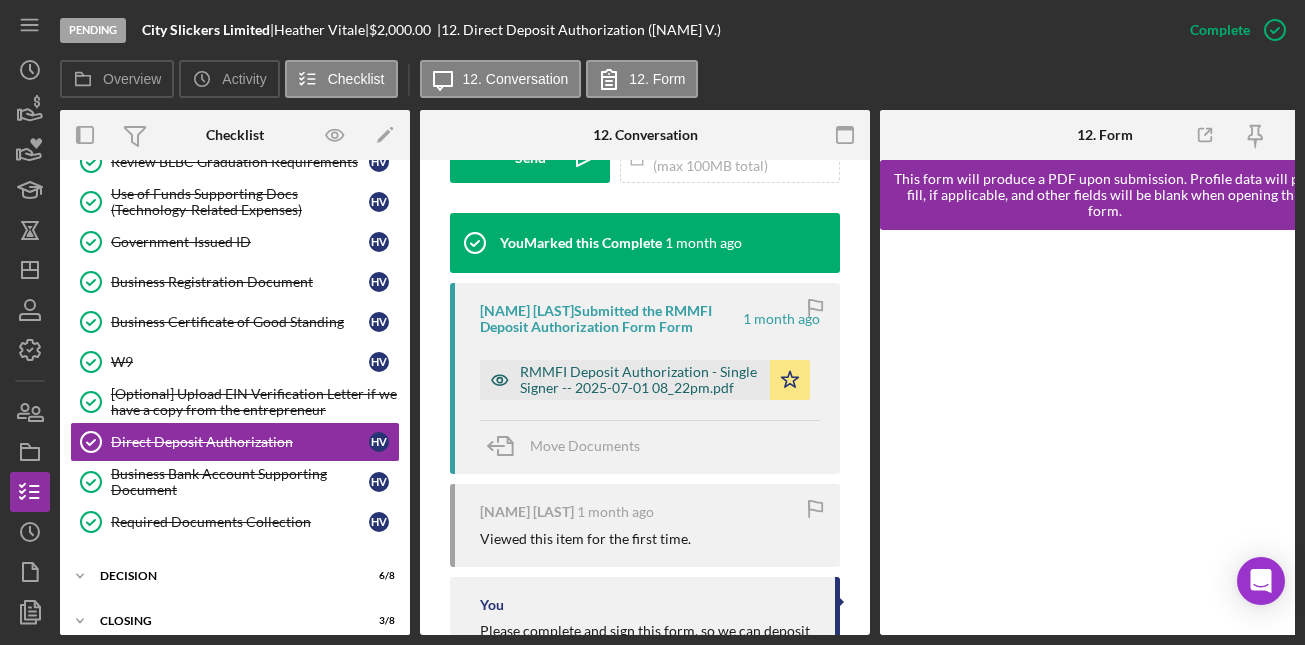 click on "RMMFI Deposit Authorization - Single Signer -- 2025-07-01 08_22pm.pdf" at bounding box center [640, 380] 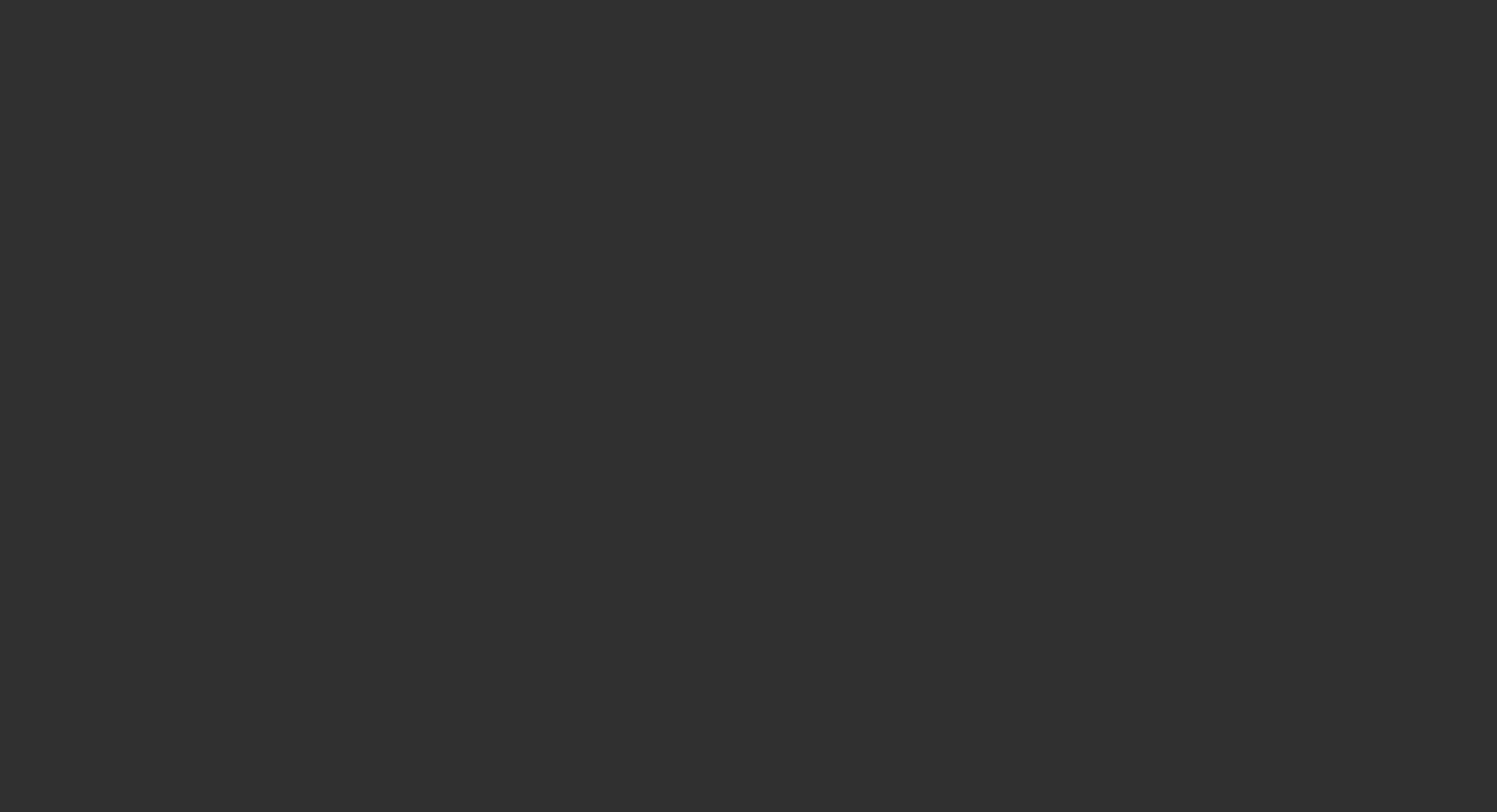 scroll, scrollTop: 0, scrollLeft: 0, axis: both 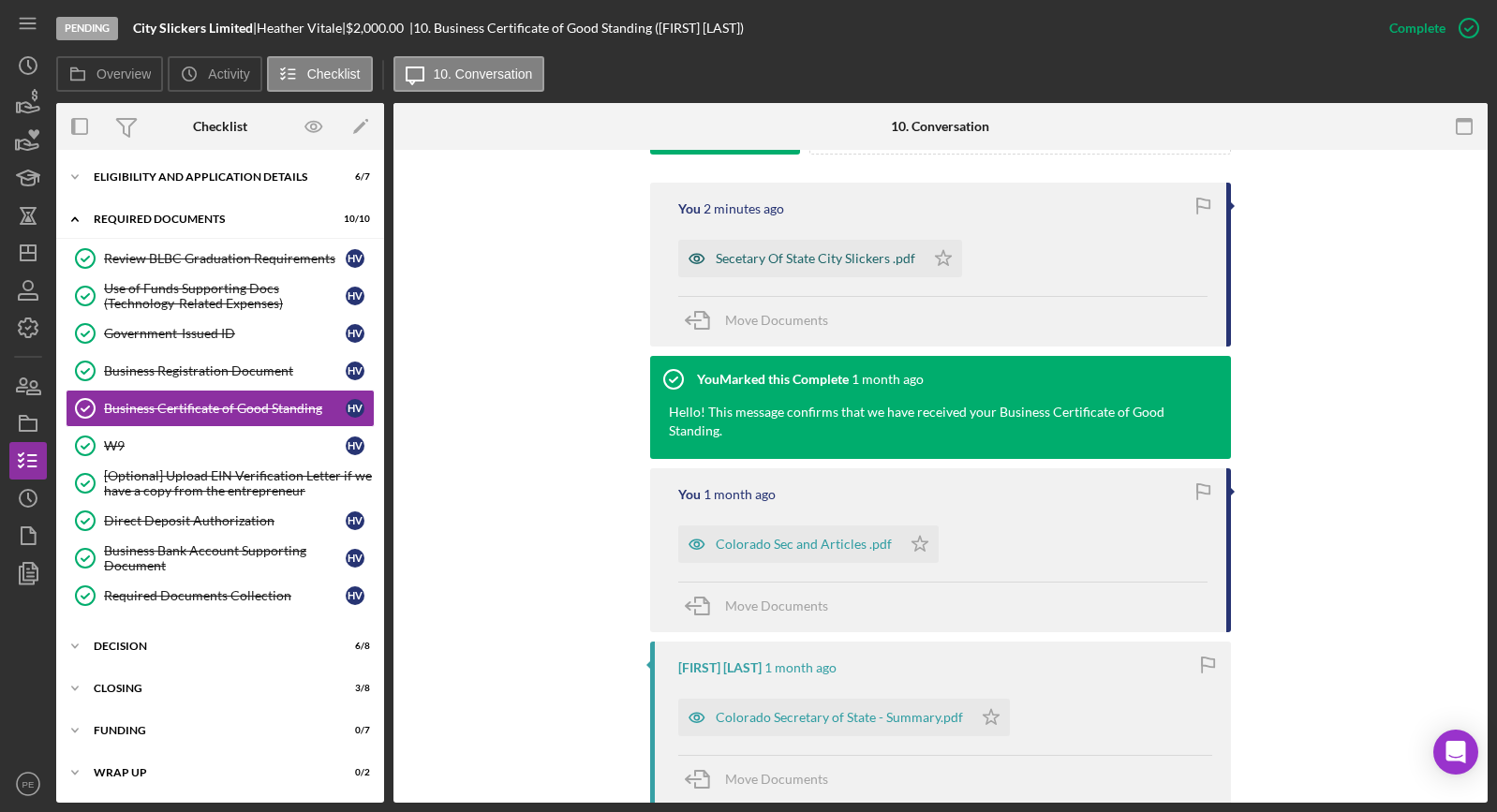 click on "Secetary Of State City Slickers .pdf" at bounding box center (815, 258) 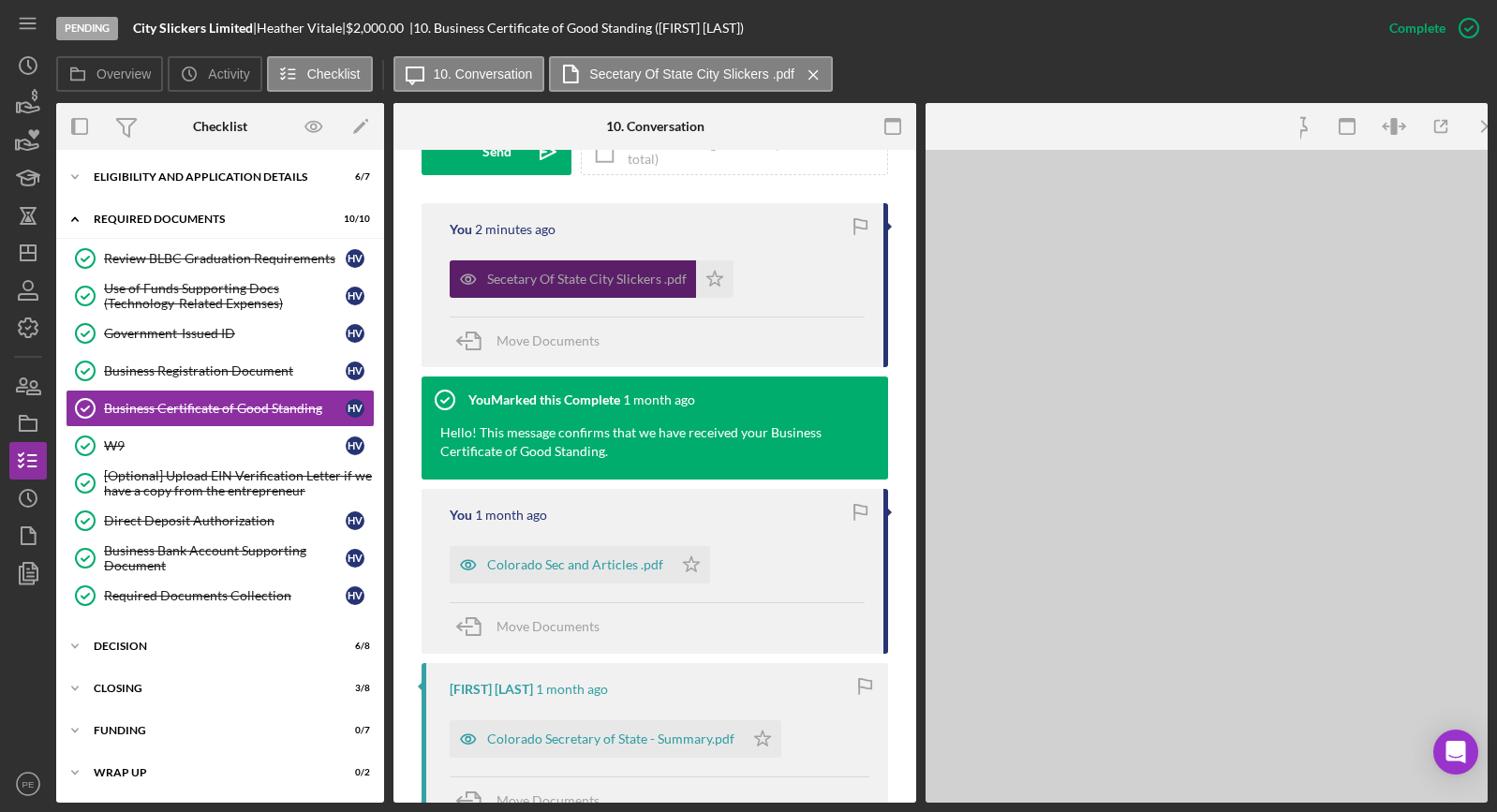 scroll, scrollTop: 613, scrollLeft: 0, axis: vertical 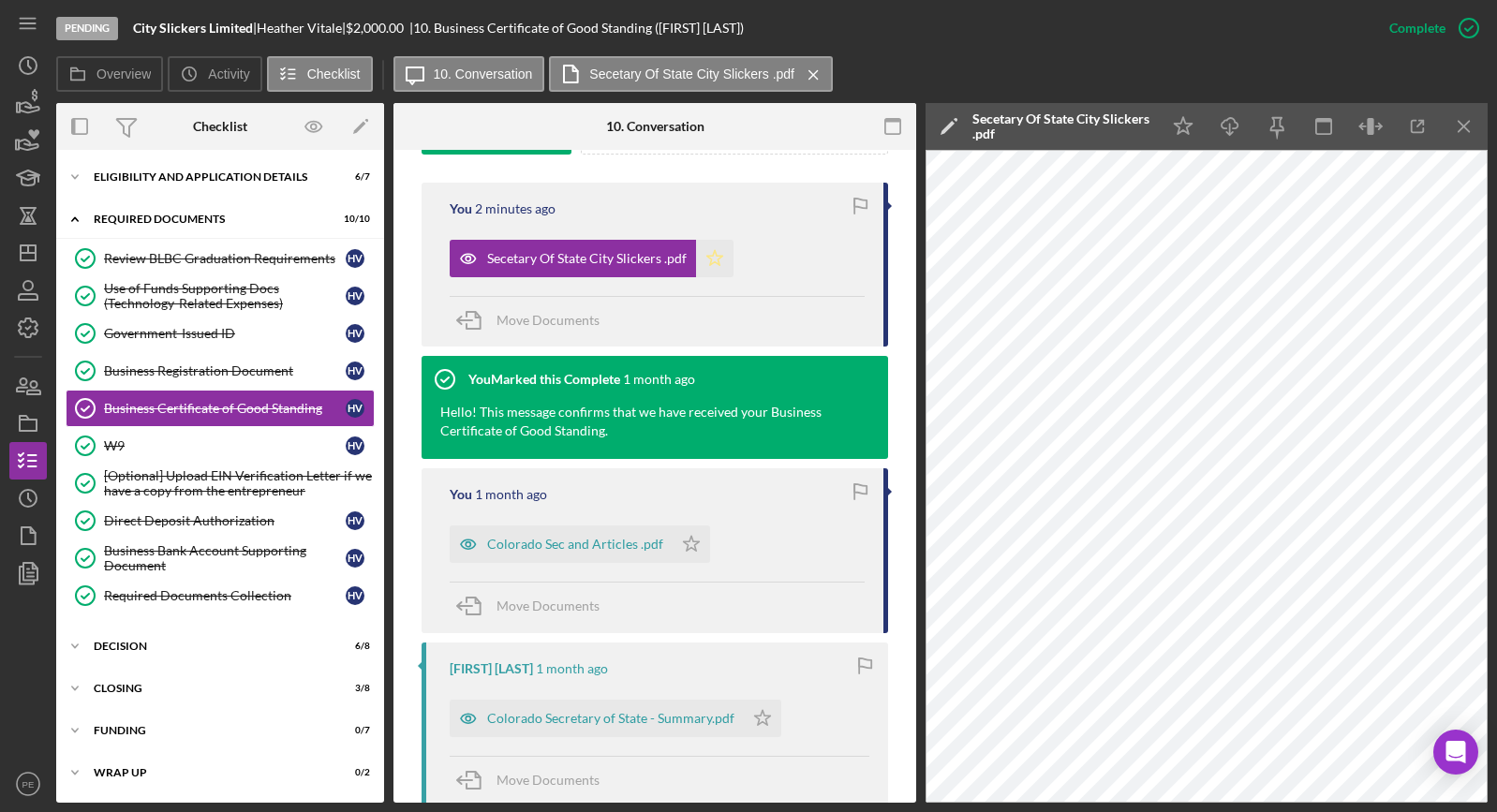 click on "Icon/Star" 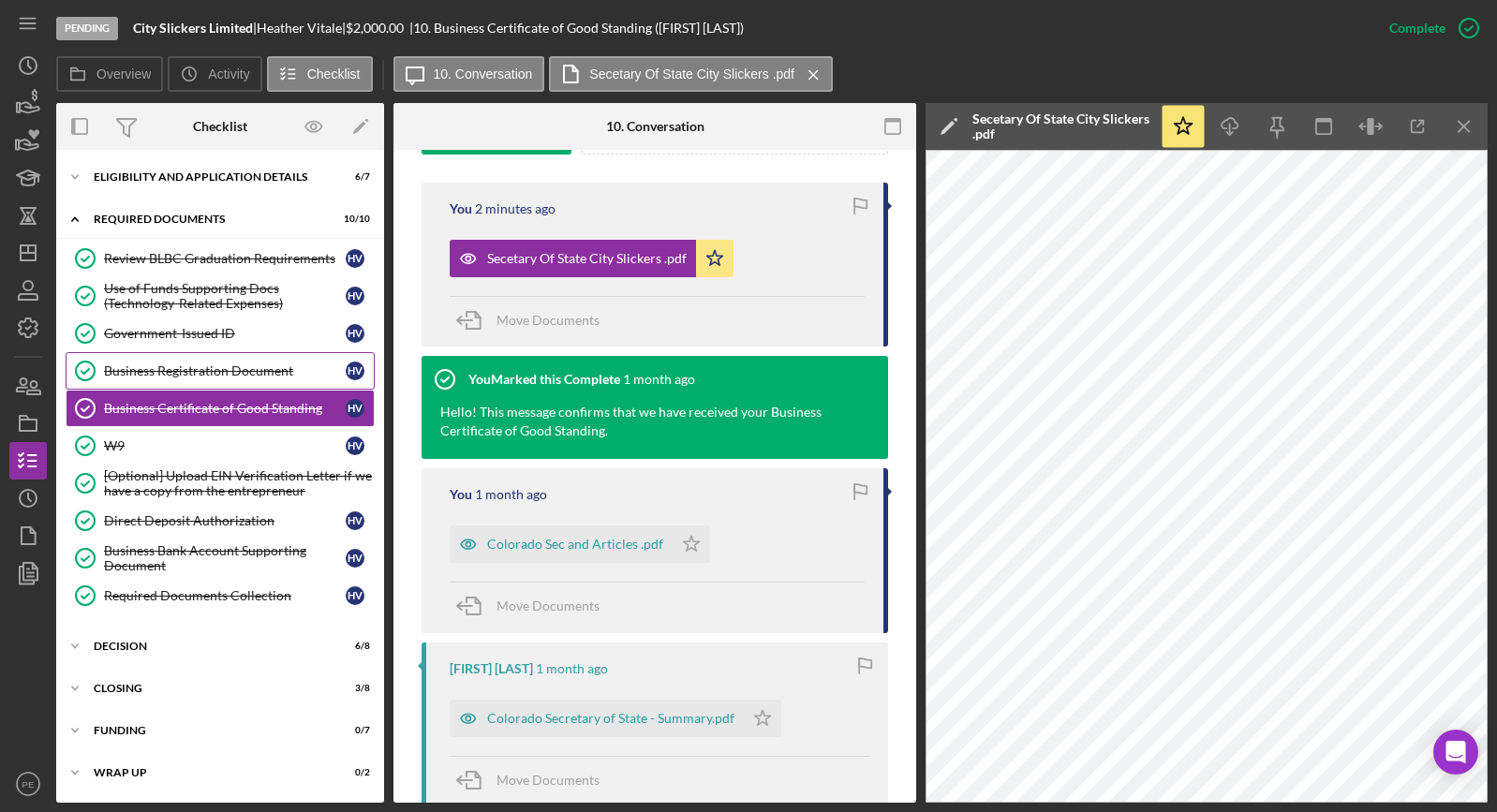 click on "Business Registration Document Business Registration Document H V" at bounding box center [220, 371] 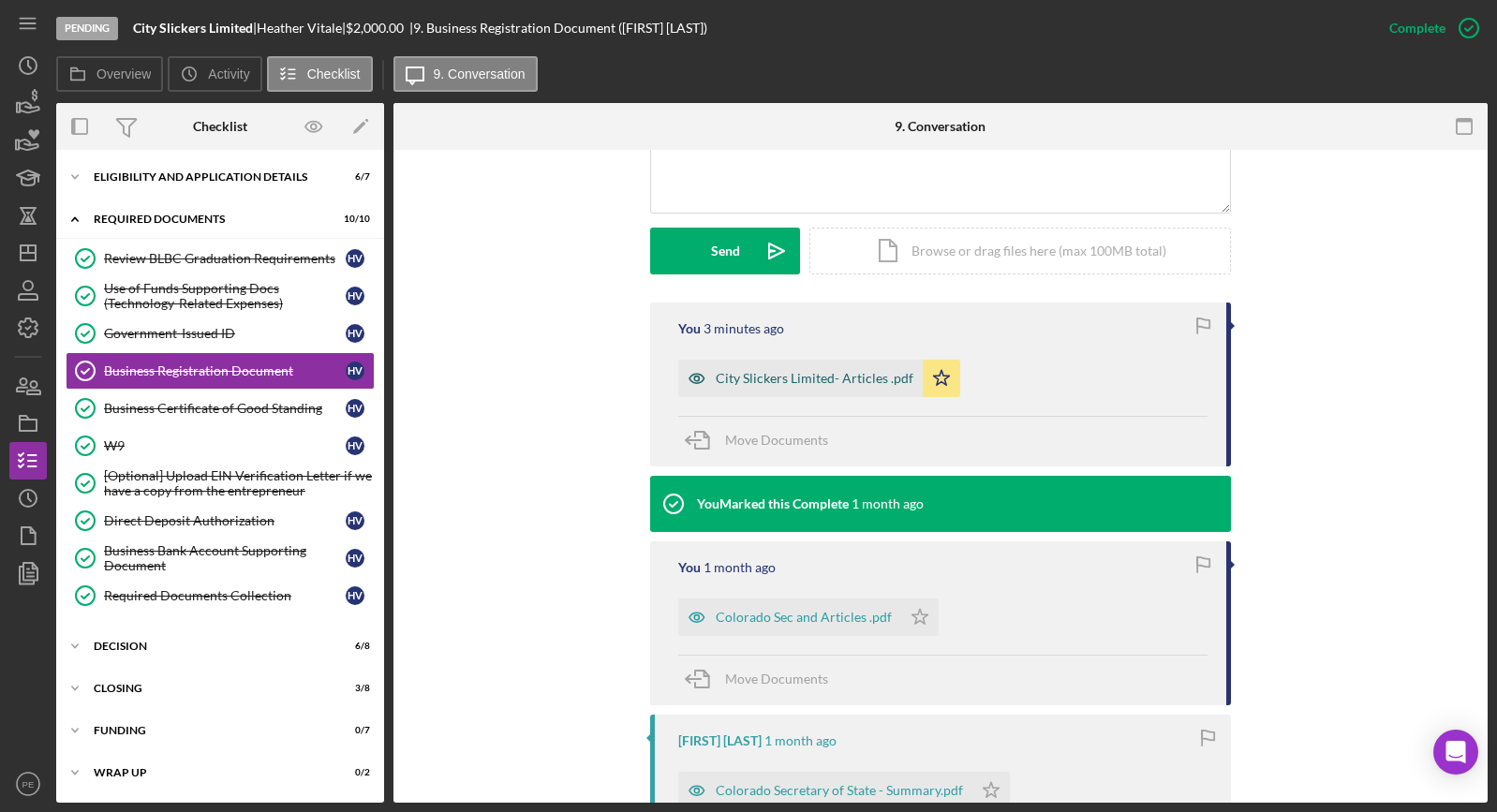 click on "City Slickers Limited- Articles .pdf" at bounding box center [814, 378] 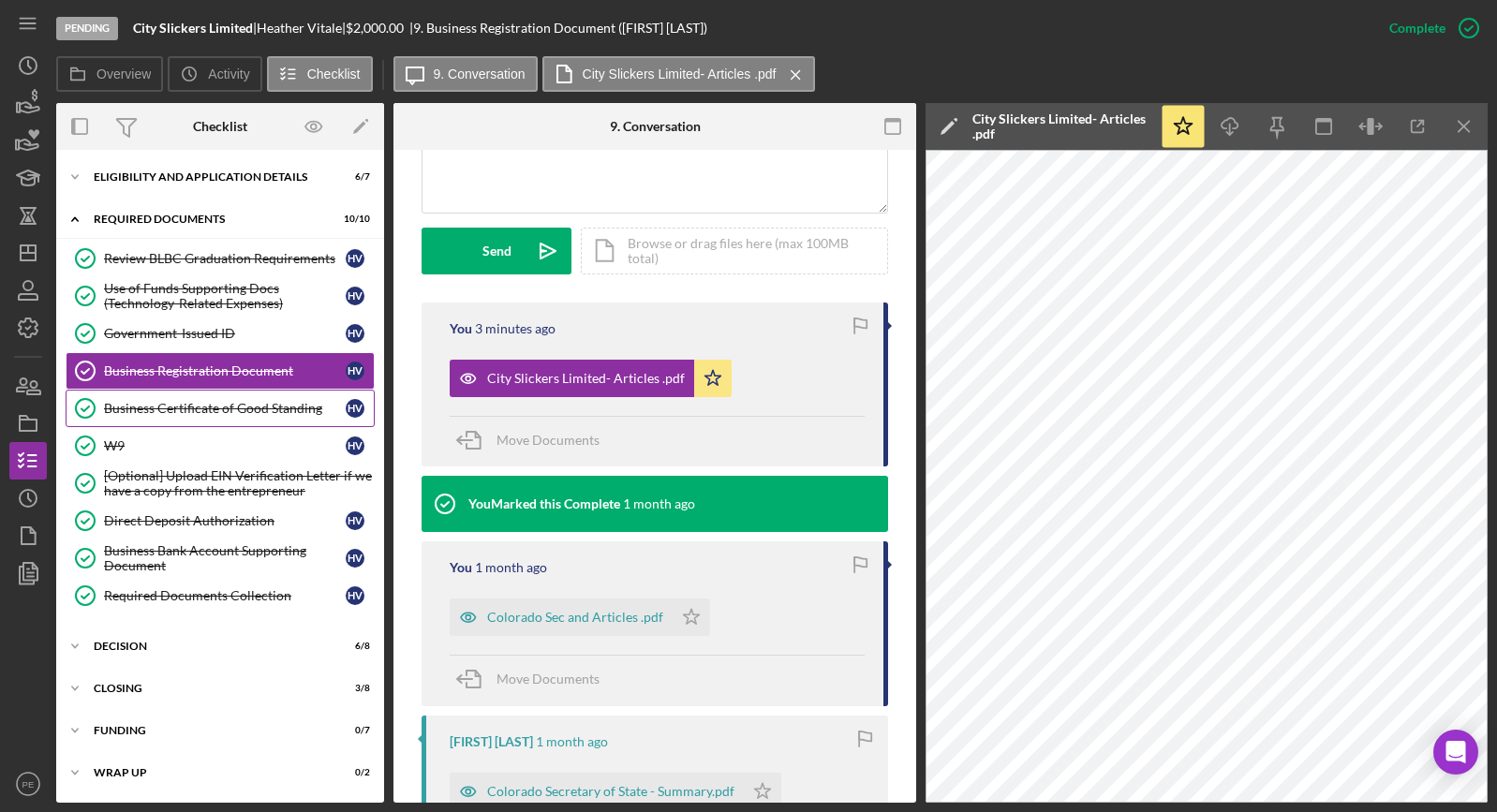 click on "Business Certificate of Good Standing" at bounding box center (225, 408) 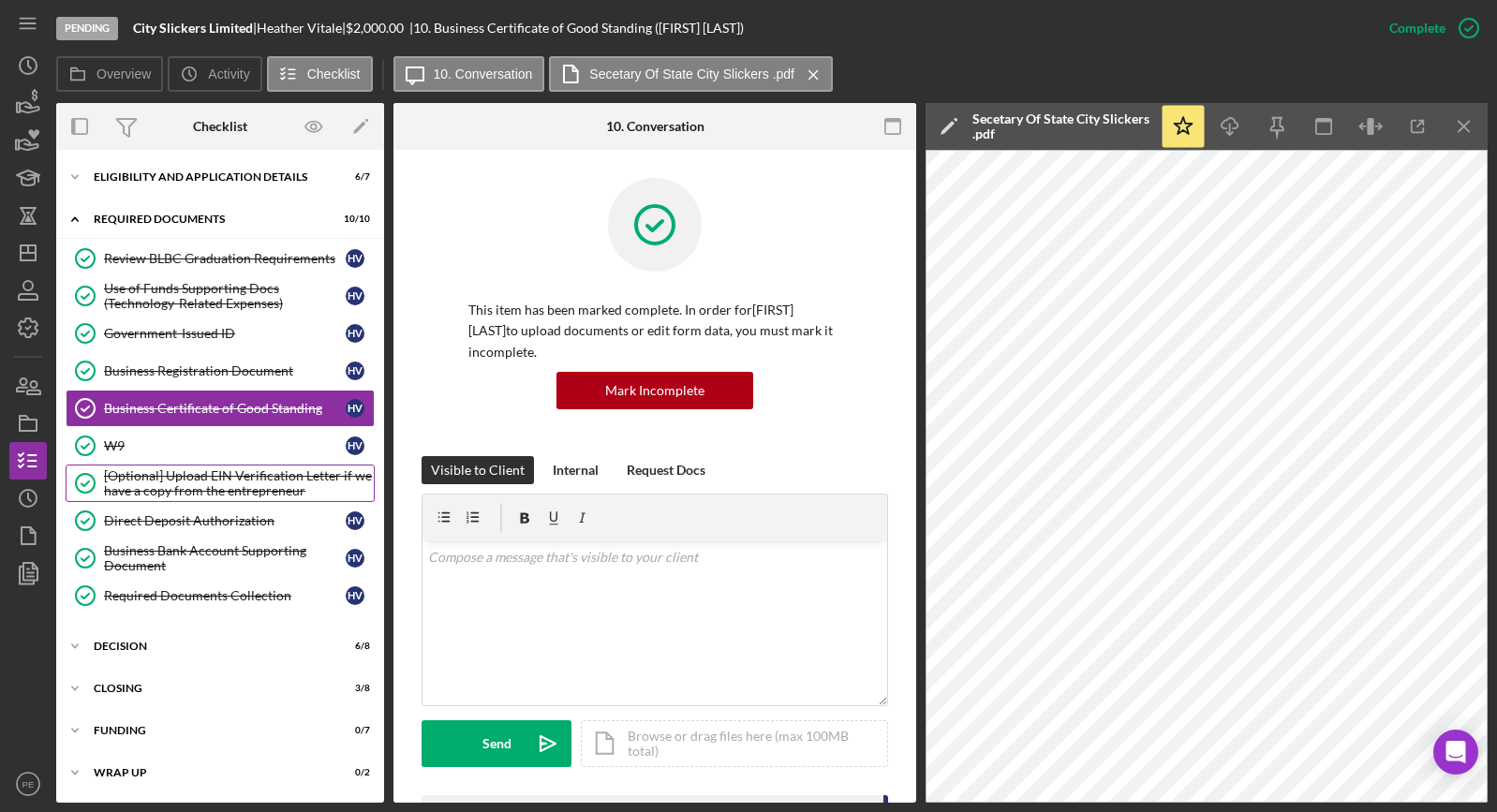 click on "[Optional] Upload EIN Verification Letter if we have a copy from the entrepreneur" at bounding box center (239, 483) 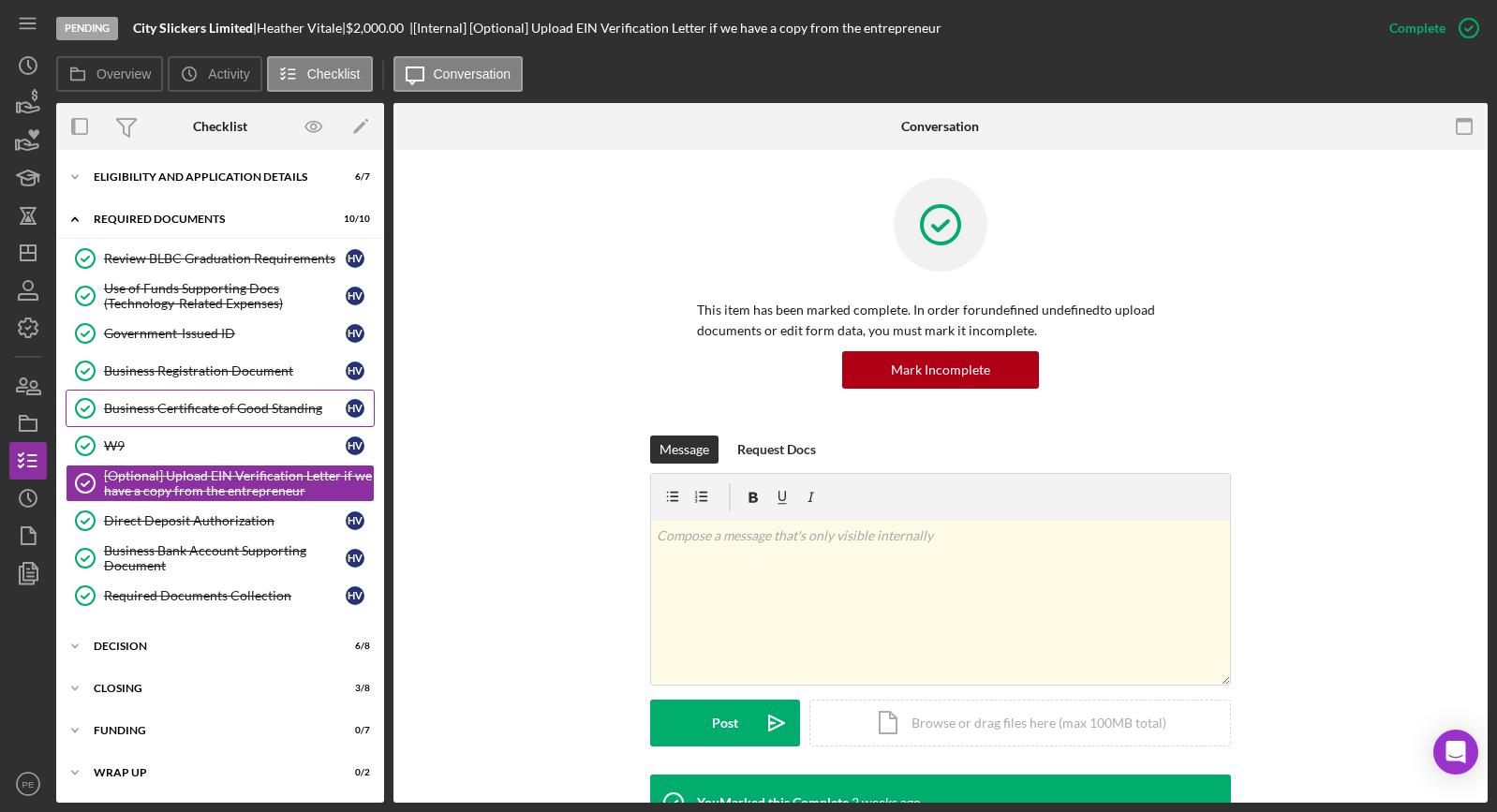 click on "Business Certificate of Good Standing" at bounding box center (225, 408) 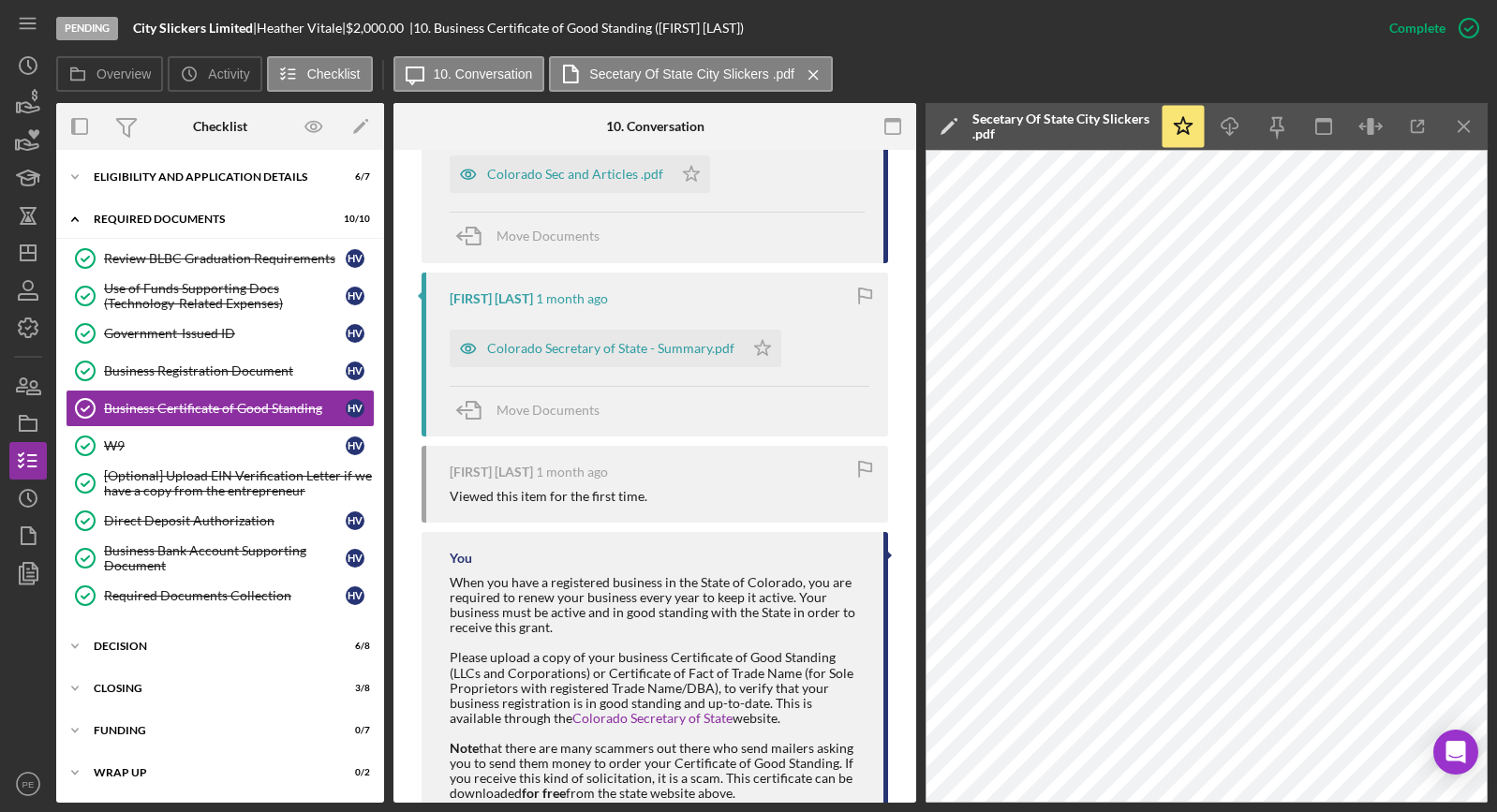 scroll, scrollTop: 1000, scrollLeft: 0, axis: vertical 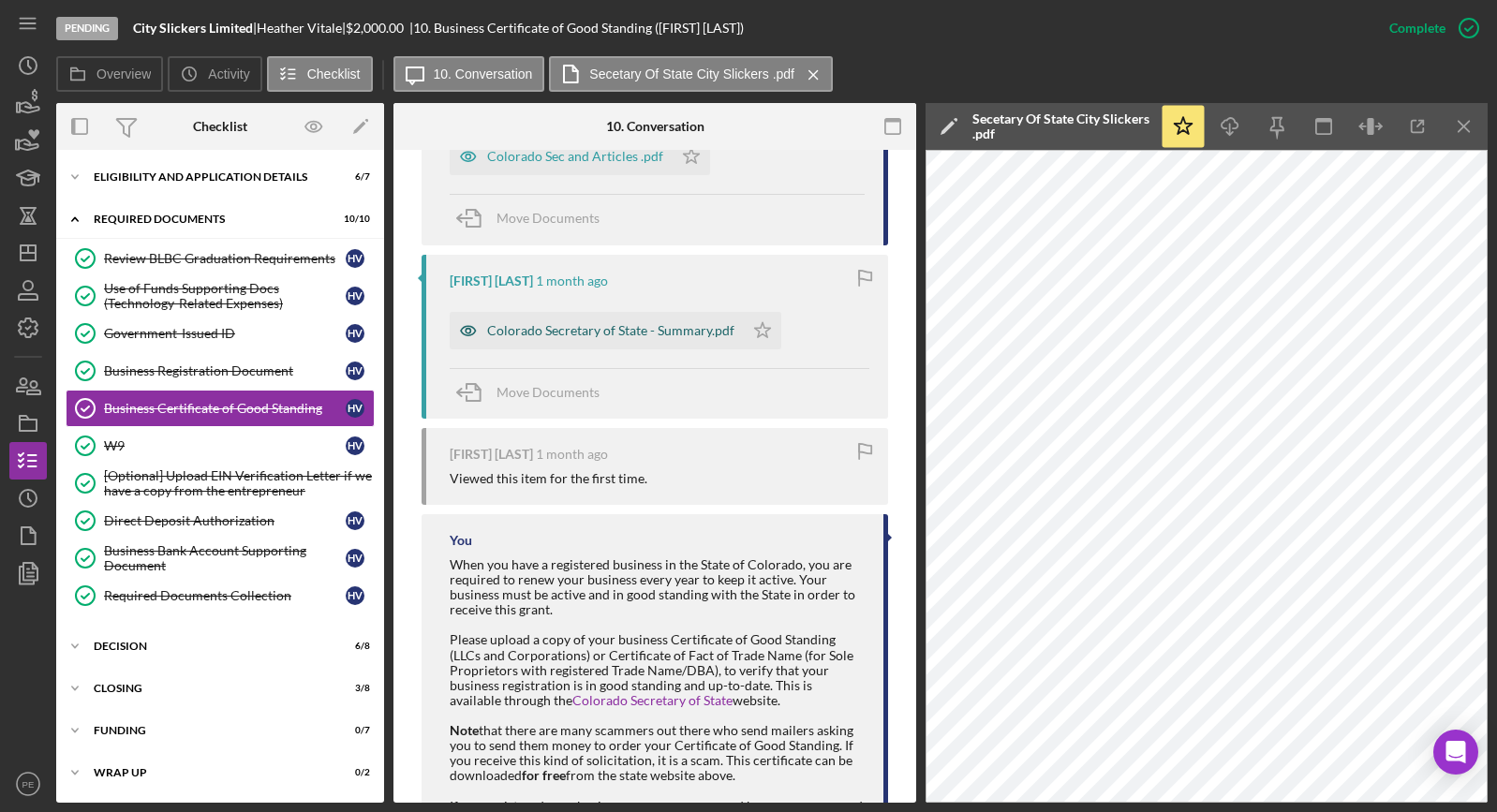 click on "Colorado Secretary of State - Summary.pdf" at bounding box center (611, 331) 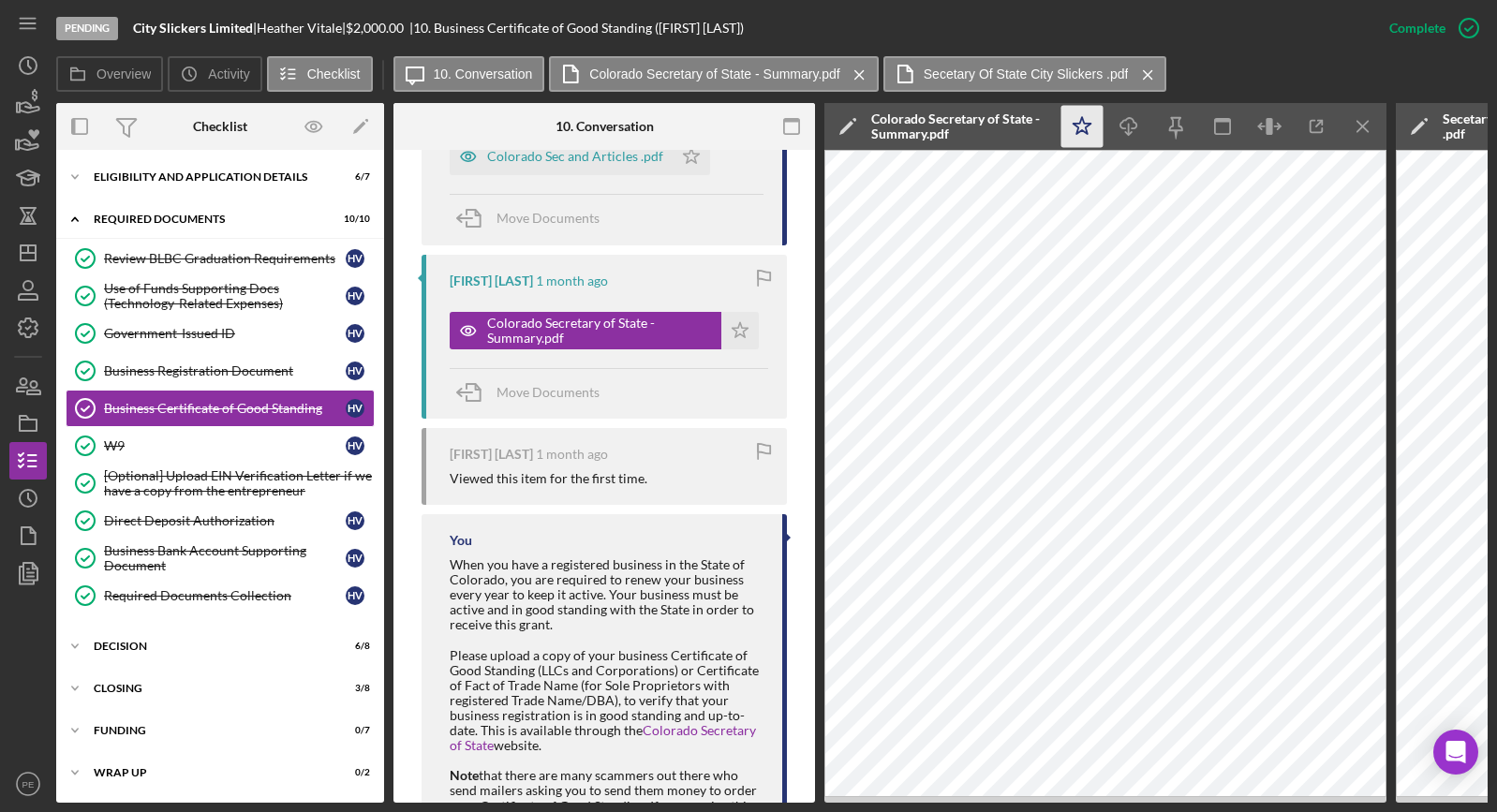 click on "Icon/Star" 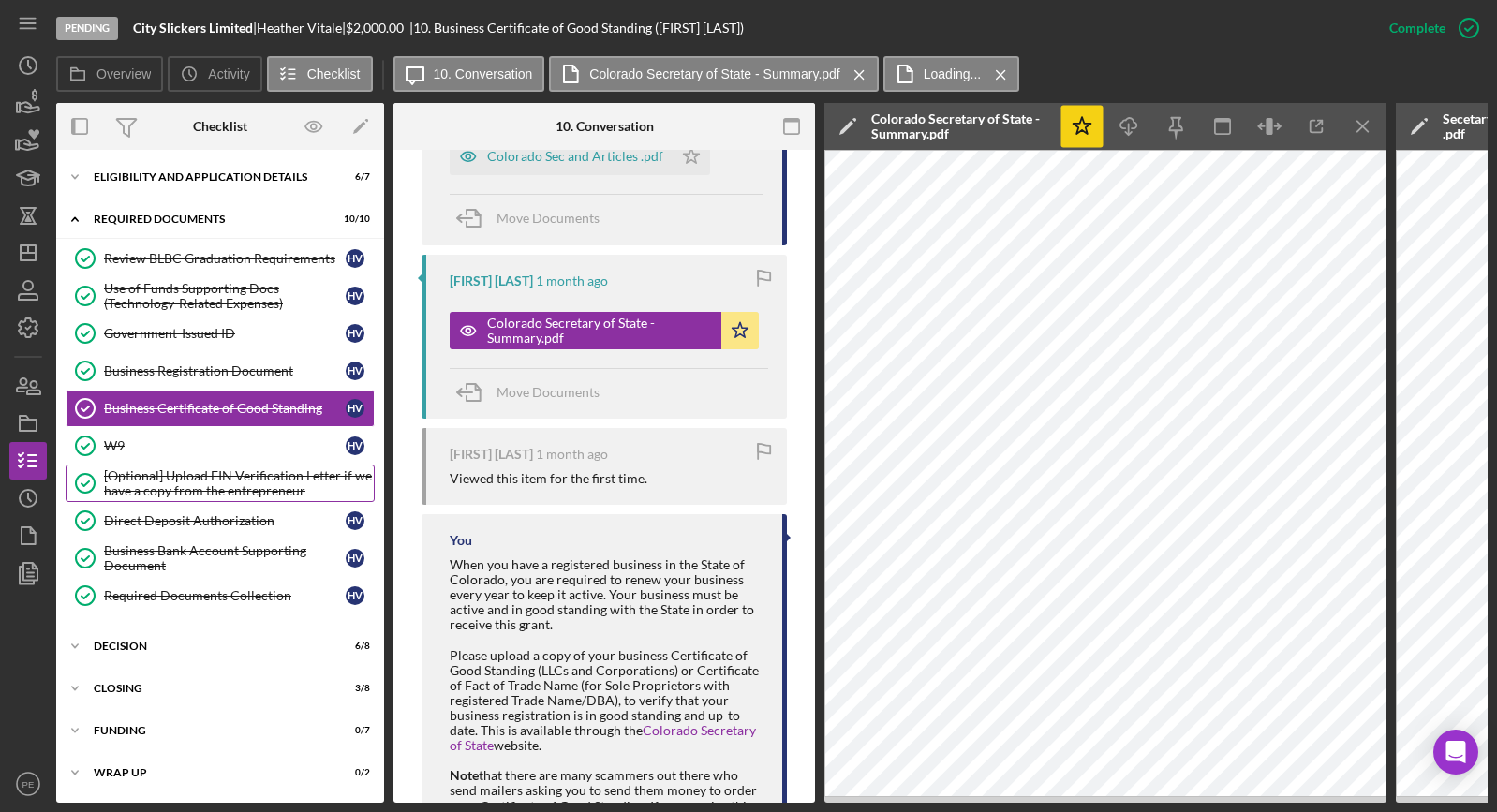 click on "[Optional] Upload EIN Verification Letter if we have a copy from the entrepreneur" at bounding box center (239, 483) 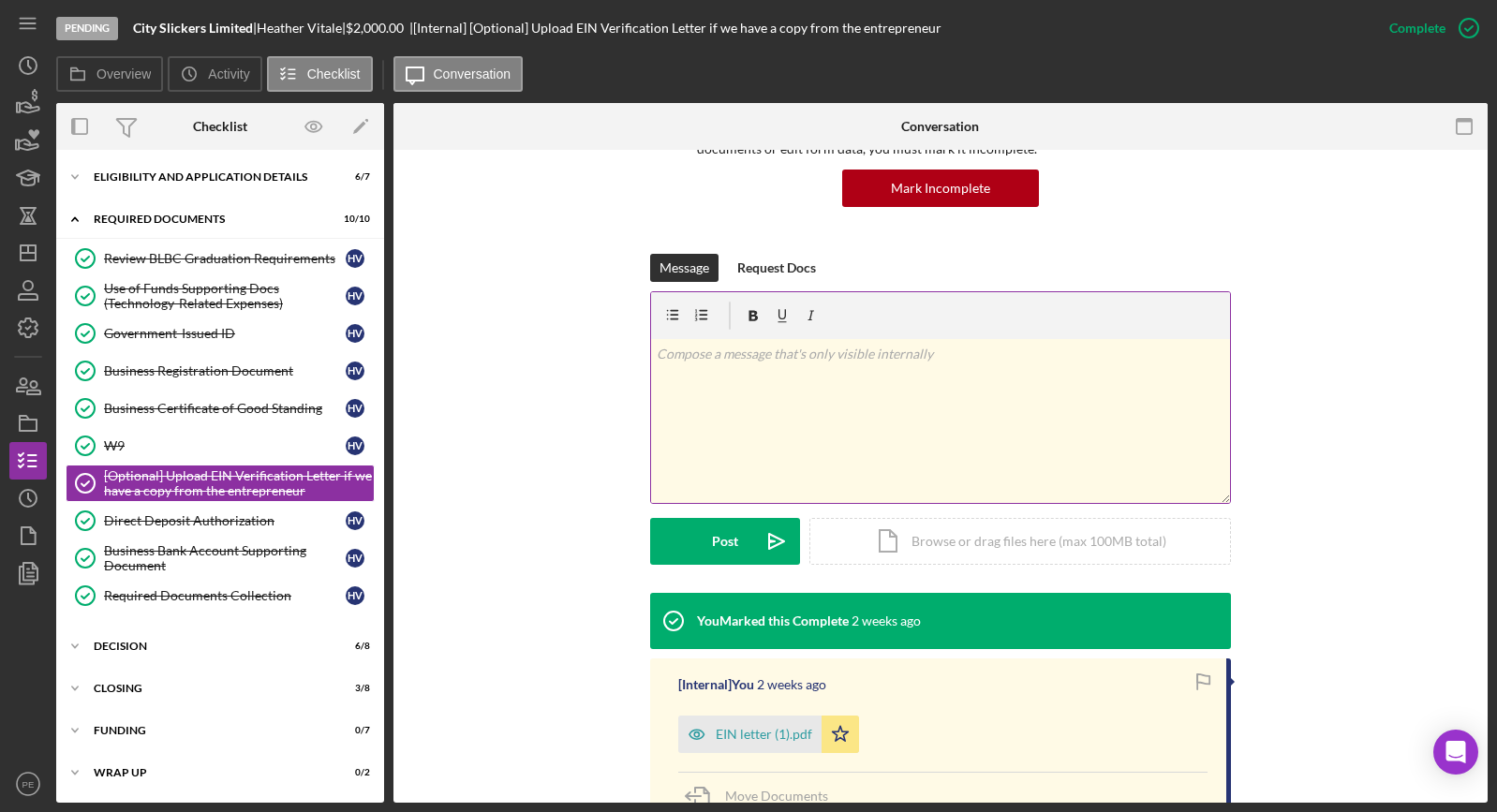 scroll, scrollTop: 340, scrollLeft: 0, axis: vertical 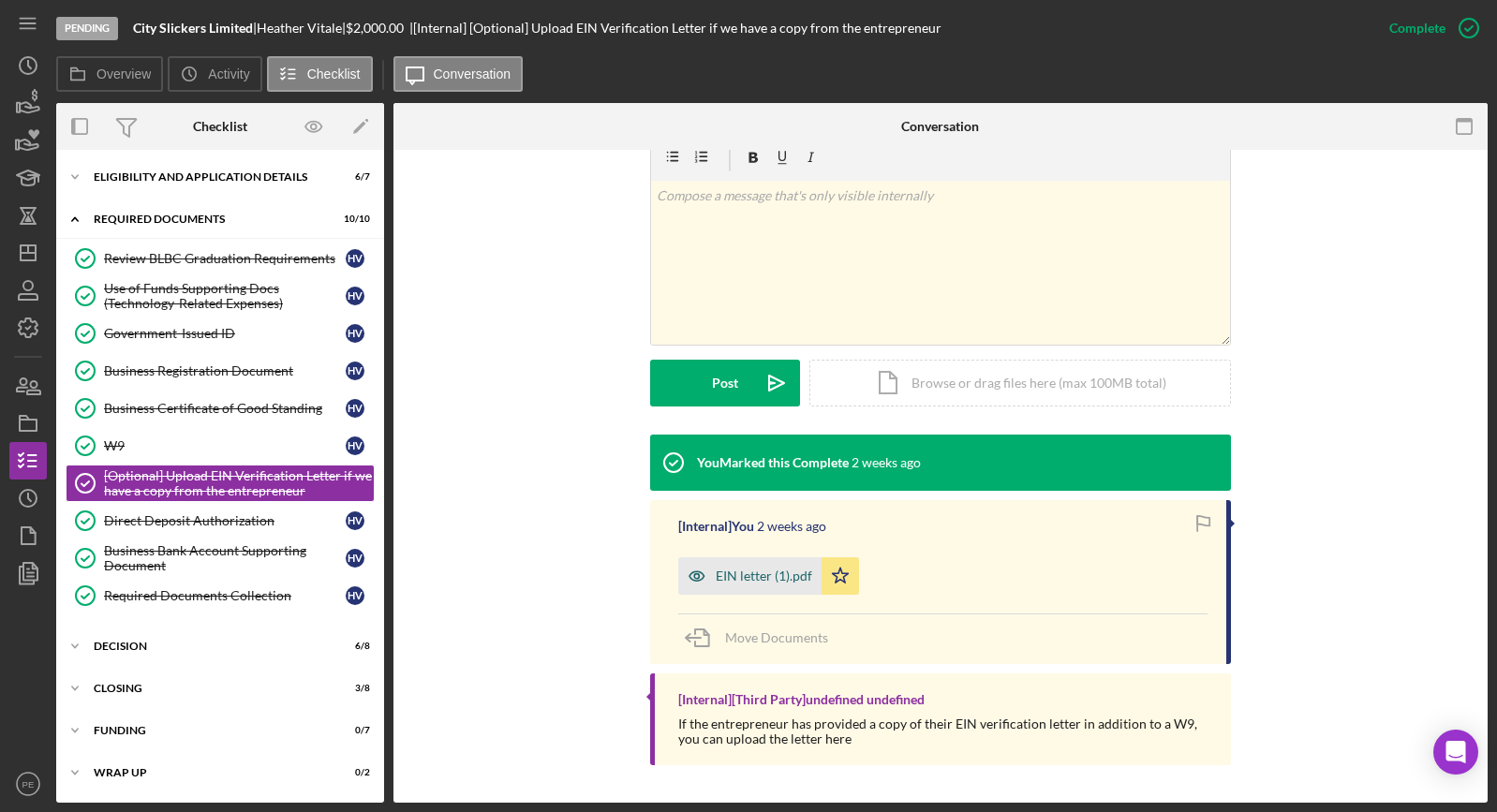 click on "EIN letter (1).pdf" at bounding box center (763, 576) 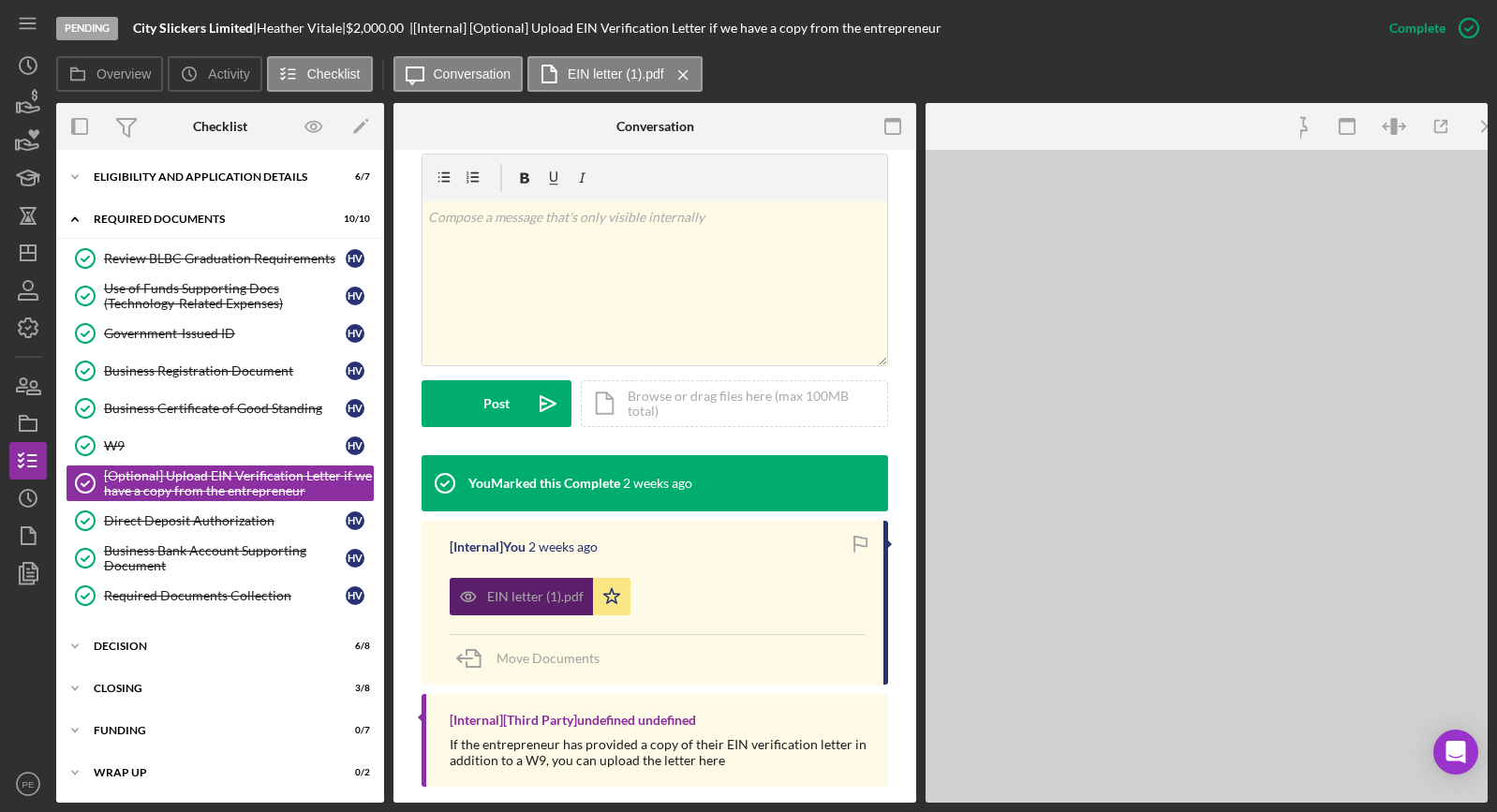 scroll, scrollTop: 362, scrollLeft: 0, axis: vertical 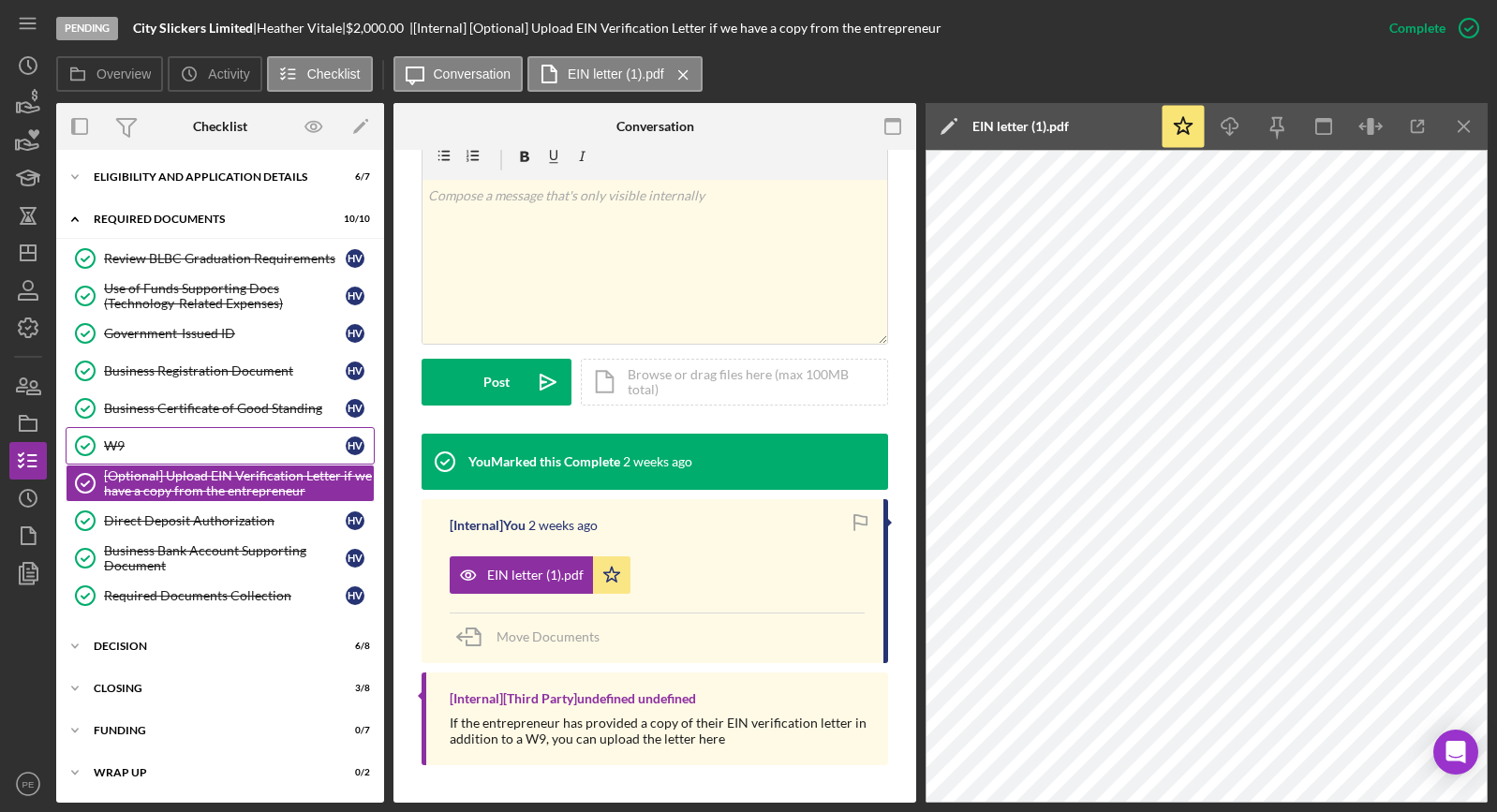 click on "W9" at bounding box center (225, 446) 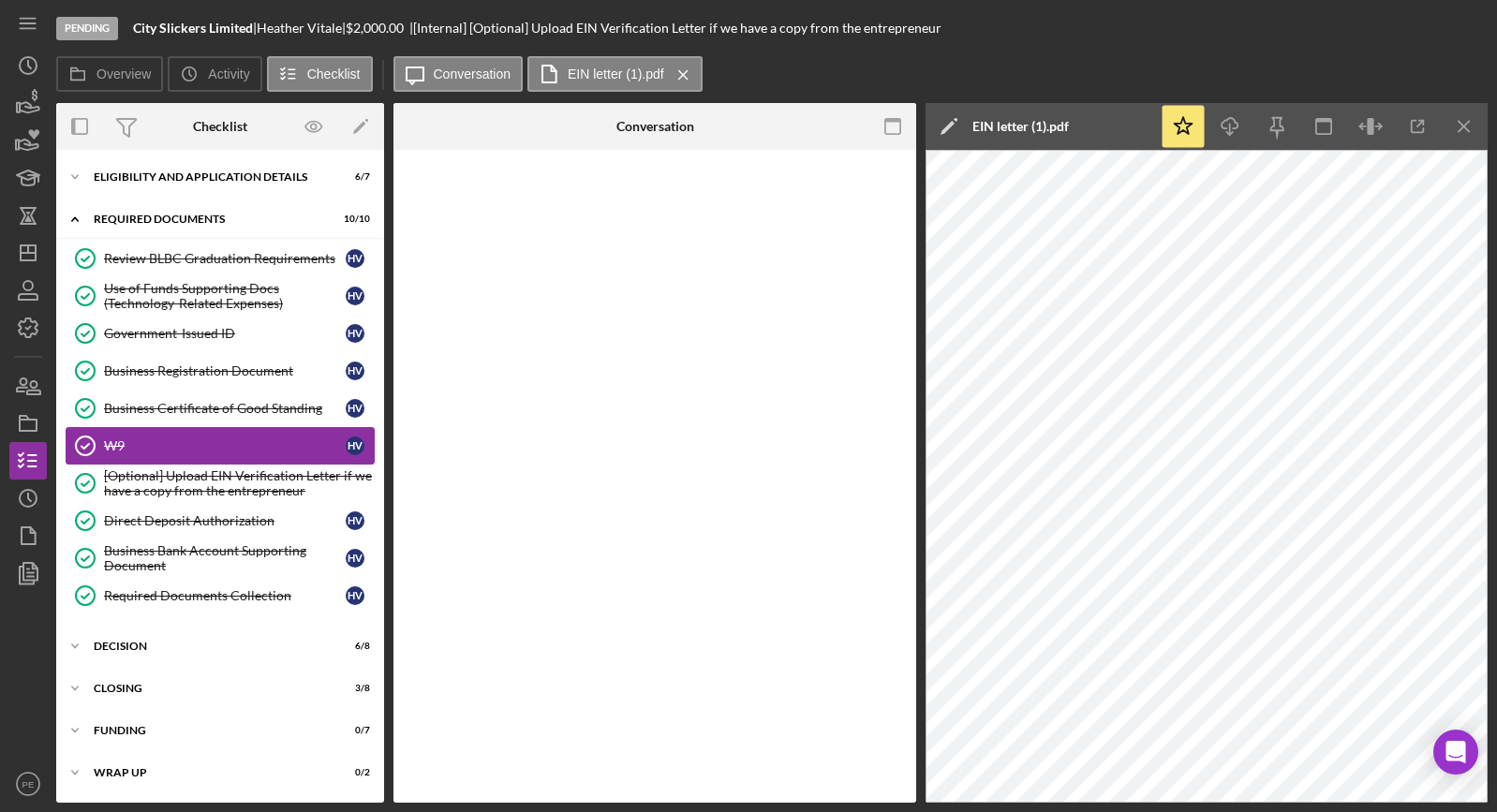 scroll, scrollTop: 0, scrollLeft: 0, axis: both 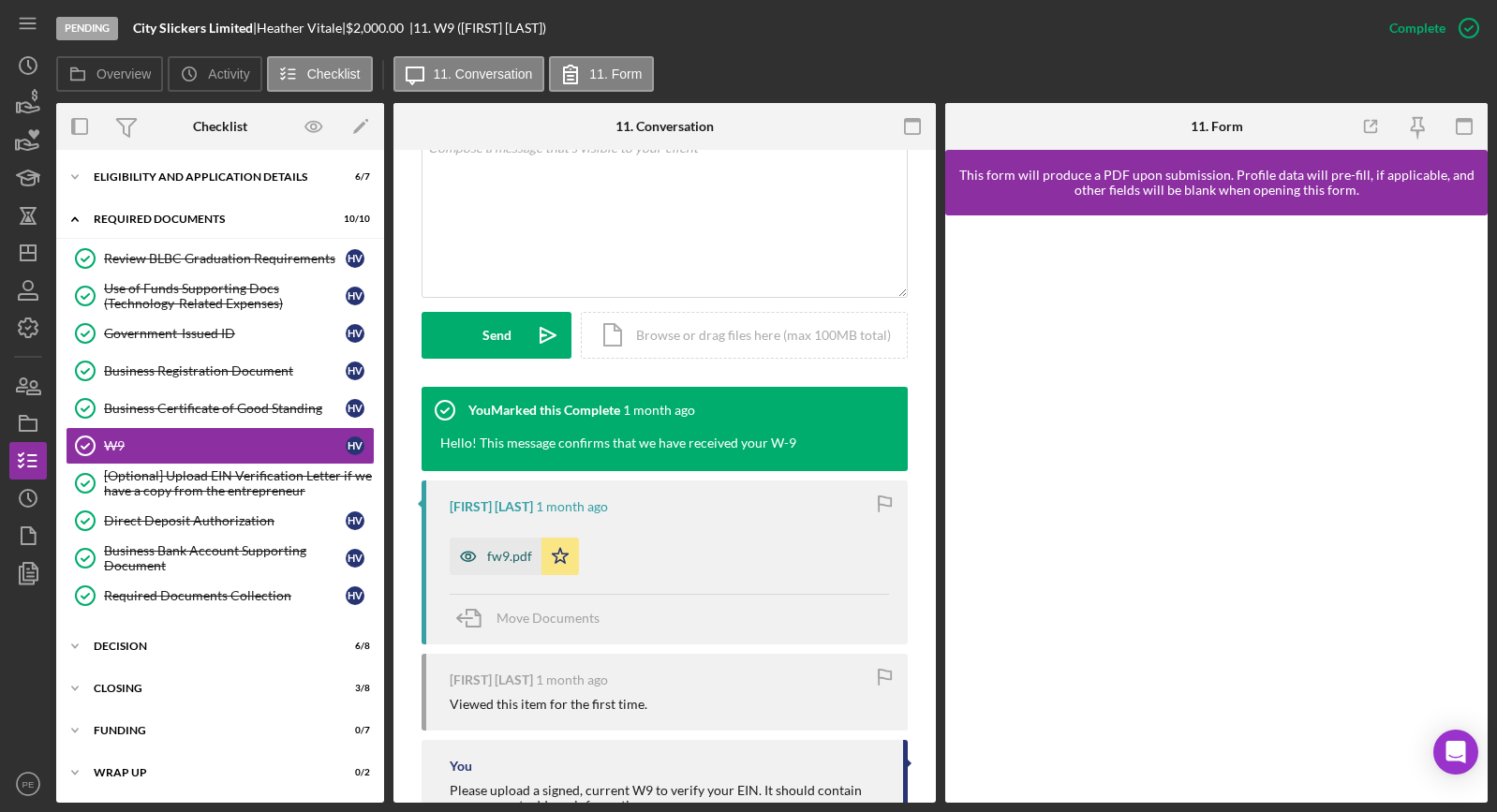 click on "fw9.pdf" at bounding box center (510, 556) 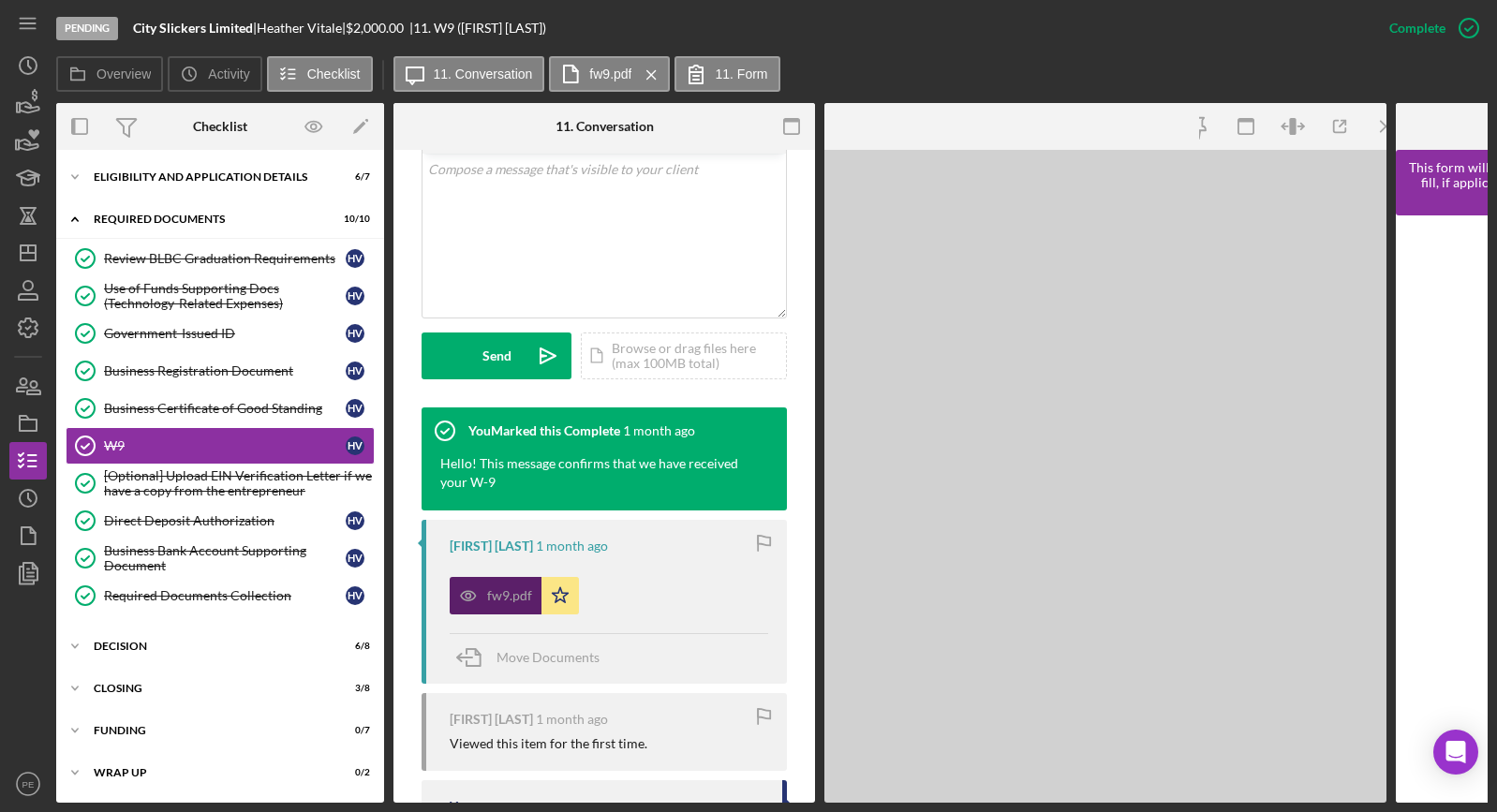 scroll, scrollTop: 409, scrollLeft: 0, axis: vertical 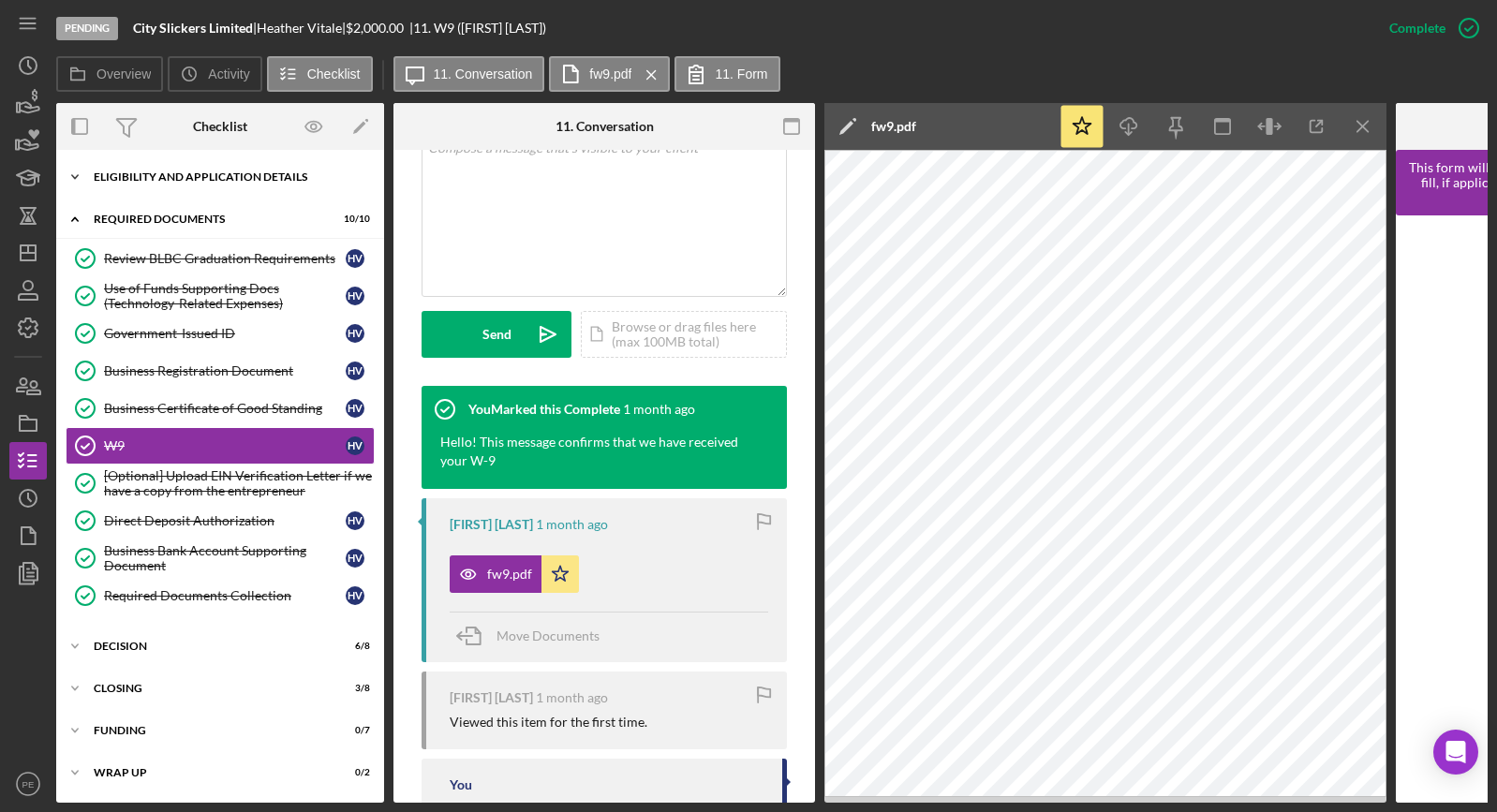 click on "Icon/Expander" 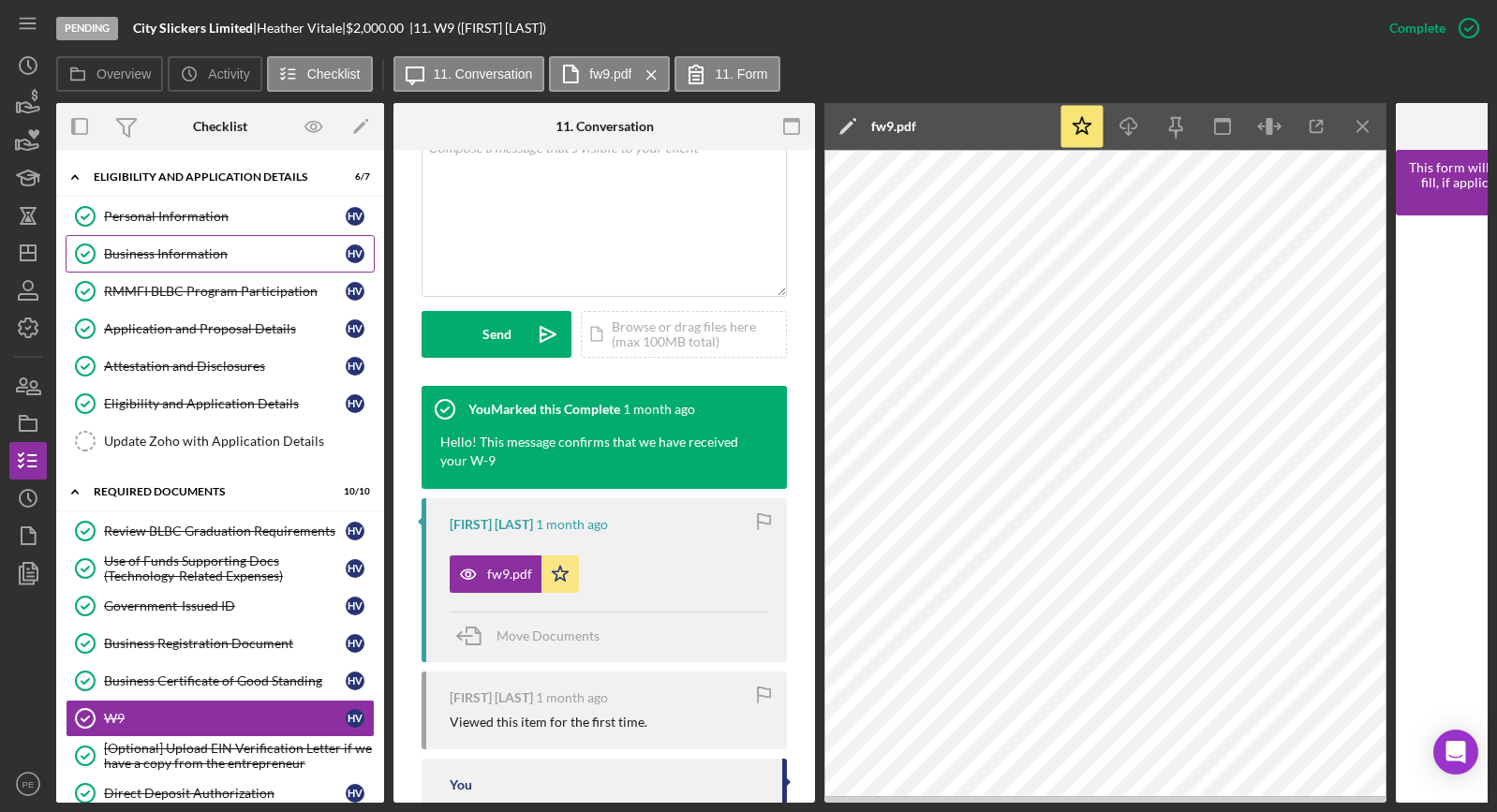 click on "Business Information Business Information H V" at bounding box center [220, 254] 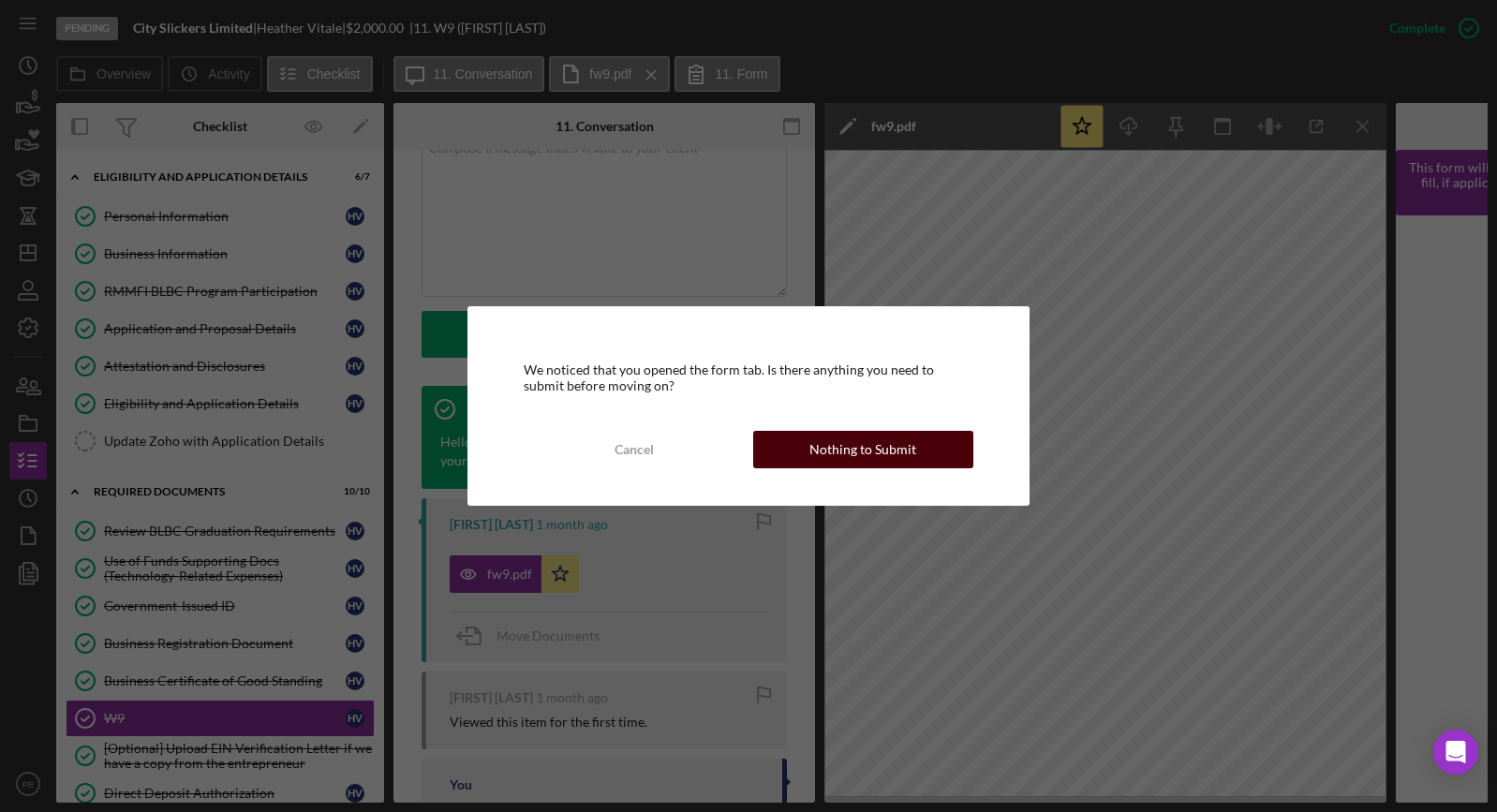 click on "Nothing to Submit" at bounding box center (863, 450) 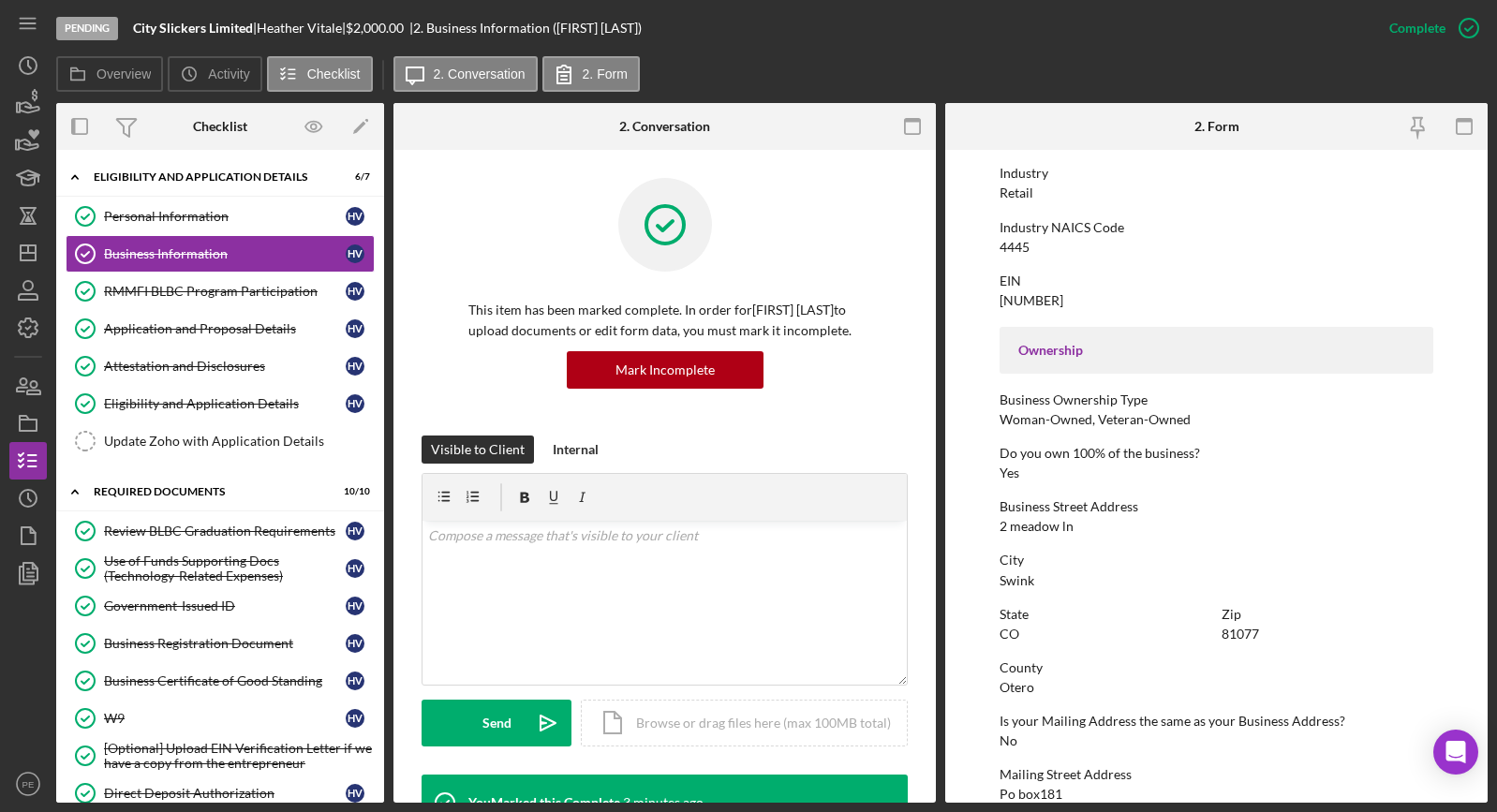 scroll, scrollTop: 460, scrollLeft: 0, axis: vertical 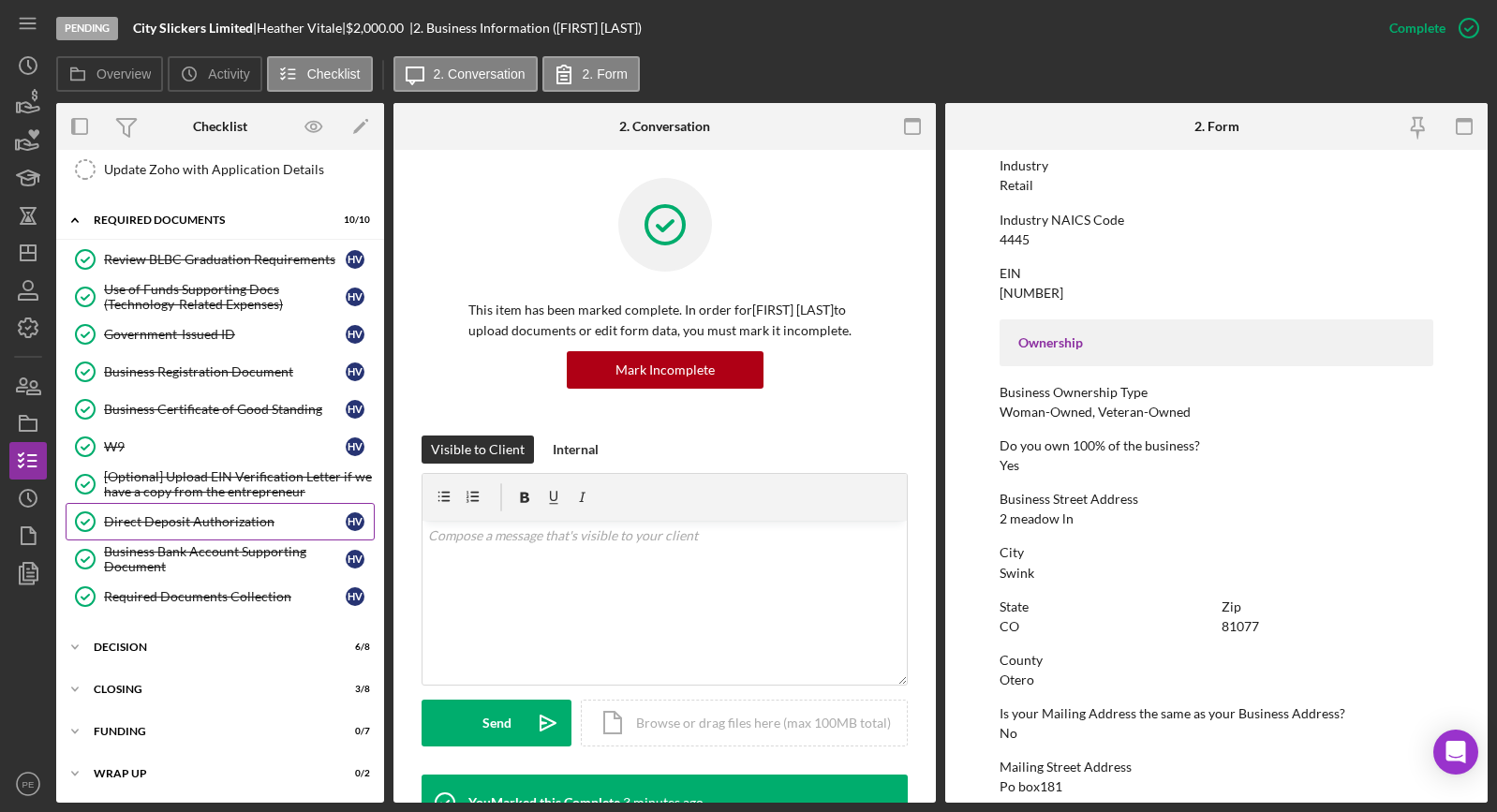 click on "Direct Deposit Authorization" at bounding box center [225, 522] 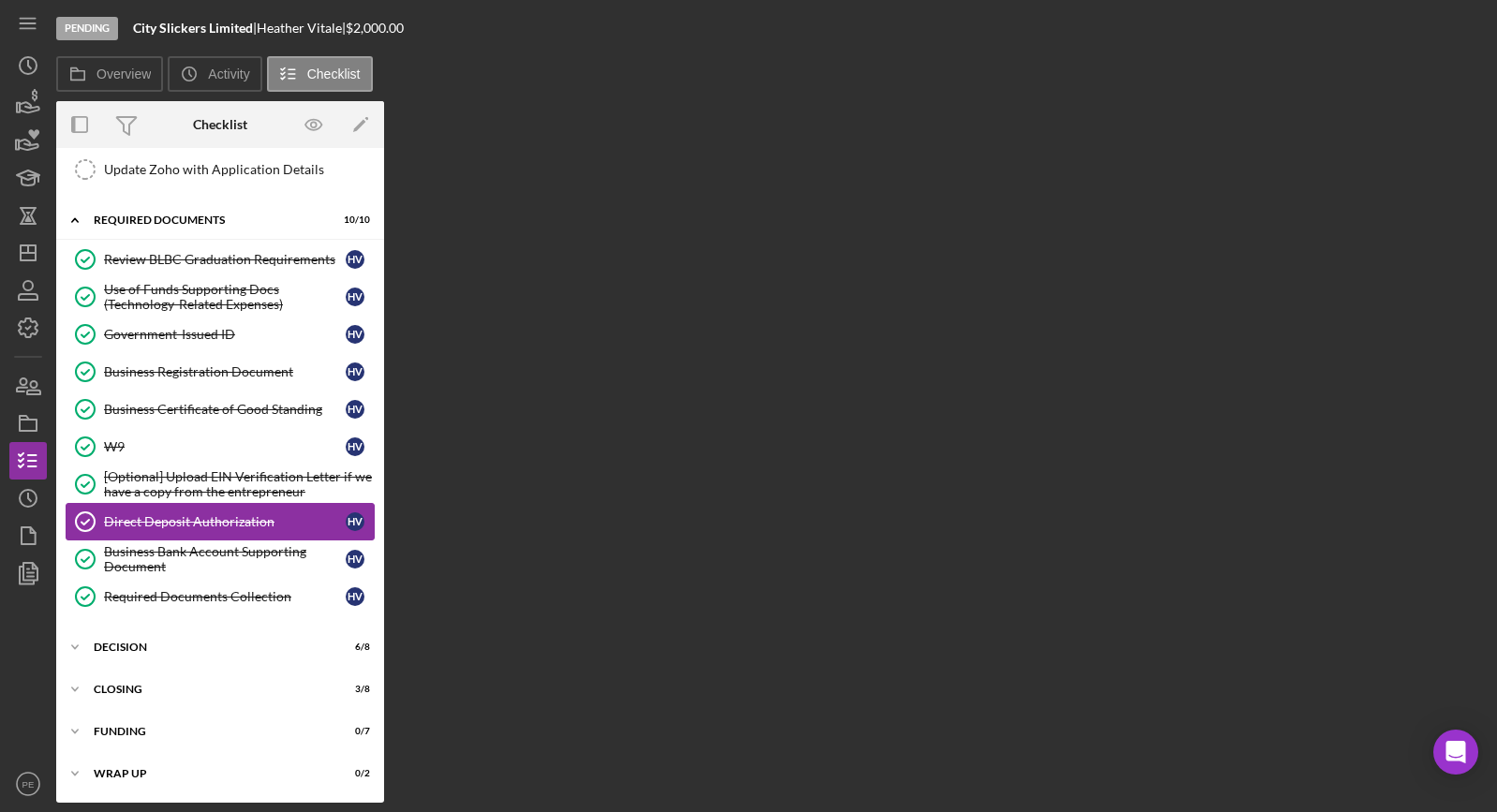 scroll, scrollTop: 272, scrollLeft: 0, axis: vertical 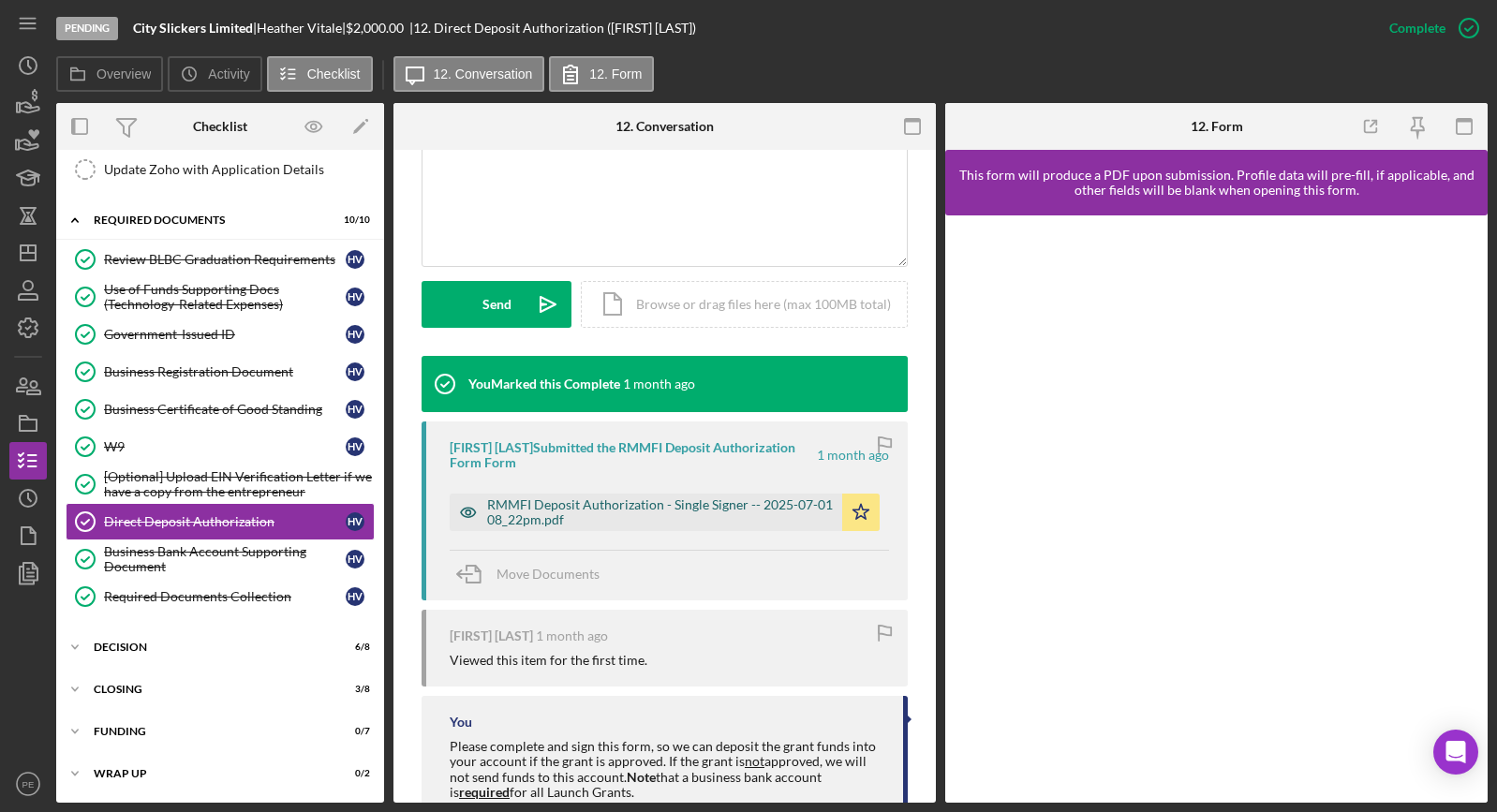 click on "RMMFI Deposit Authorization - Single Signer -- 2025-07-01 08_22pm.pdf" at bounding box center (660, 512) 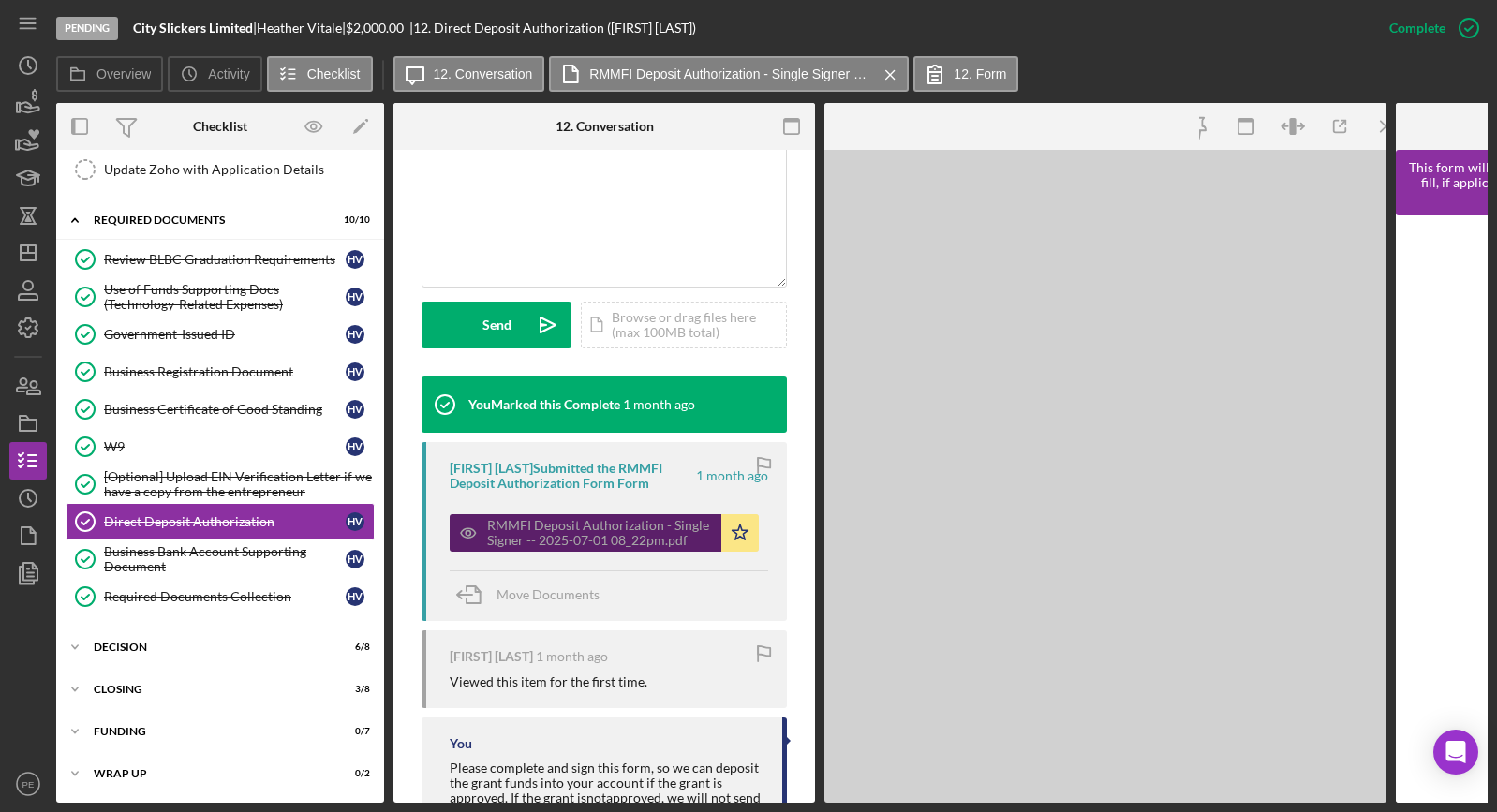 scroll, scrollTop: 439, scrollLeft: 0, axis: vertical 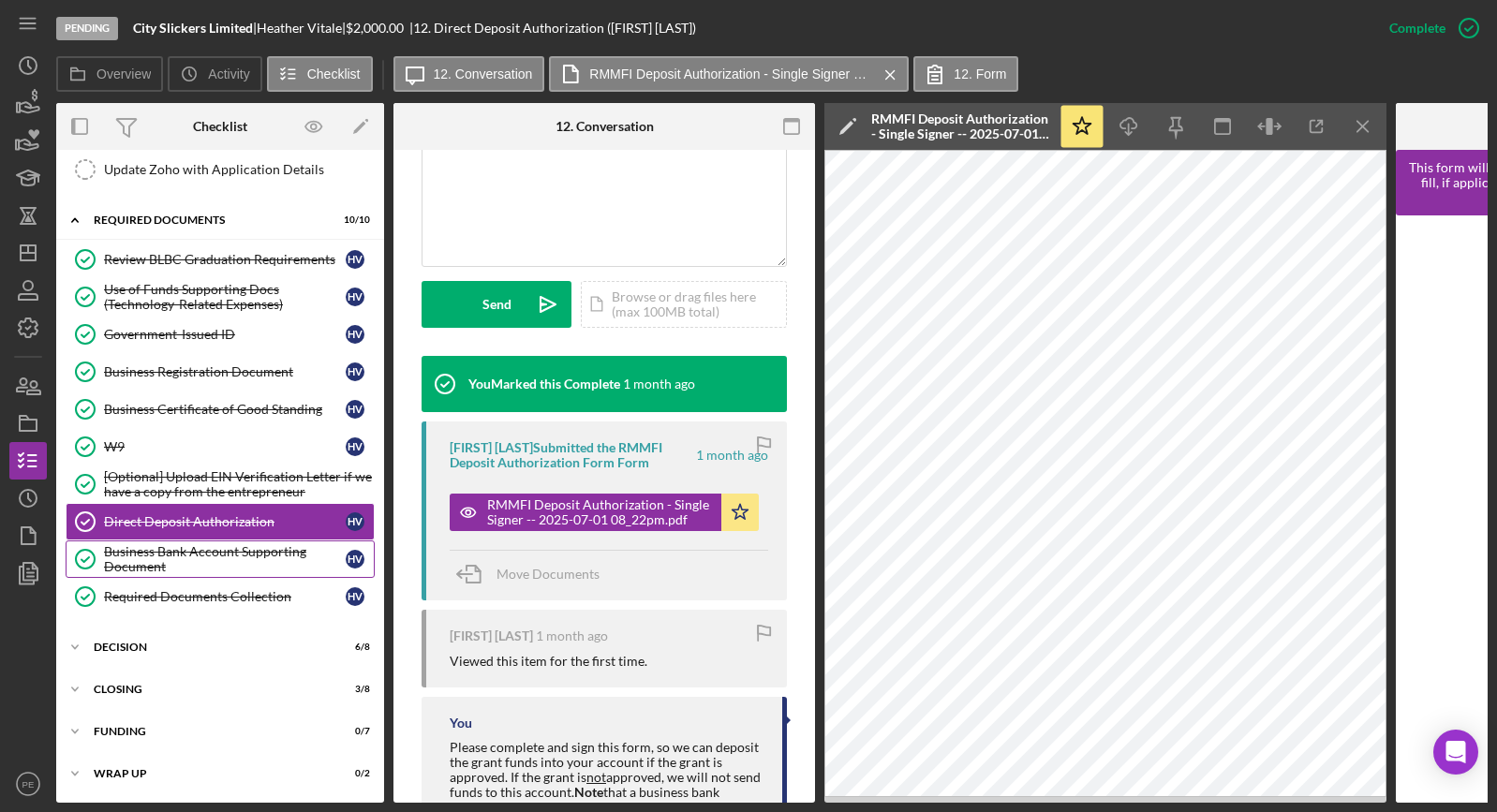 click on "Business Bank Account Supporting Document" at bounding box center (225, 559) 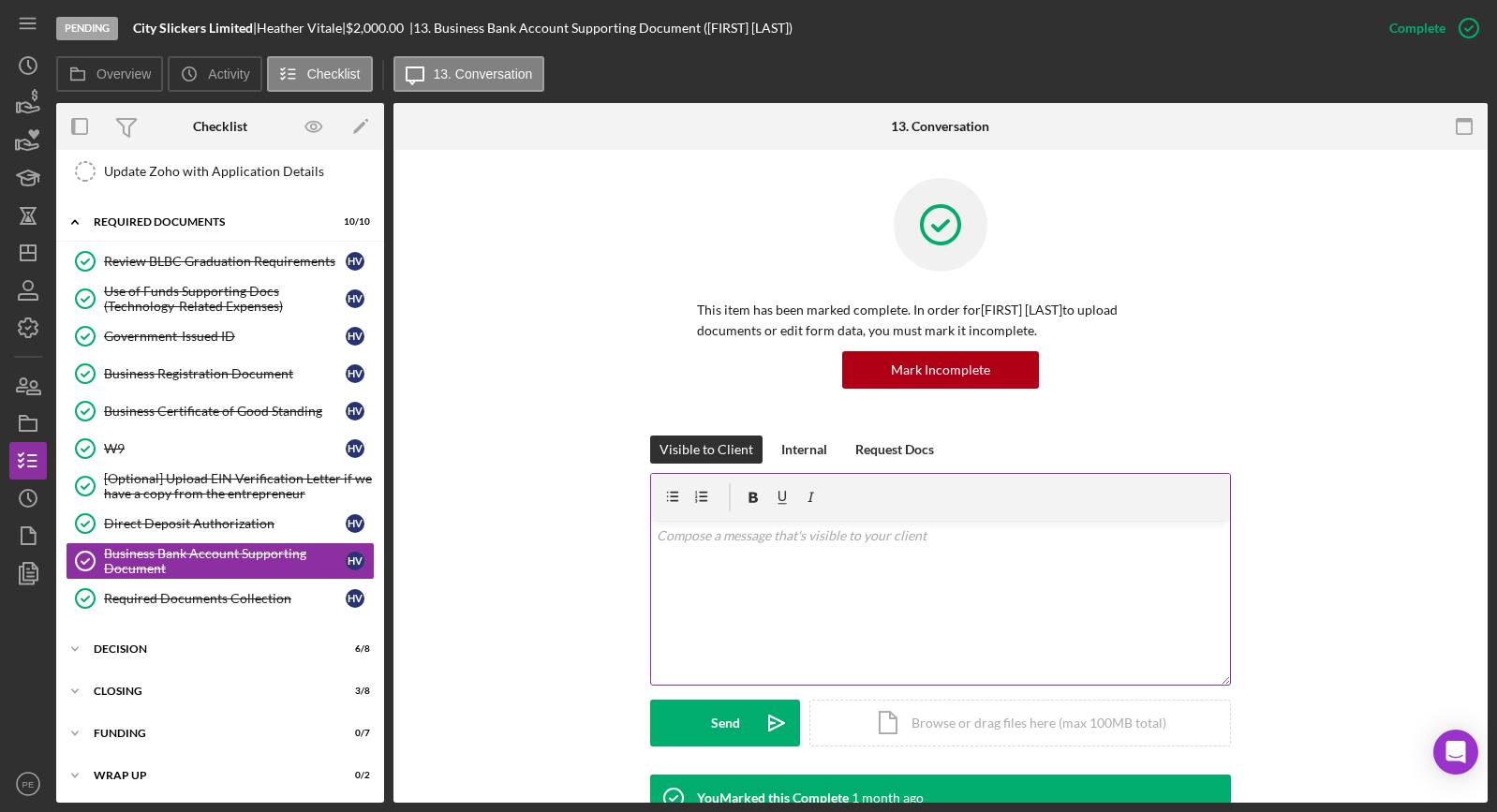 scroll, scrollTop: 272, scrollLeft: 0, axis: vertical 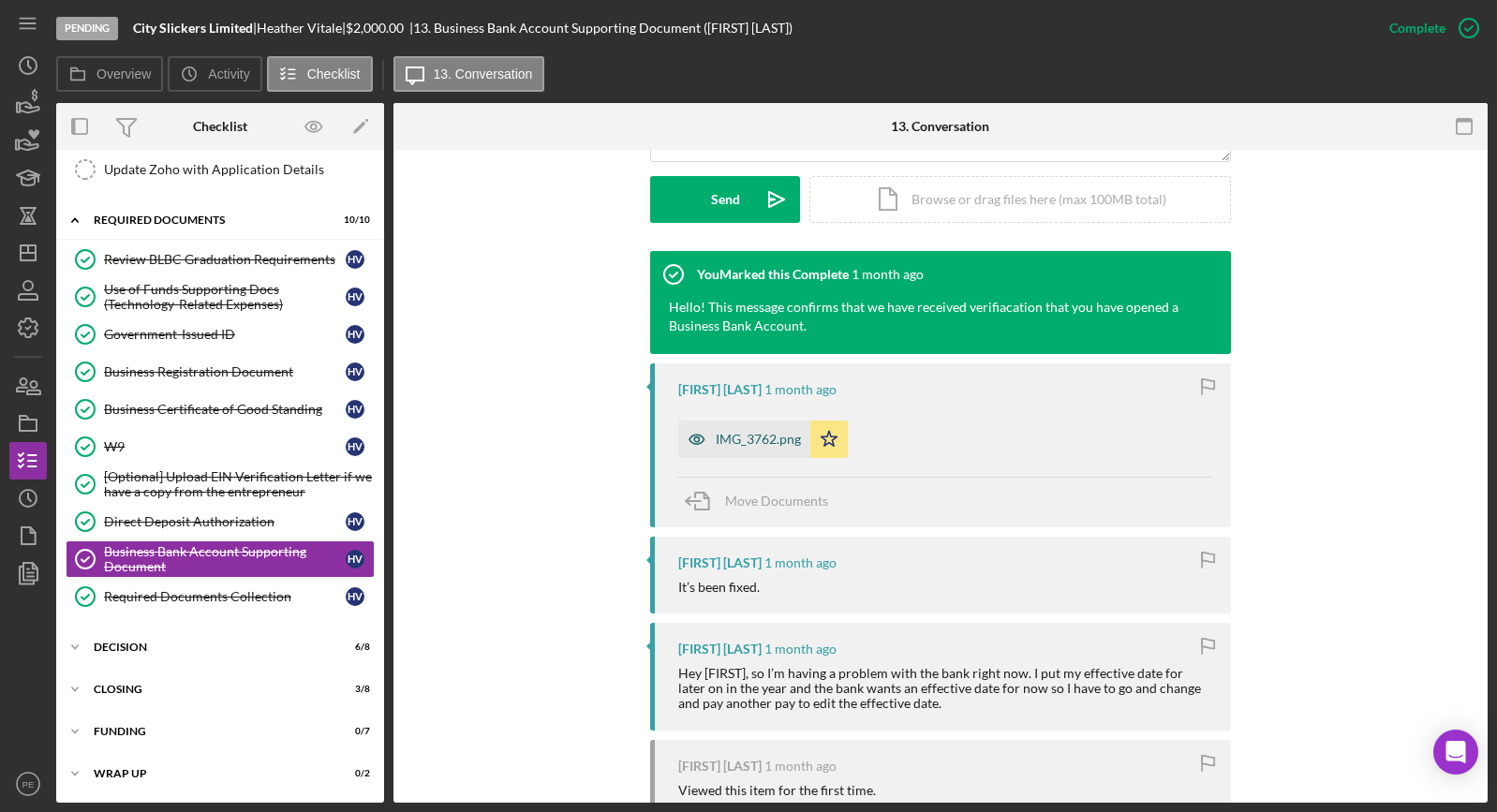 click on "IMG_3762.png" at bounding box center [758, 439] 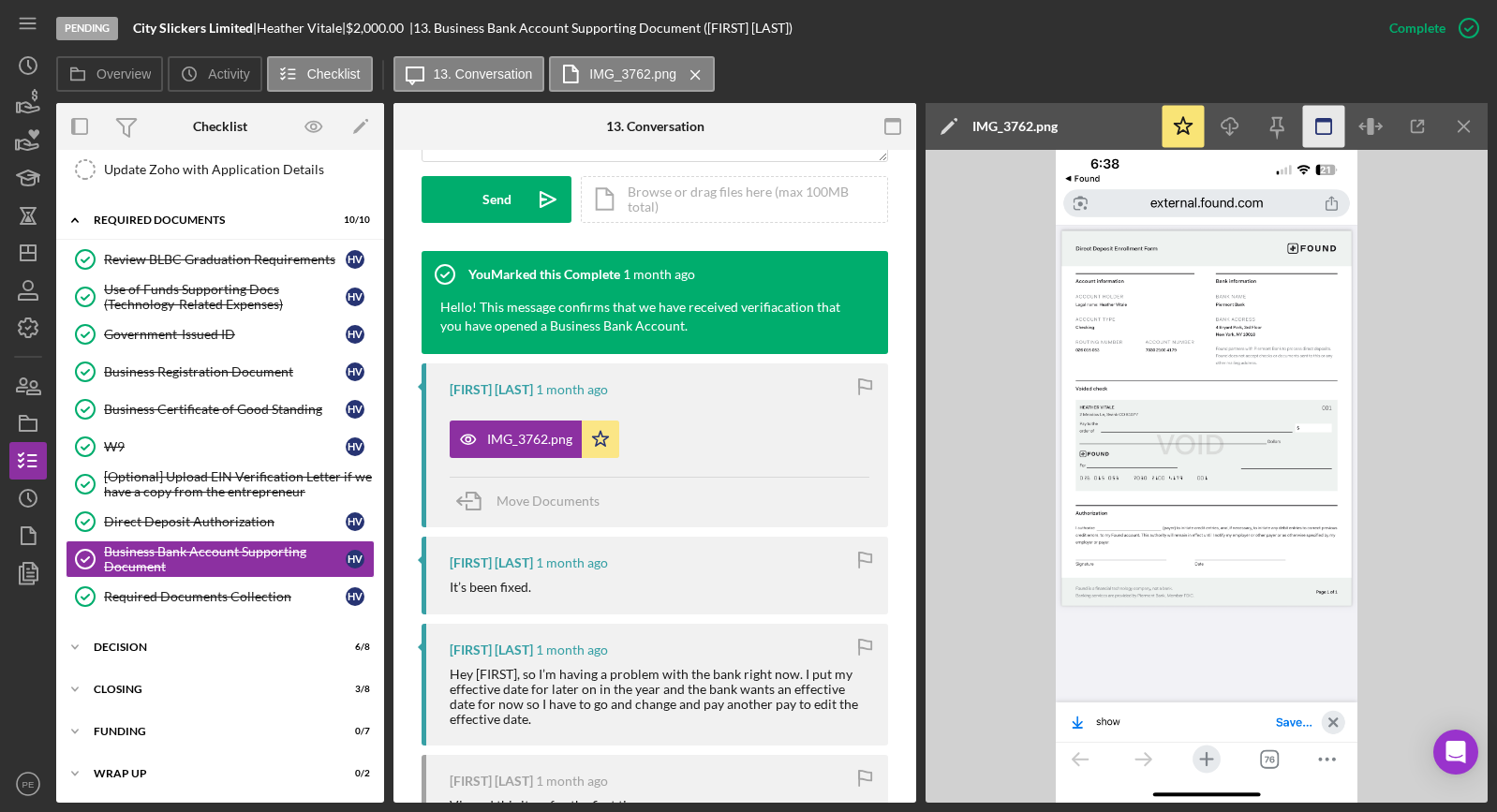 click 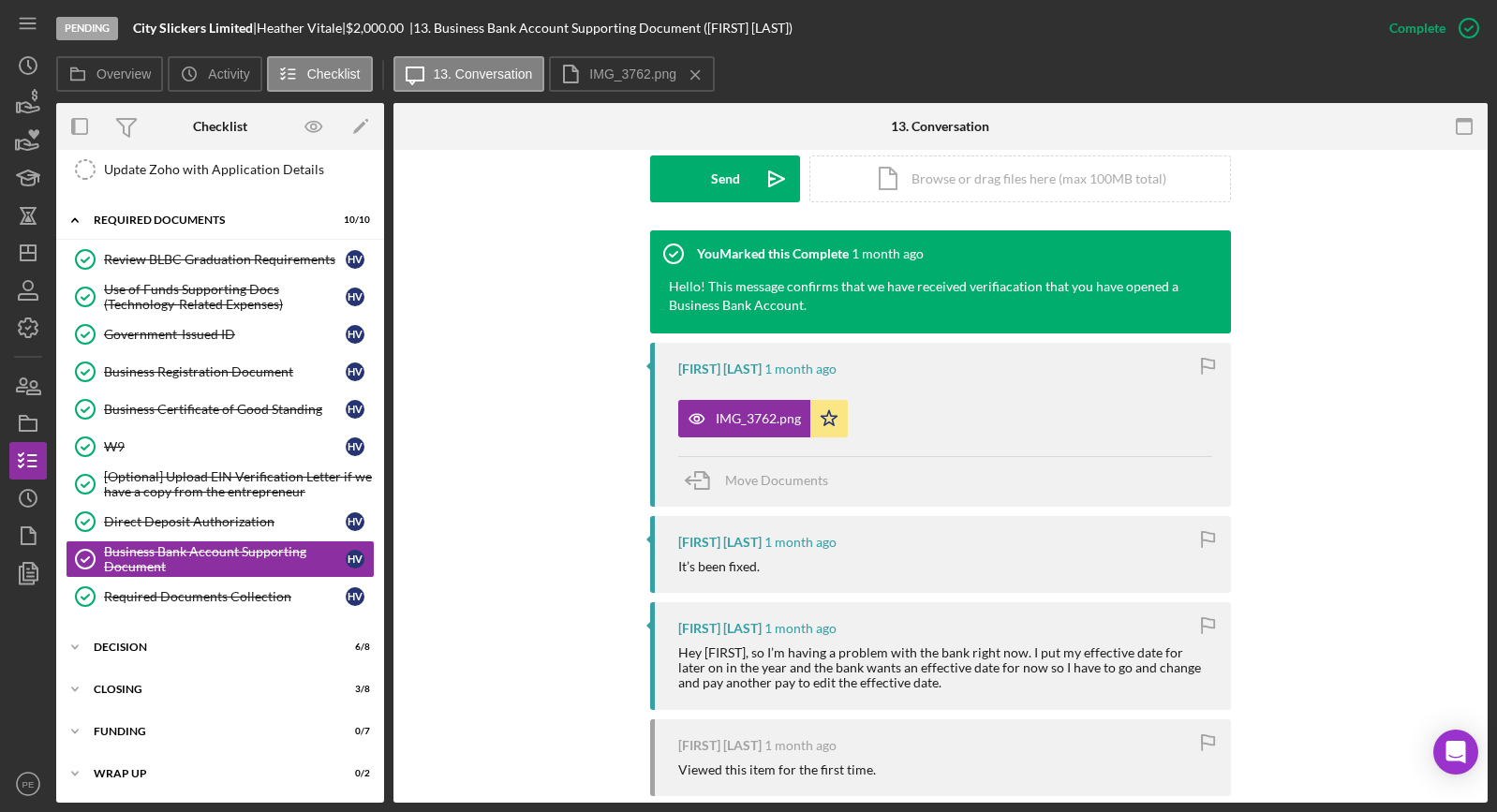 scroll, scrollTop: 524, scrollLeft: 0, axis: vertical 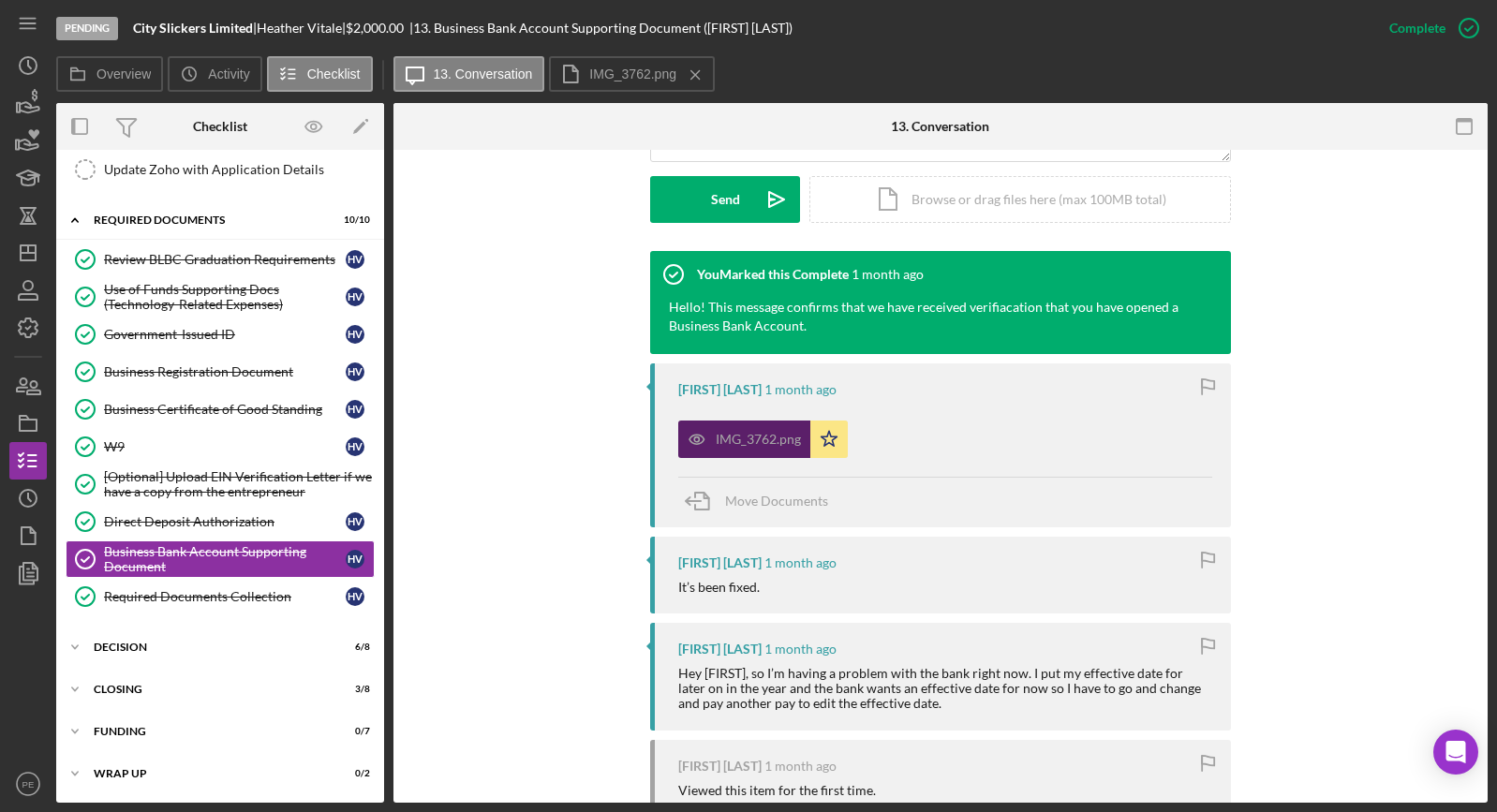 click on "IMG_3762.png" at bounding box center [744, 439] 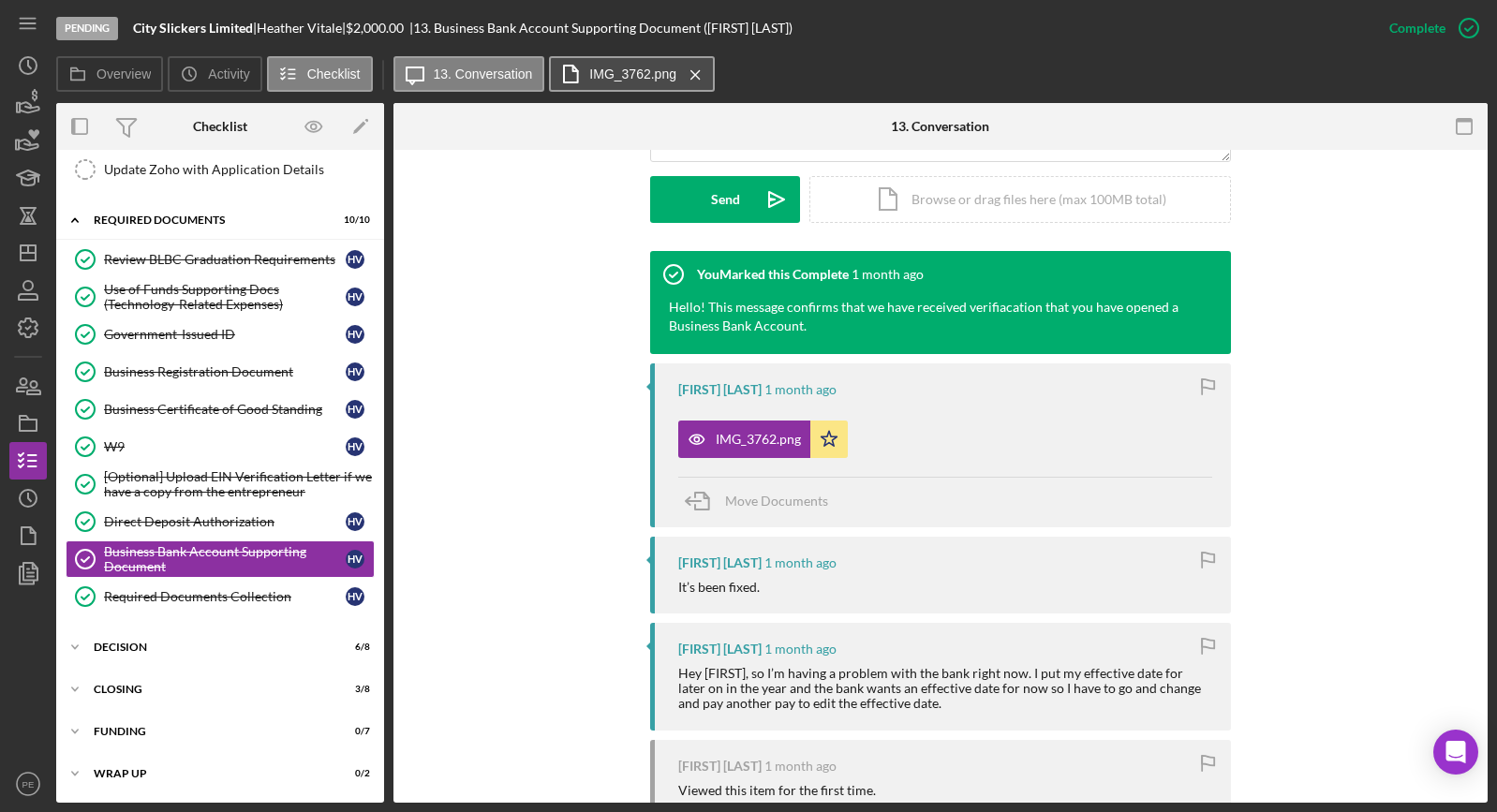 click on "IMG_3762.png Icon/Menu Close" at bounding box center [631, 74] 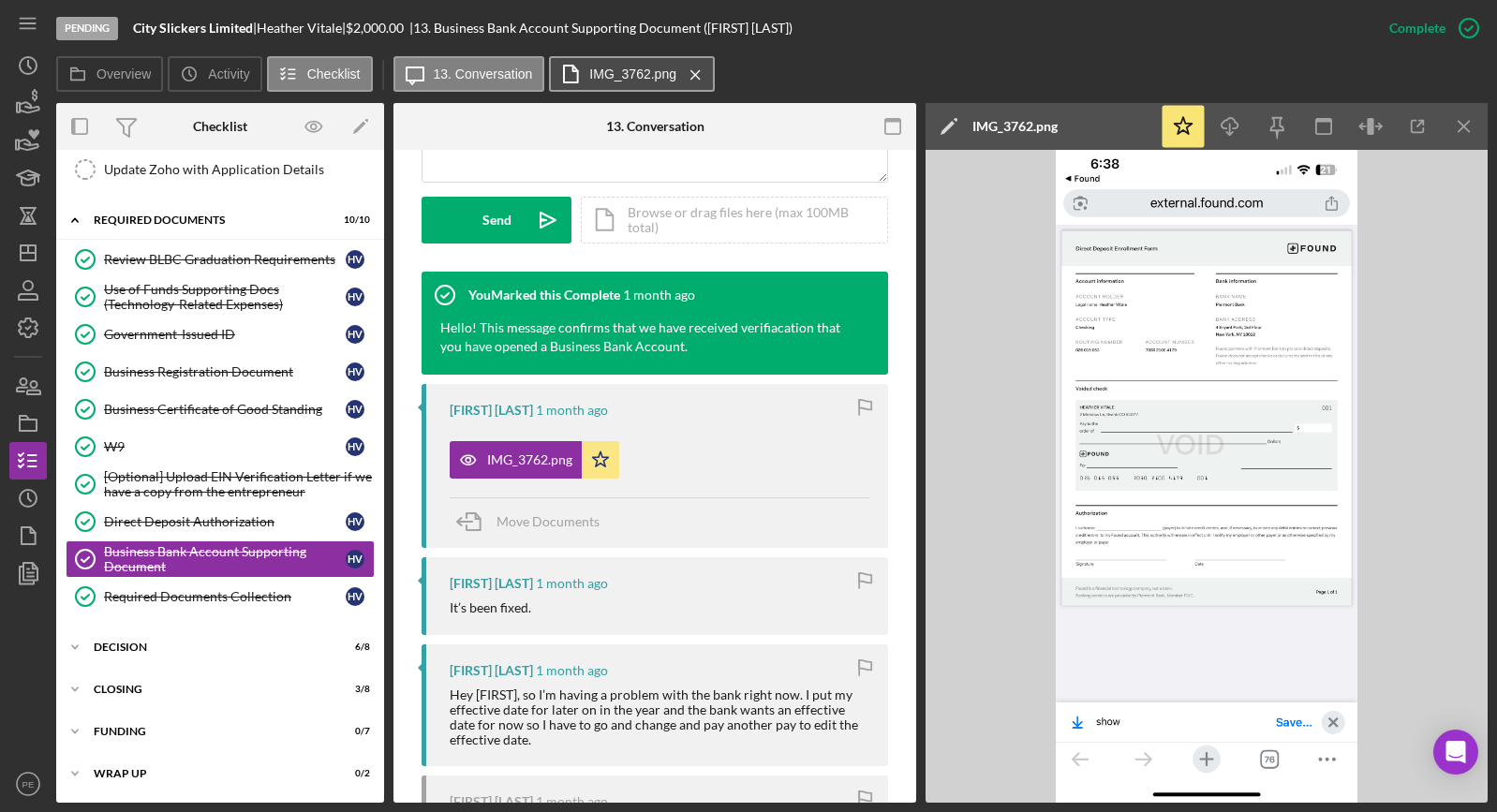 scroll, scrollTop: 544, scrollLeft: 0, axis: vertical 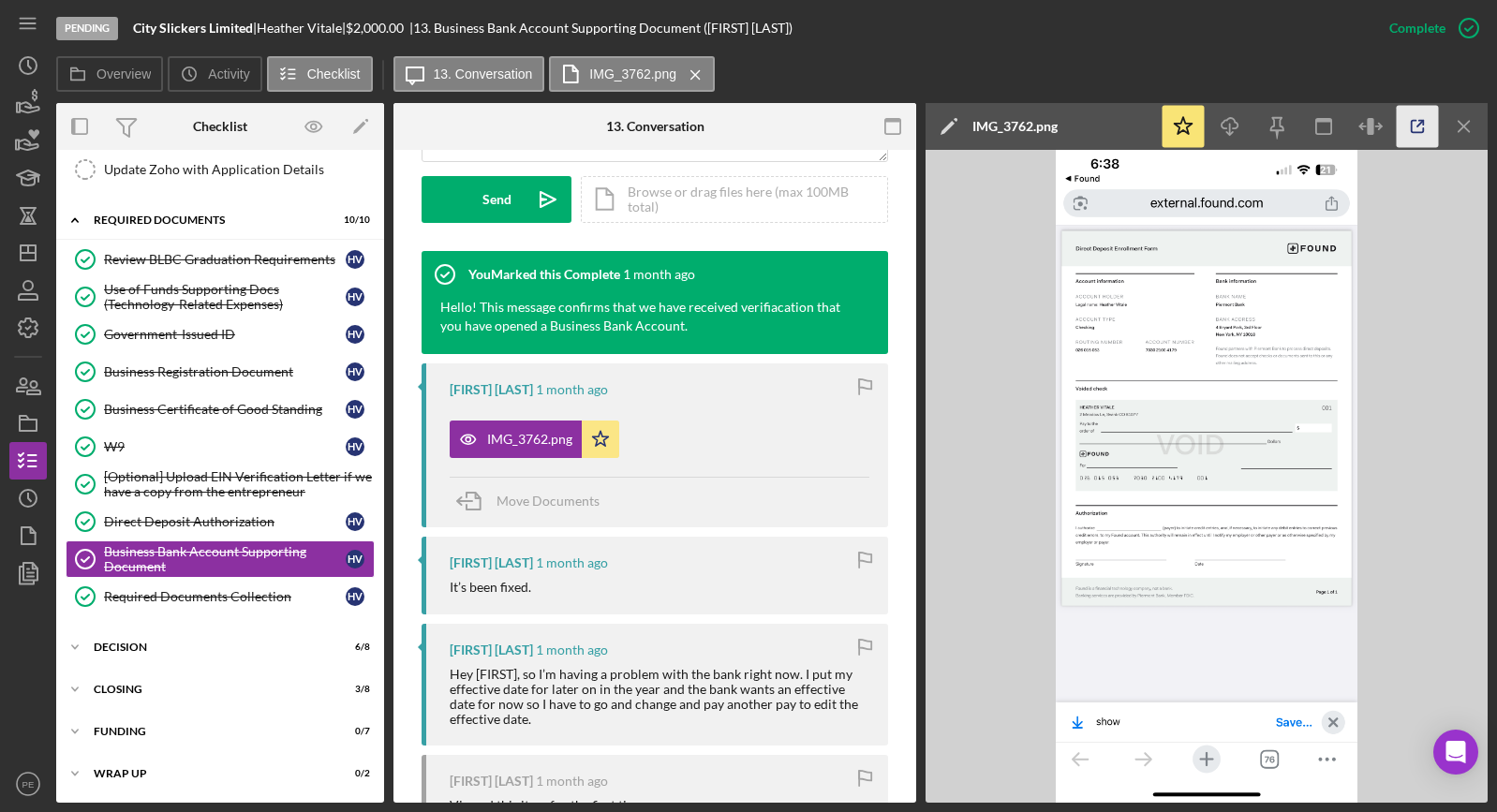 click 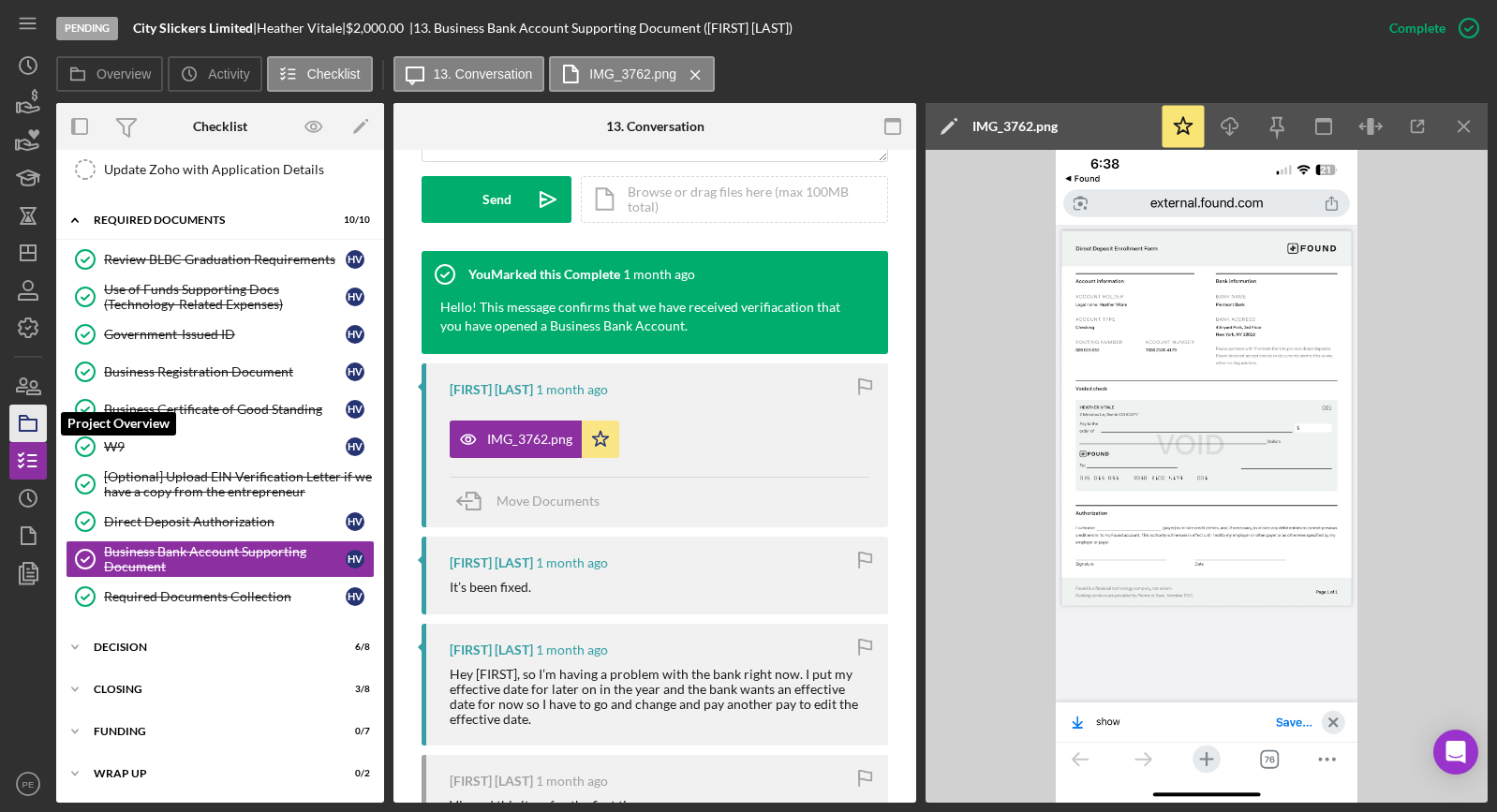 click 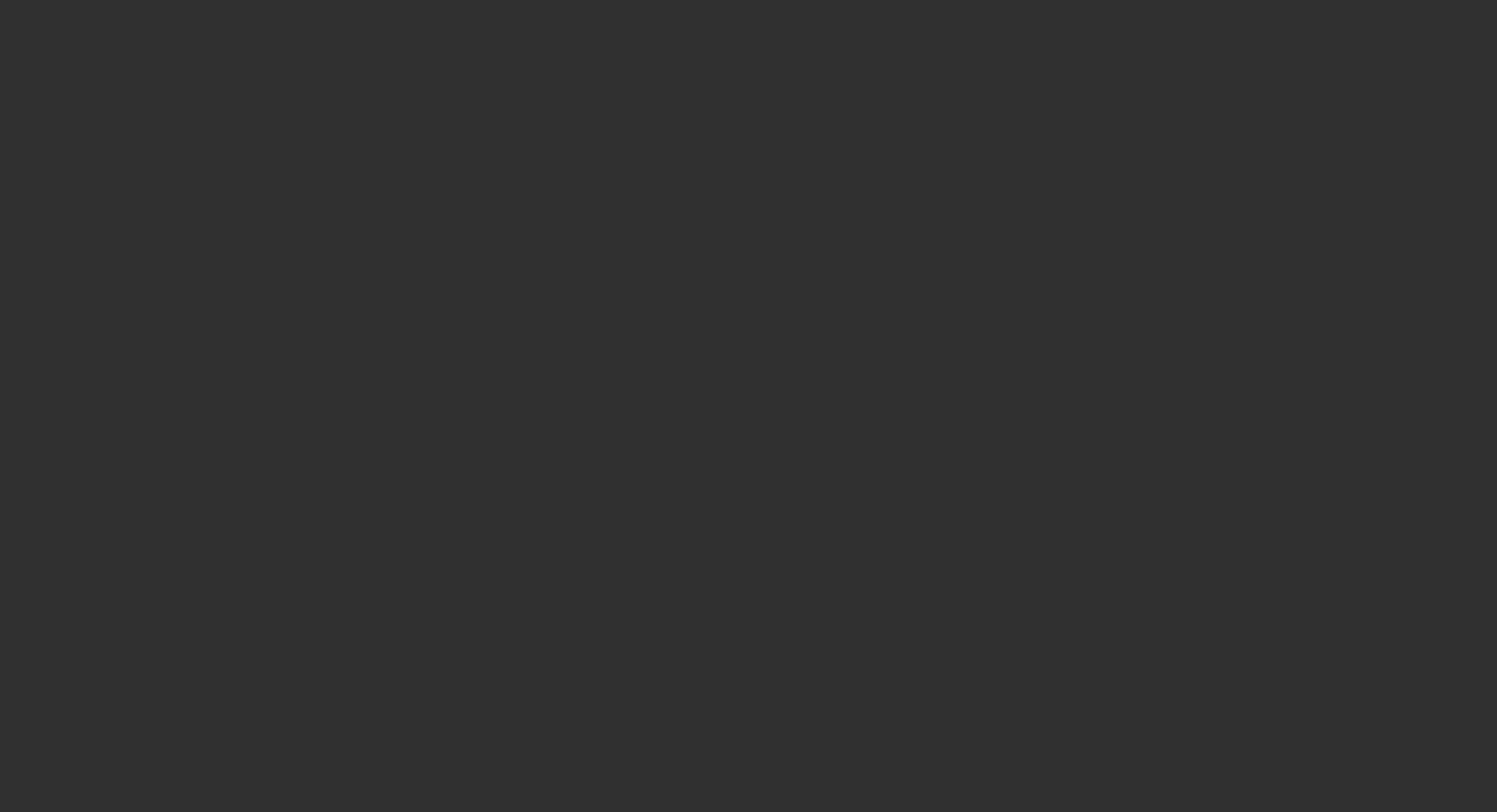 scroll, scrollTop: 0, scrollLeft: 0, axis: both 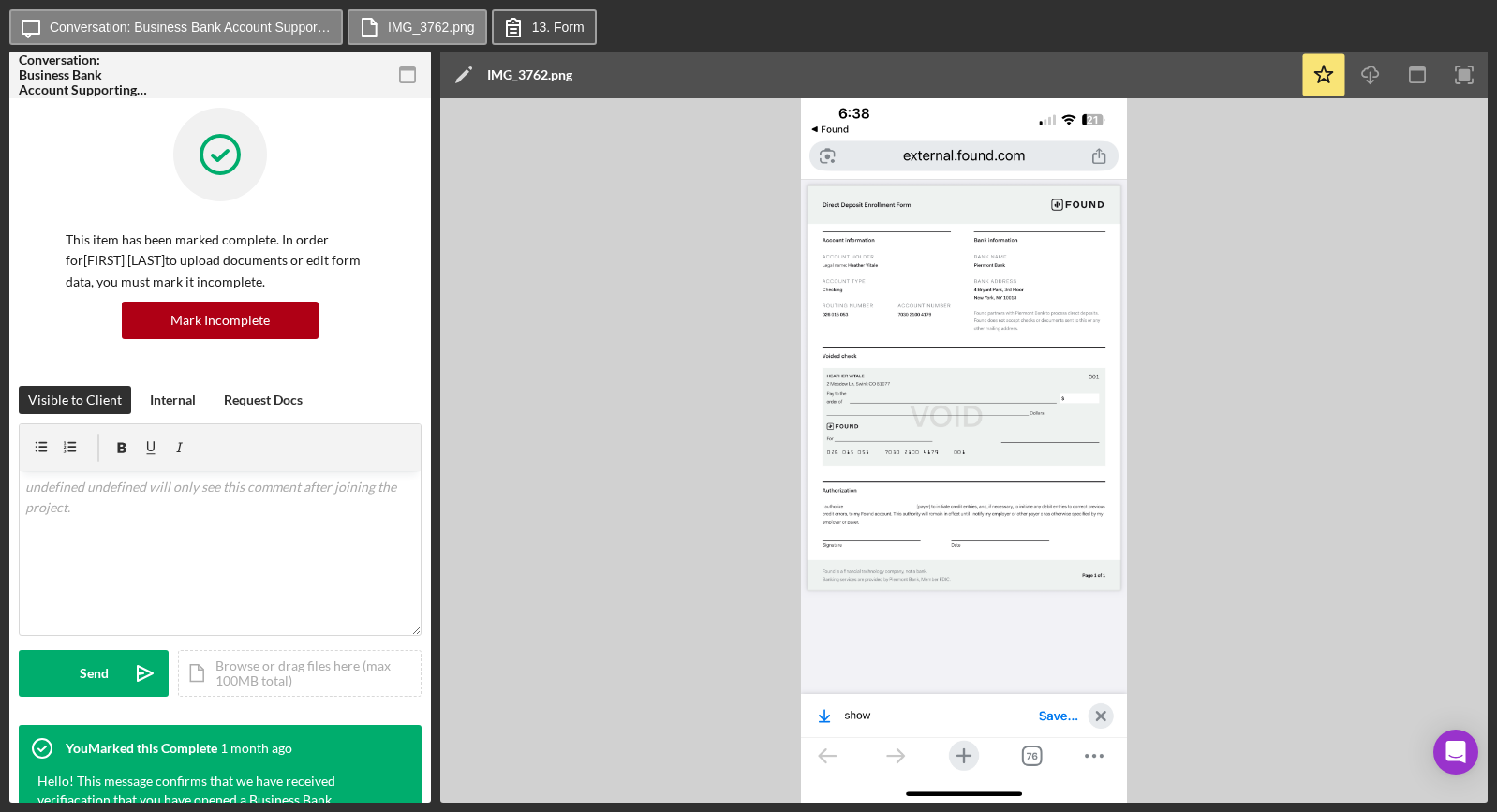 click on "13. Form" at bounding box center (558, 27) 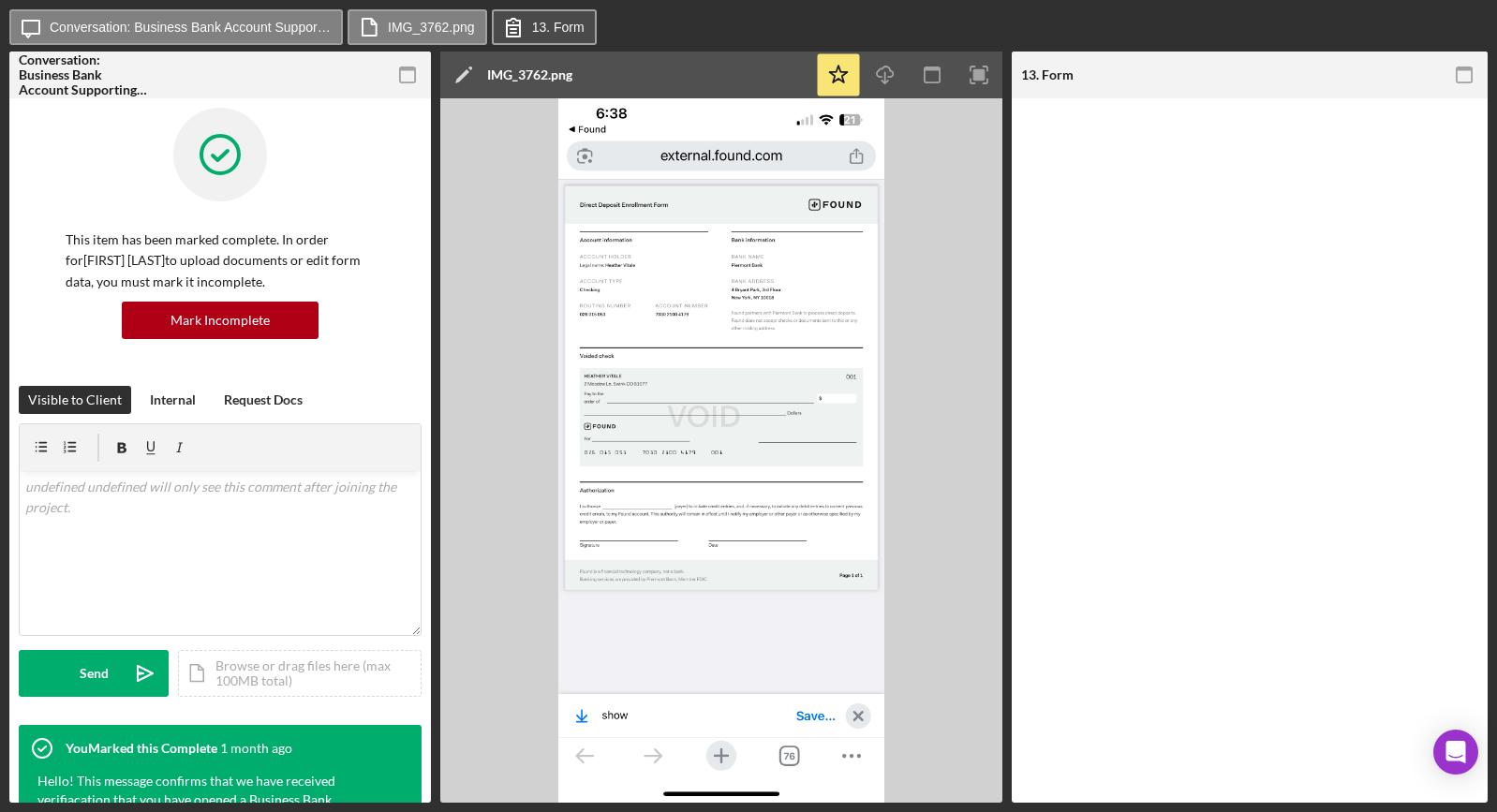 click on "13. Form" at bounding box center (558, 27) 